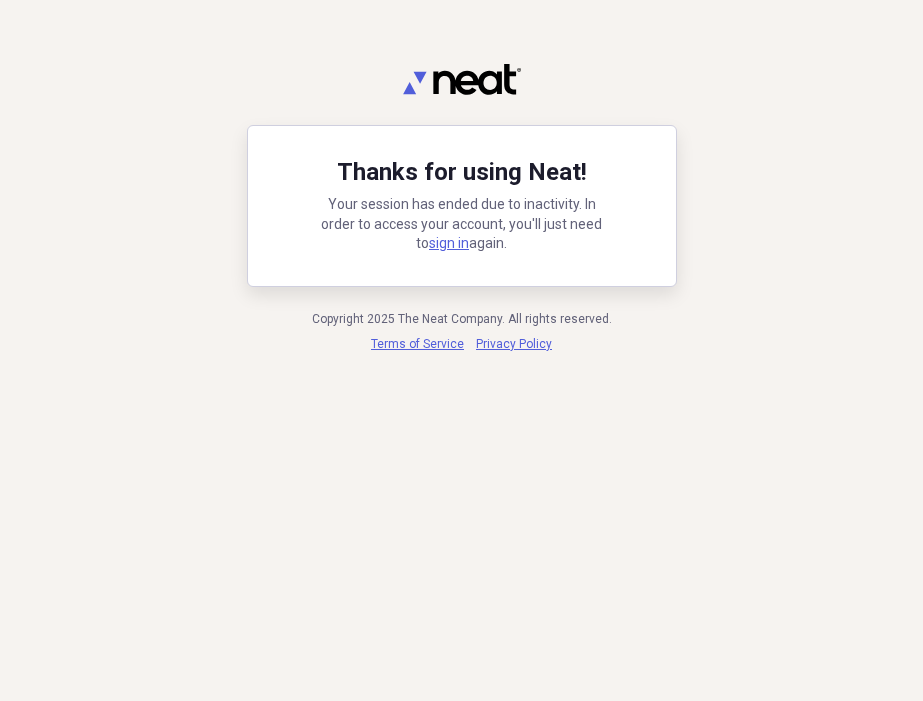 scroll, scrollTop: 0, scrollLeft: 0, axis: both 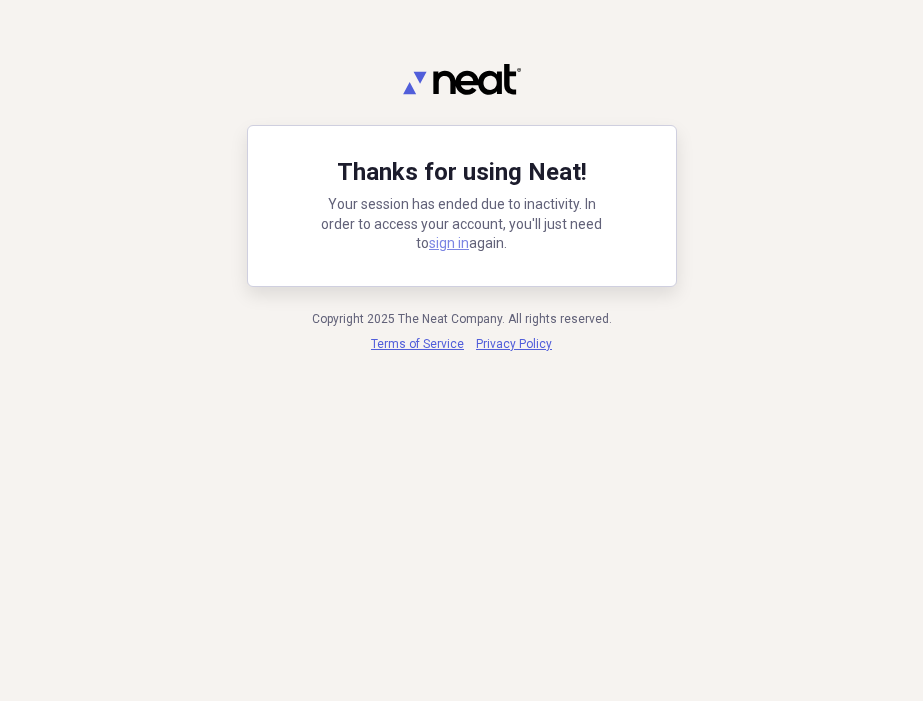 click on "sign in" at bounding box center (449, 243) 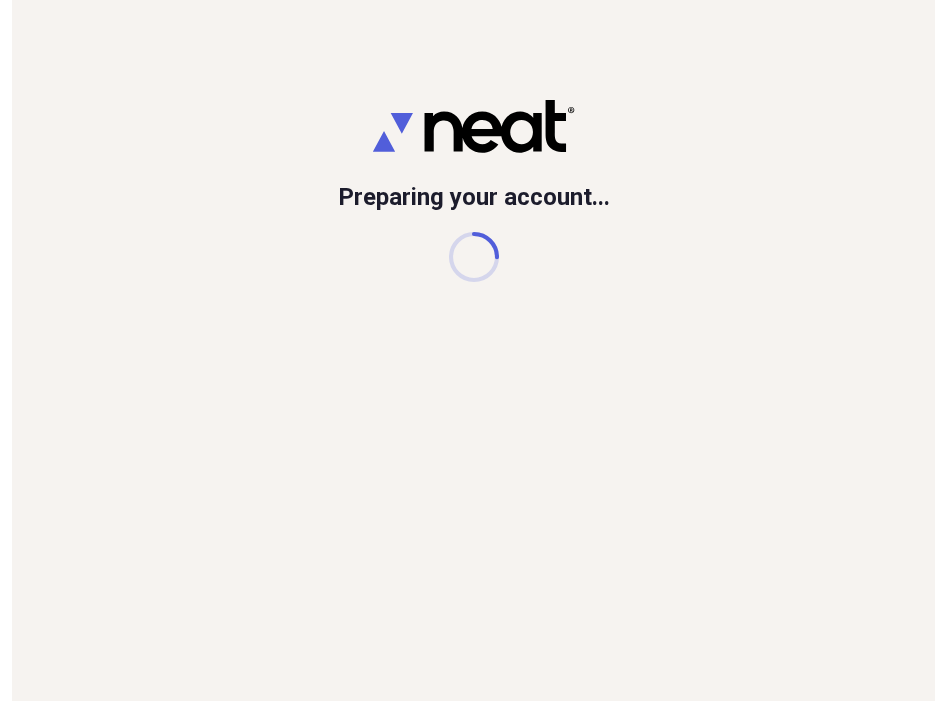 scroll, scrollTop: 0, scrollLeft: 0, axis: both 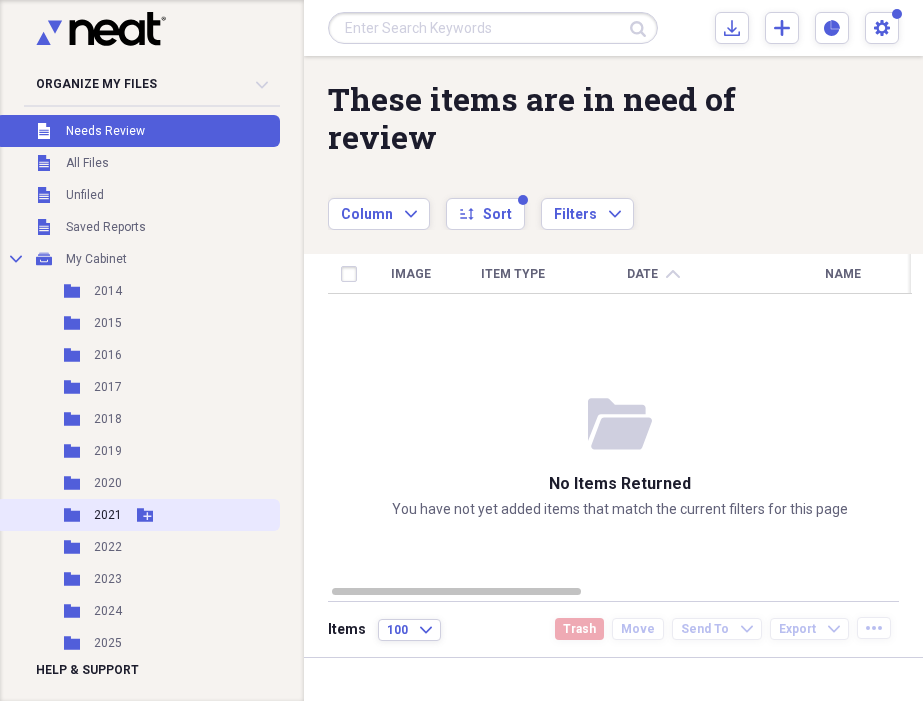 click on "2021" at bounding box center [108, 515] 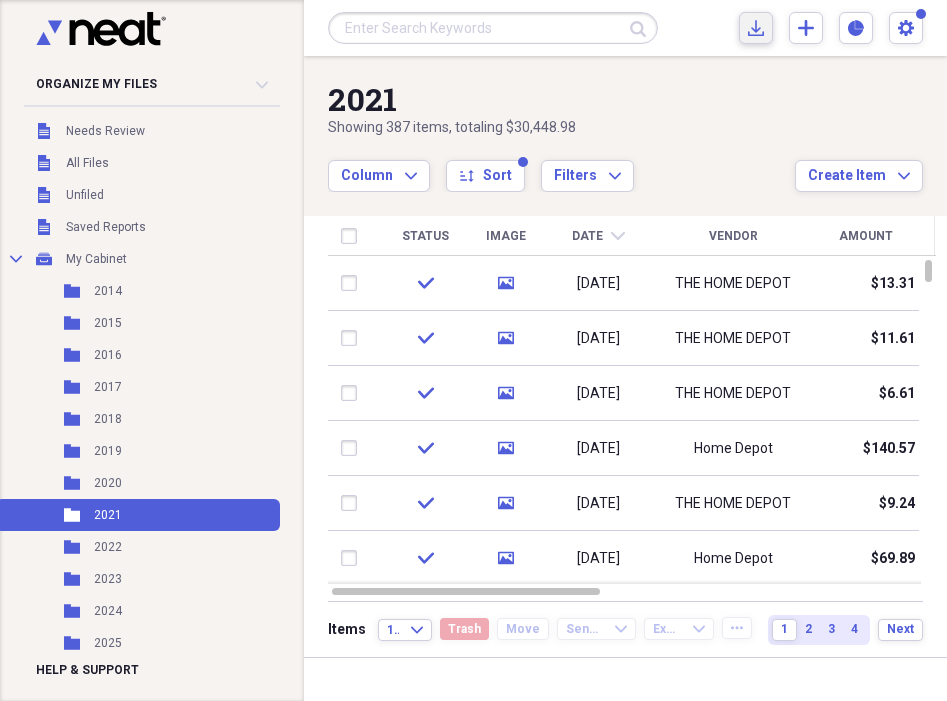 click on "Import" 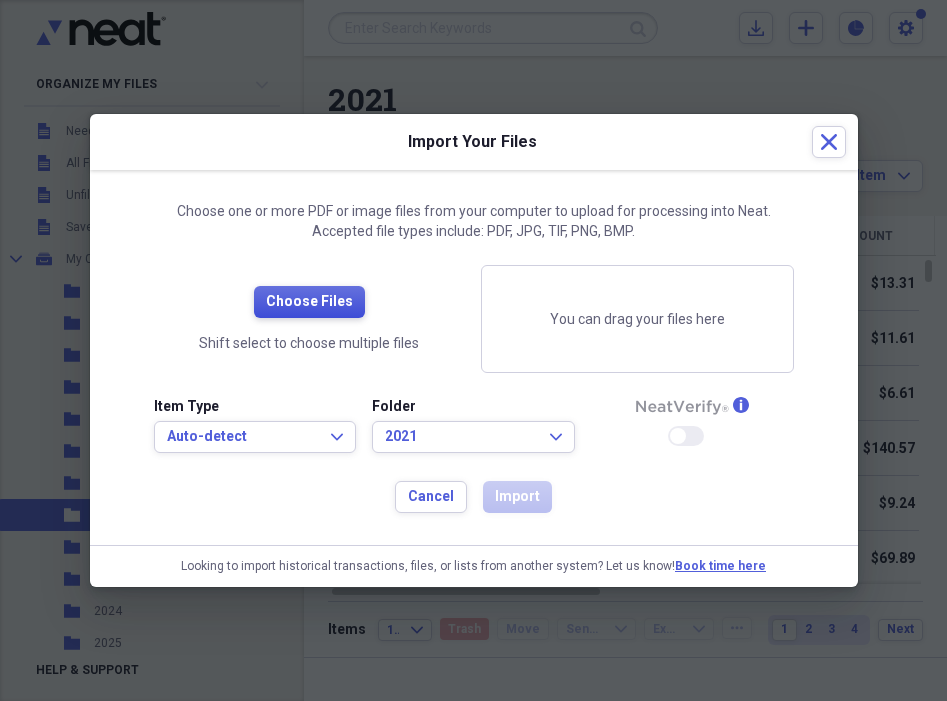 click on "Choose Files" at bounding box center [309, 302] 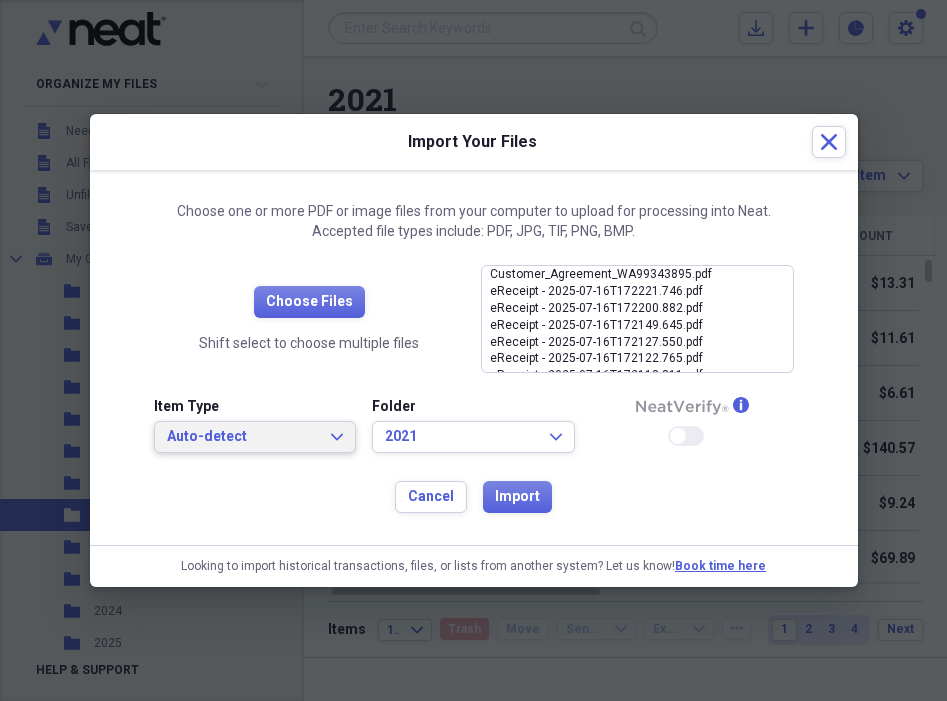click on "Auto-detect Expand" at bounding box center [255, 437] 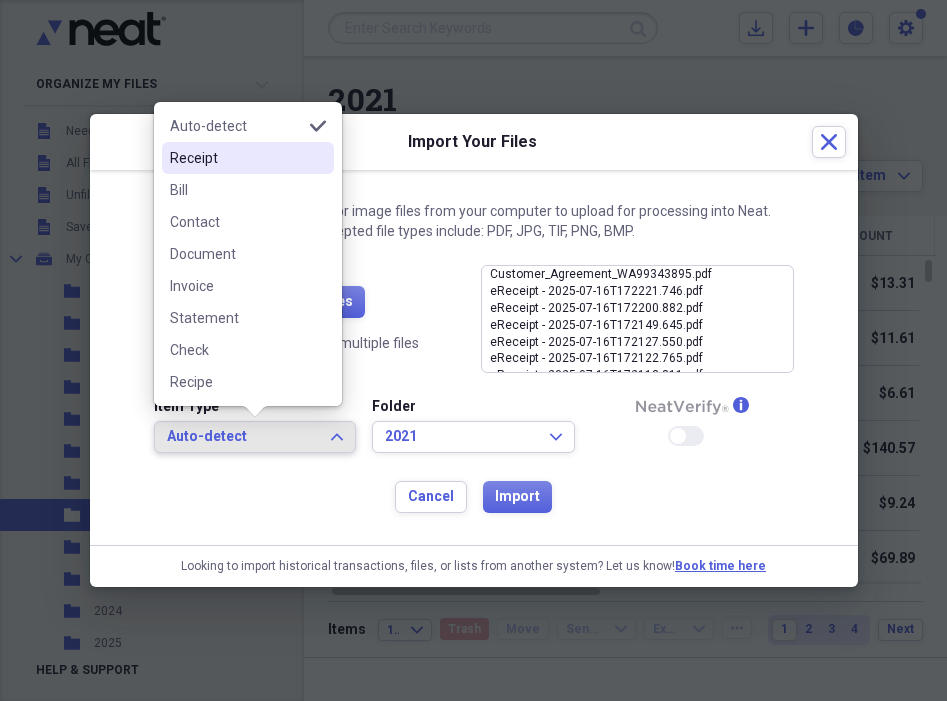 click on "Receipt" at bounding box center [236, 158] 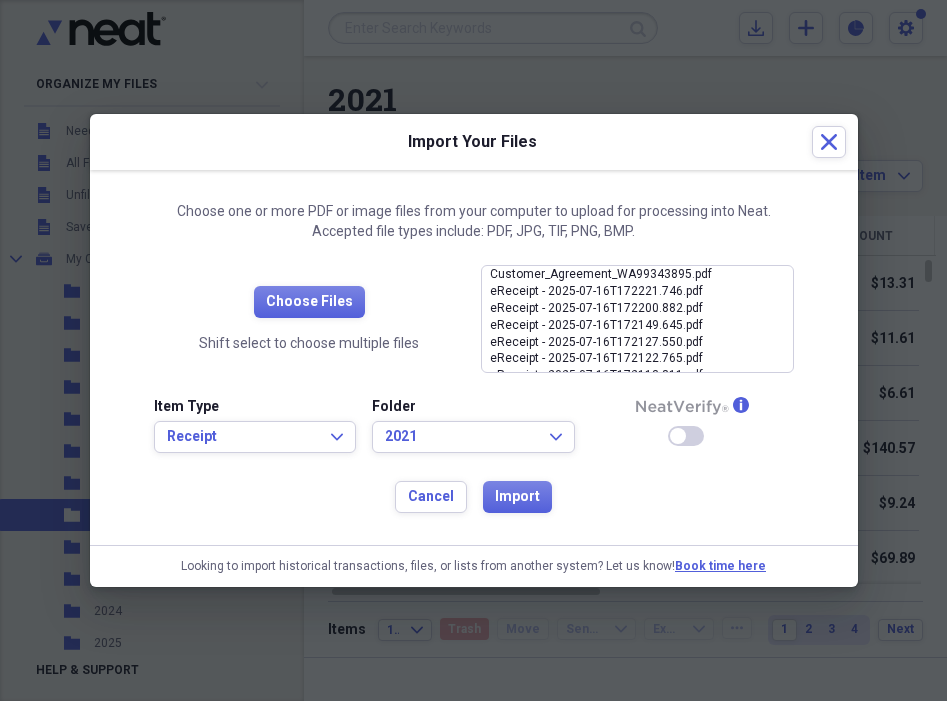 click on "Enable Neat Verify" at bounding box center (686, 436) 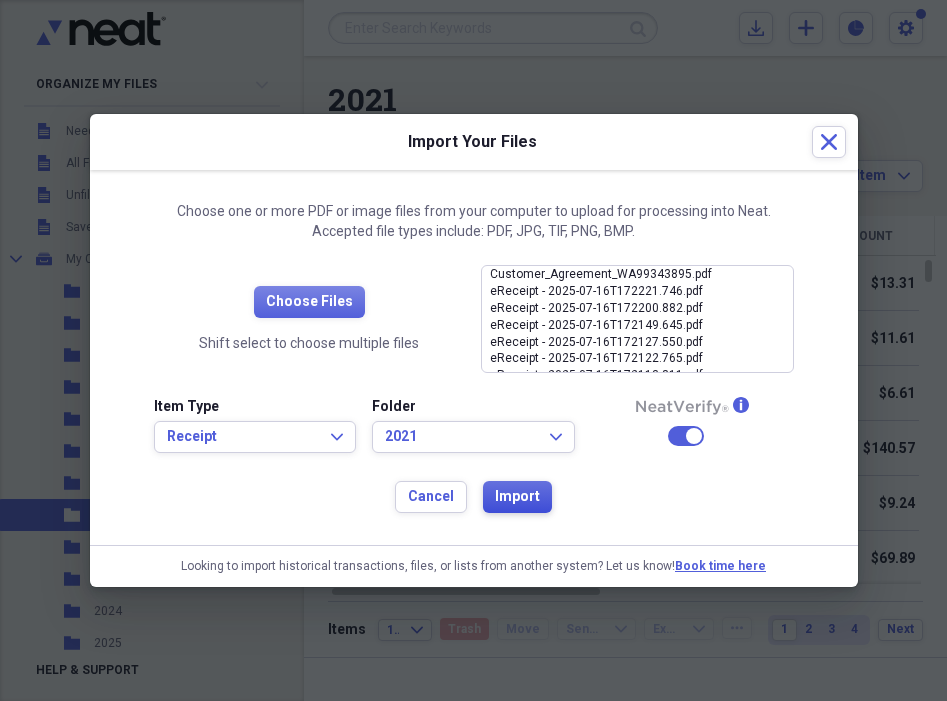 click on "Import" at bounding box center (517, 497) 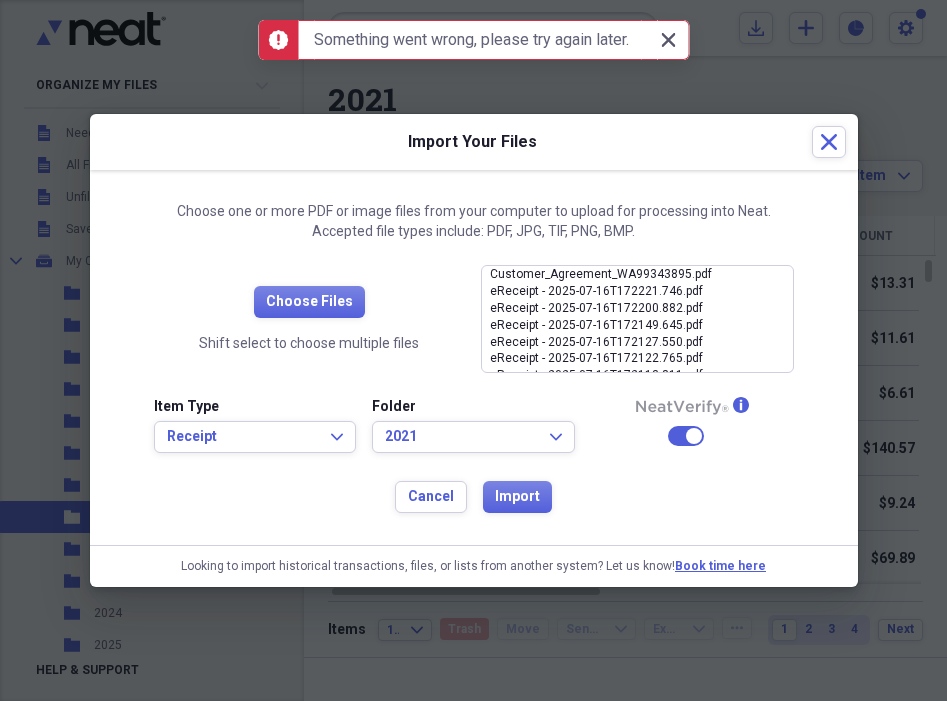 click on "Close" 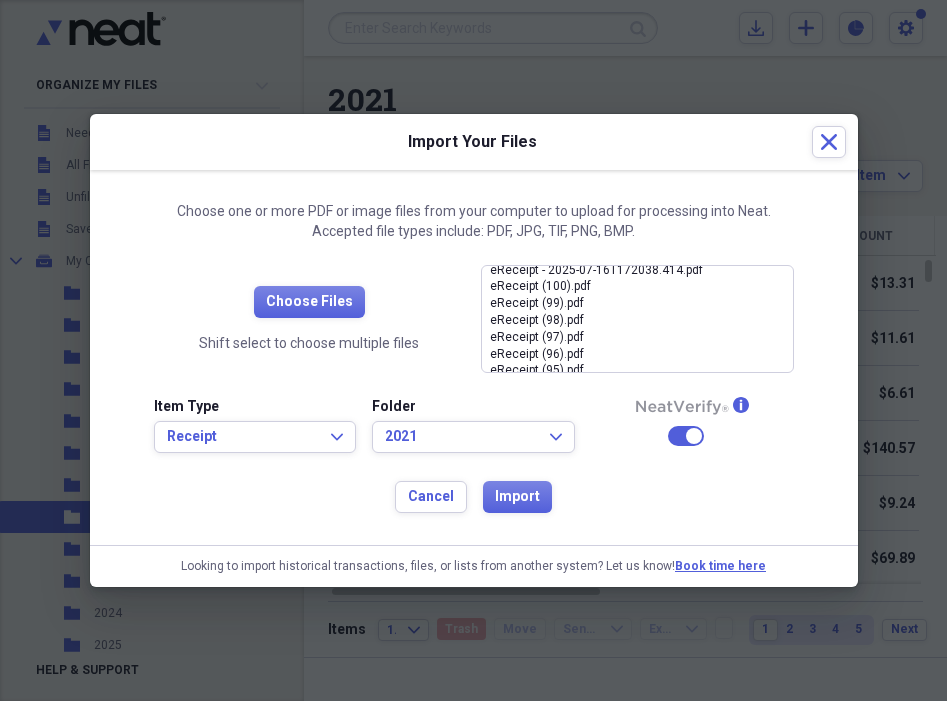 scroll, scrollTop: 160, scrollLeft: 0, axis: vertical 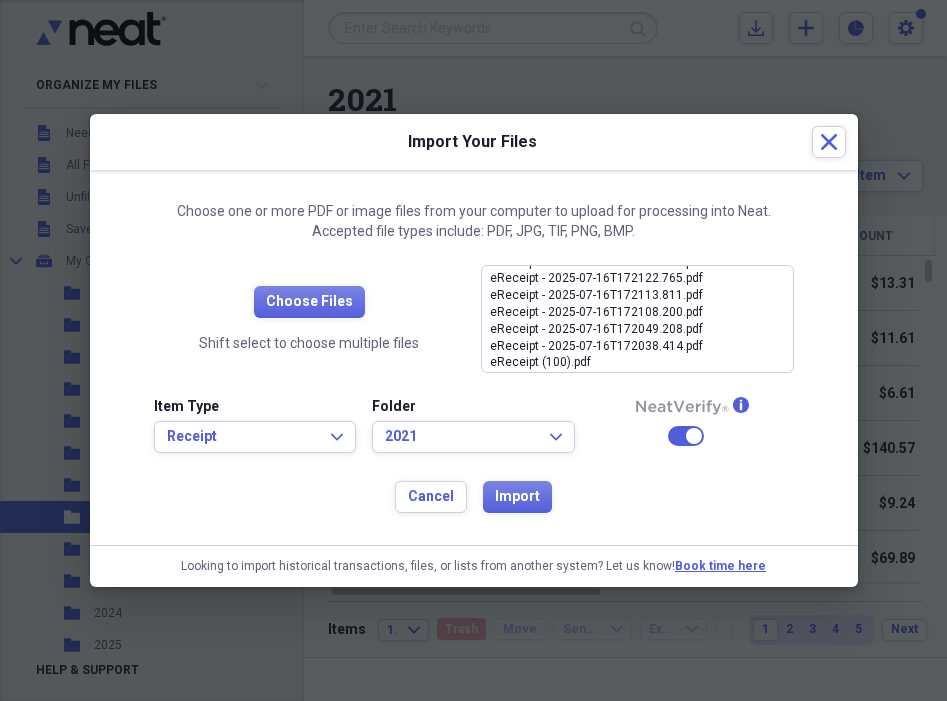 click on "Item Type Receipt Expand Folder 2021 Expand info Enable Neat Verify" at bounding box center (474, 433) 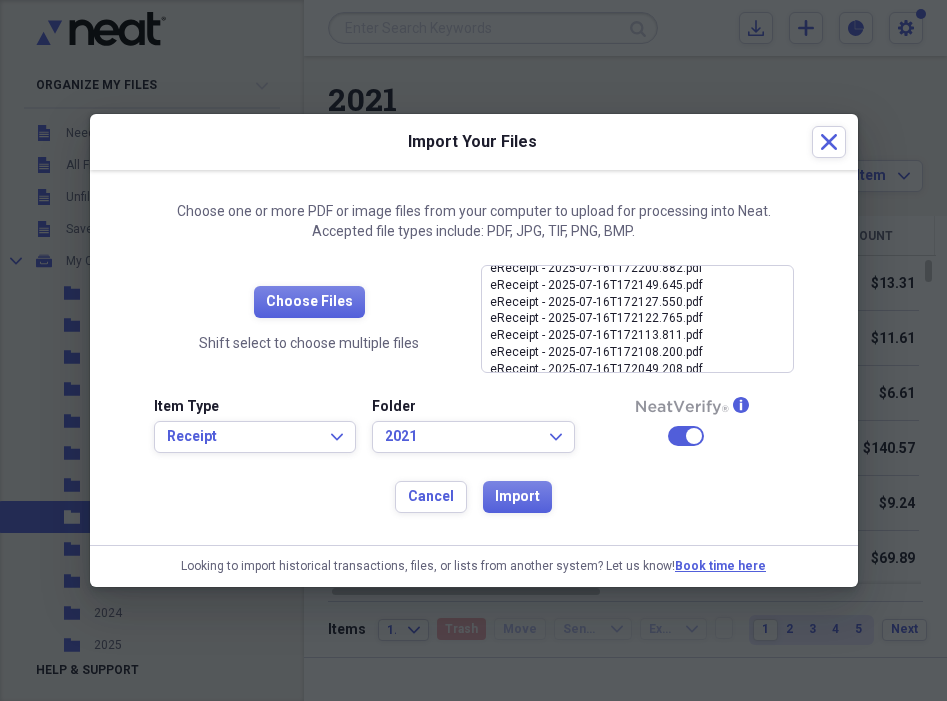 scroll, scrollTop: 11, scrollLeft: 0, axis: vertical 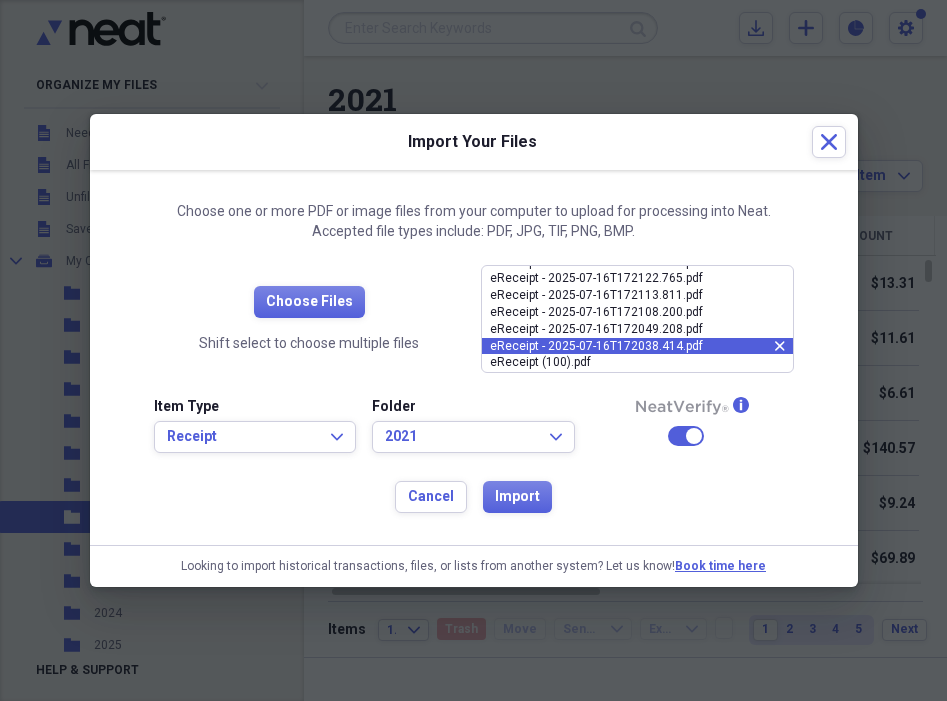 click 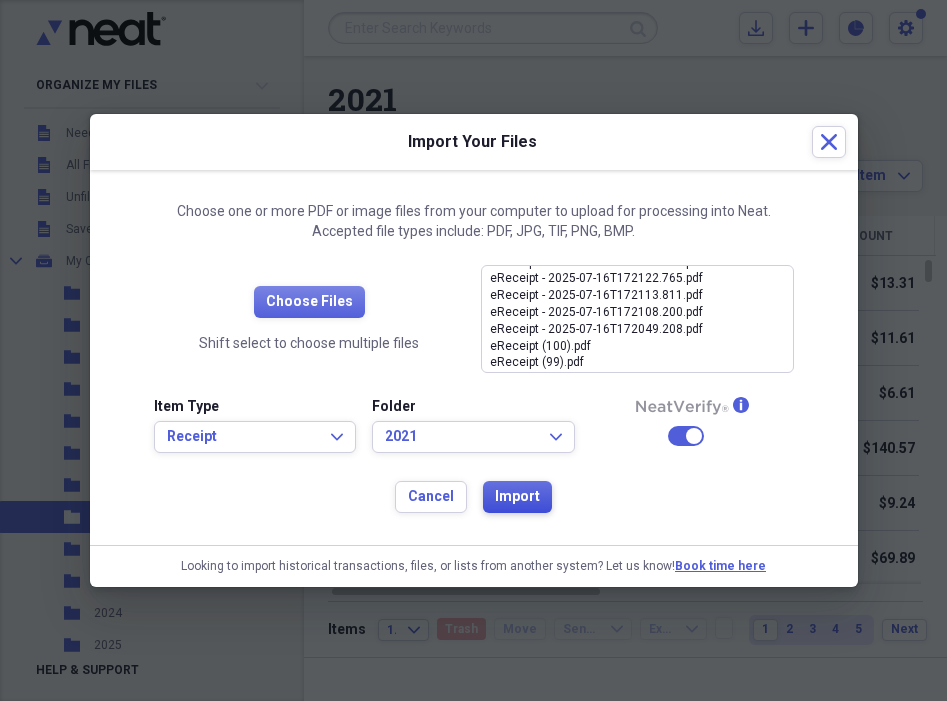 click on "Import" at bounding box center (517, 497) 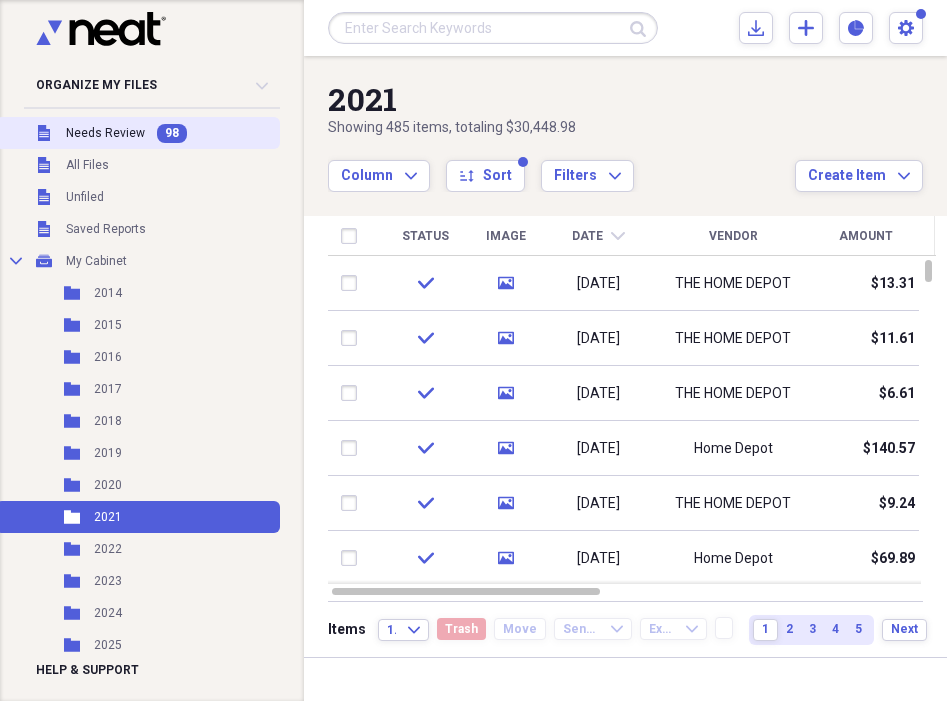 click on "Needs Review" at bounding box center [105, 133] 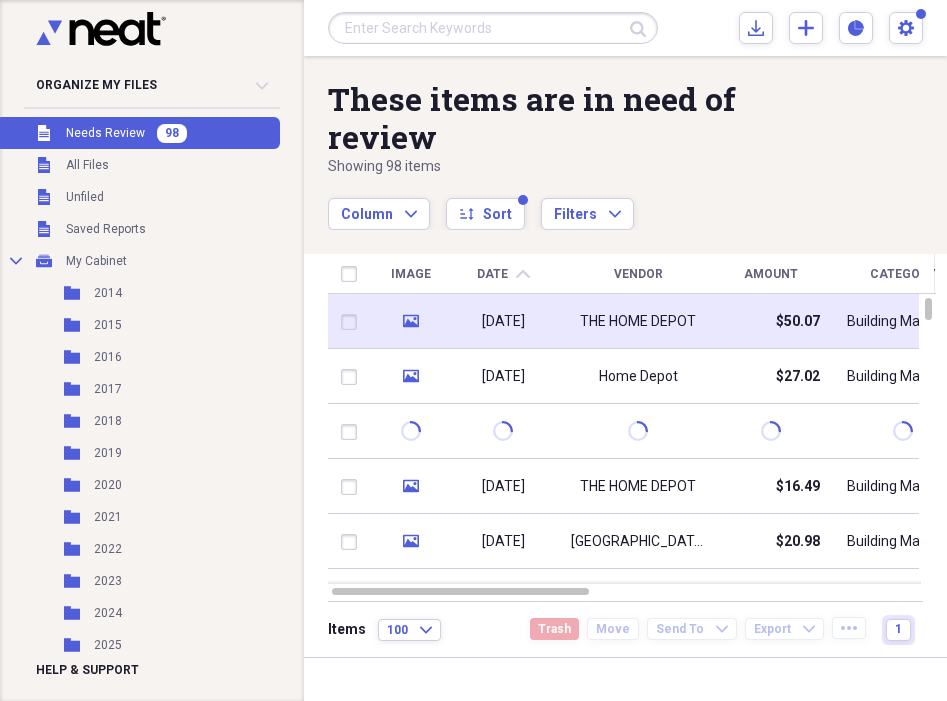 click on "[DATE]" at bounding box center (503, 321) 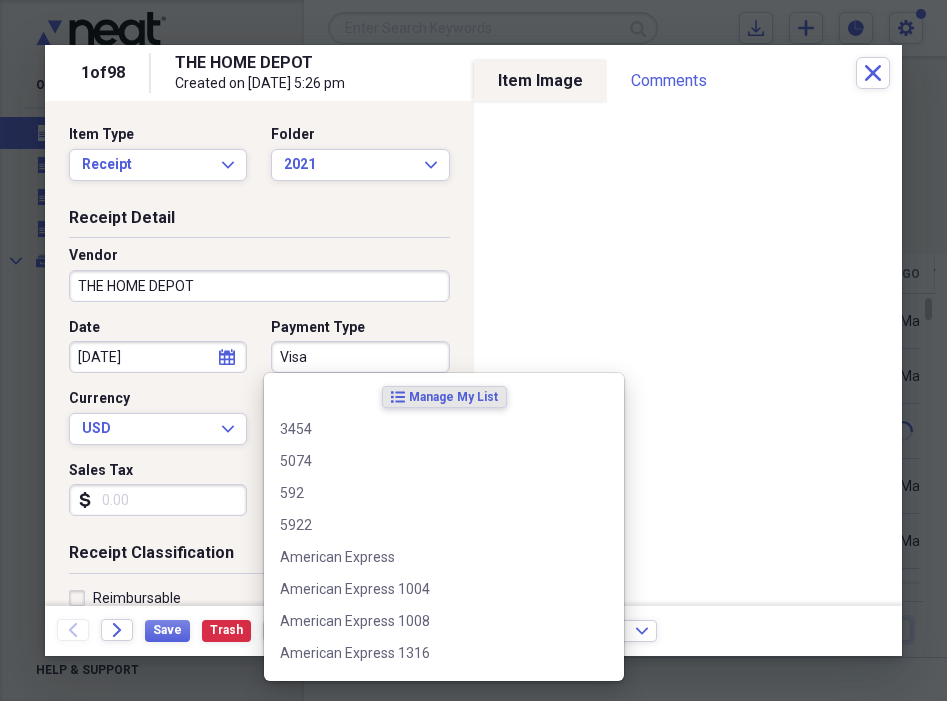 click on "Visa" at bounding box center (360, 357) 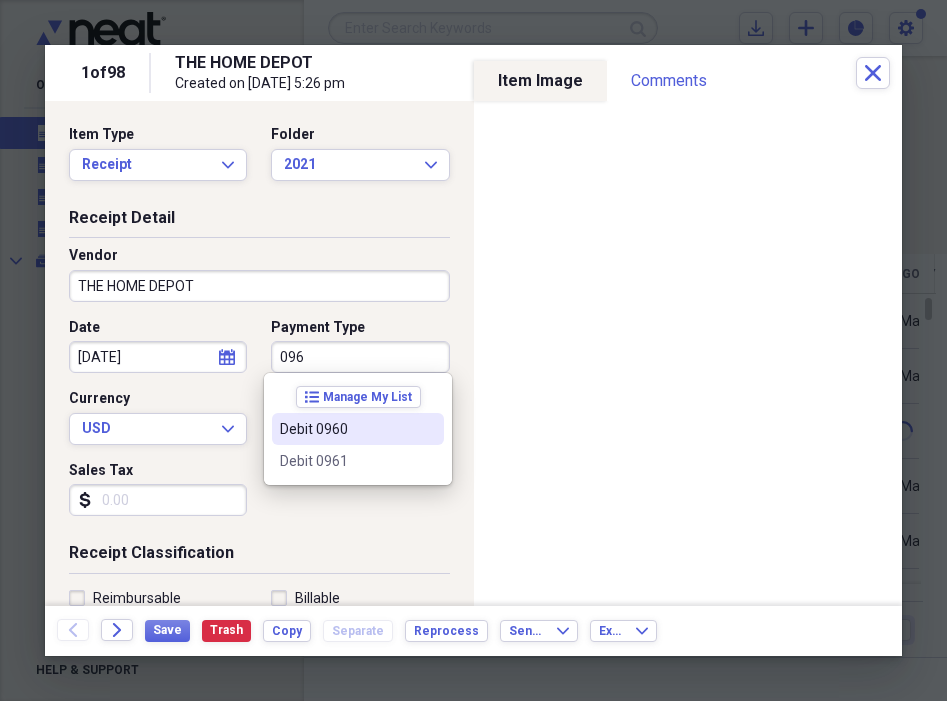 click on "Debit 0960" at bounding box center (346, 429) 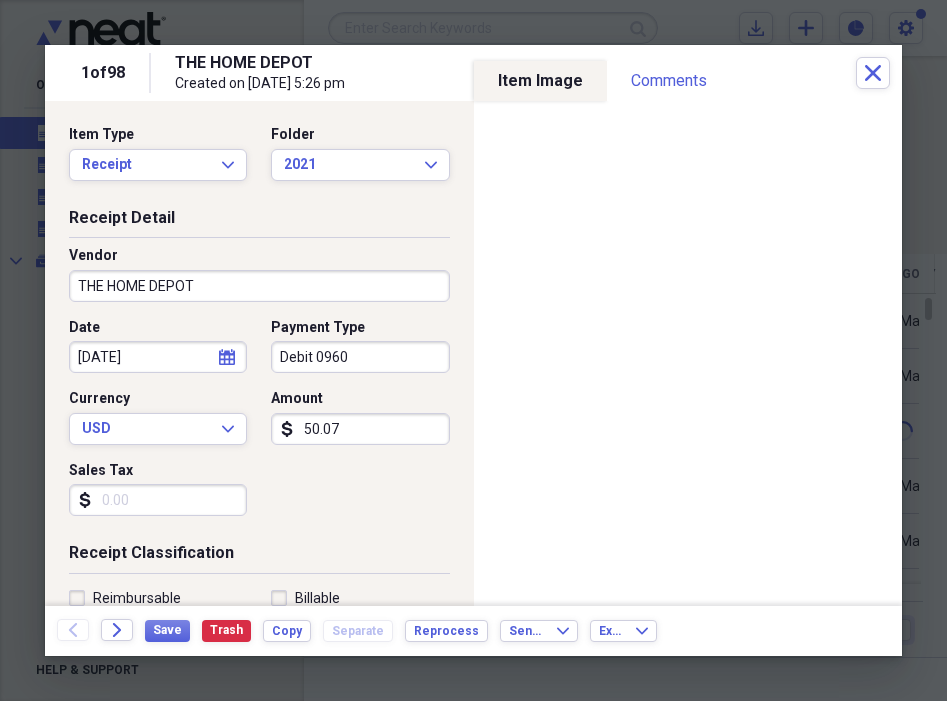 click on "Sales Tax" at bounding box center [158, 500] 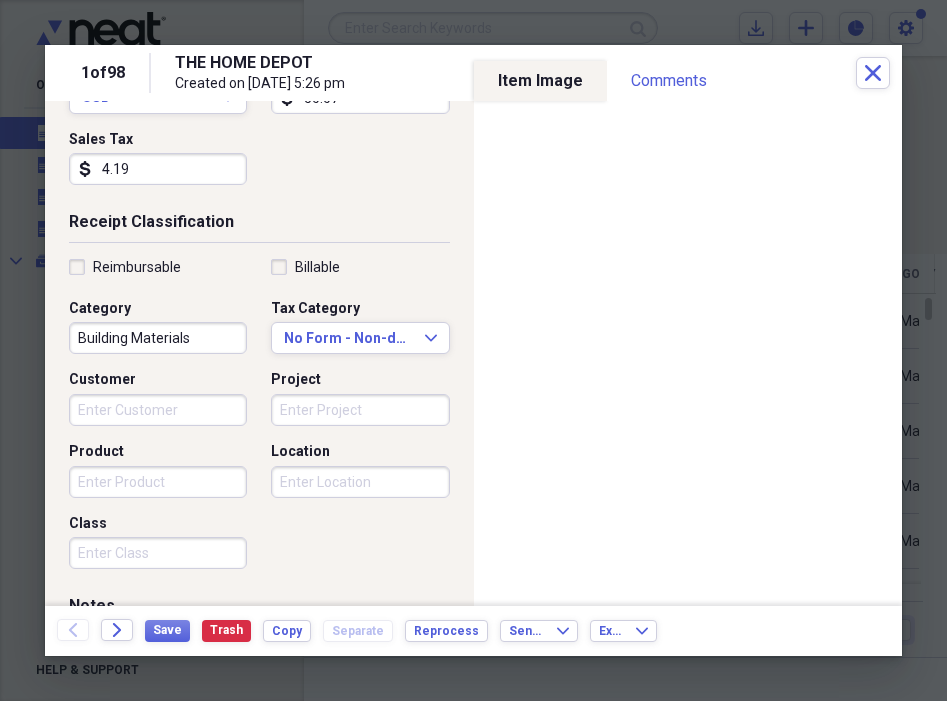 scroll, scrollTop: 333, scrollLeft: 0, axis: vertical 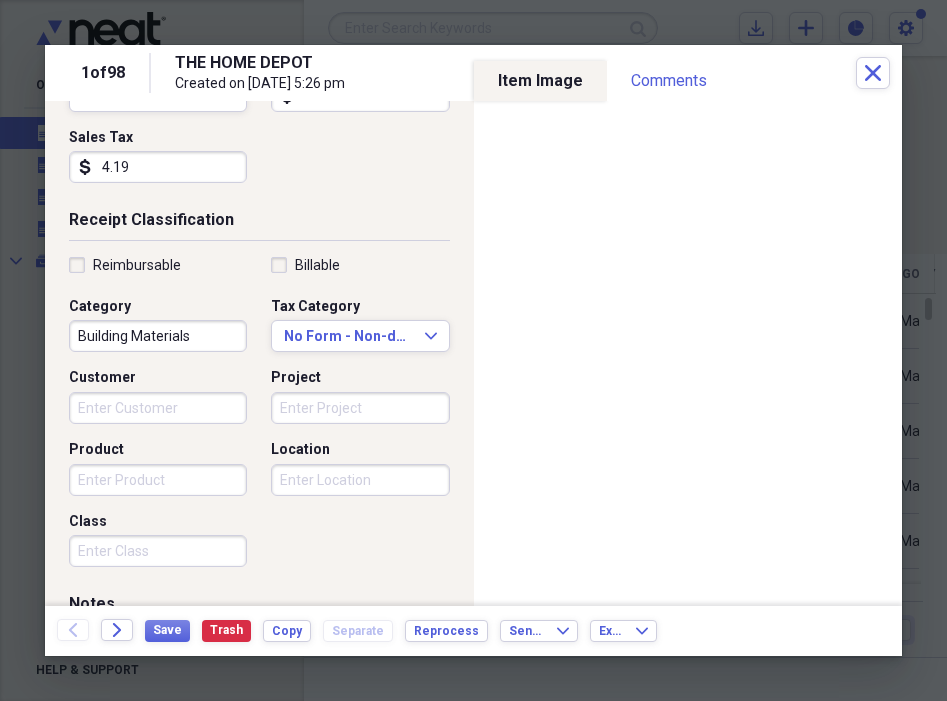 type on "4.19" 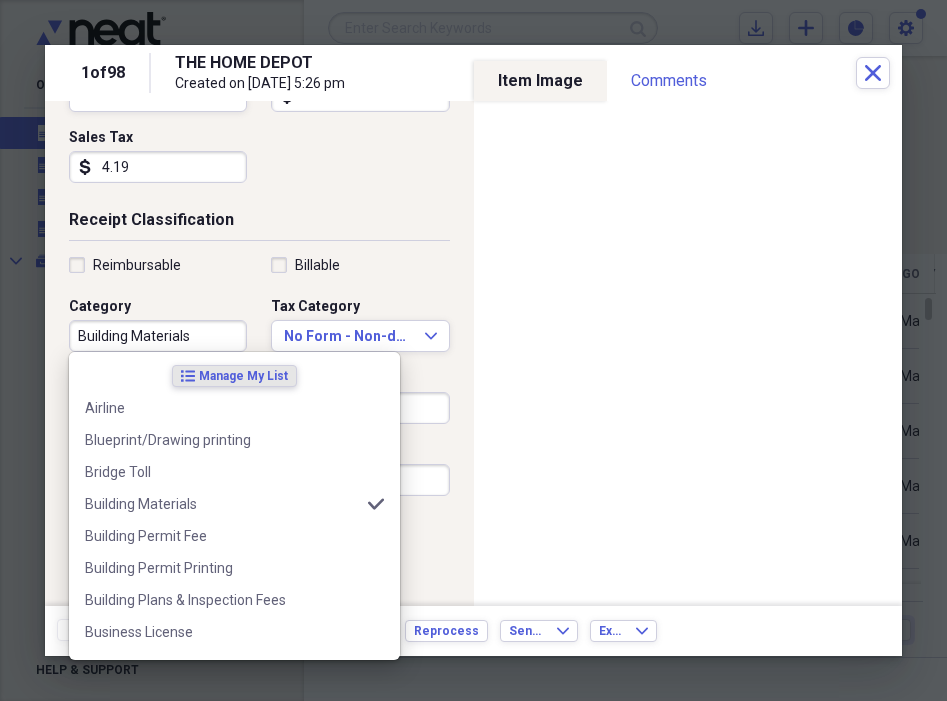 click on "Building Materials" at bounding box center [158, 336] 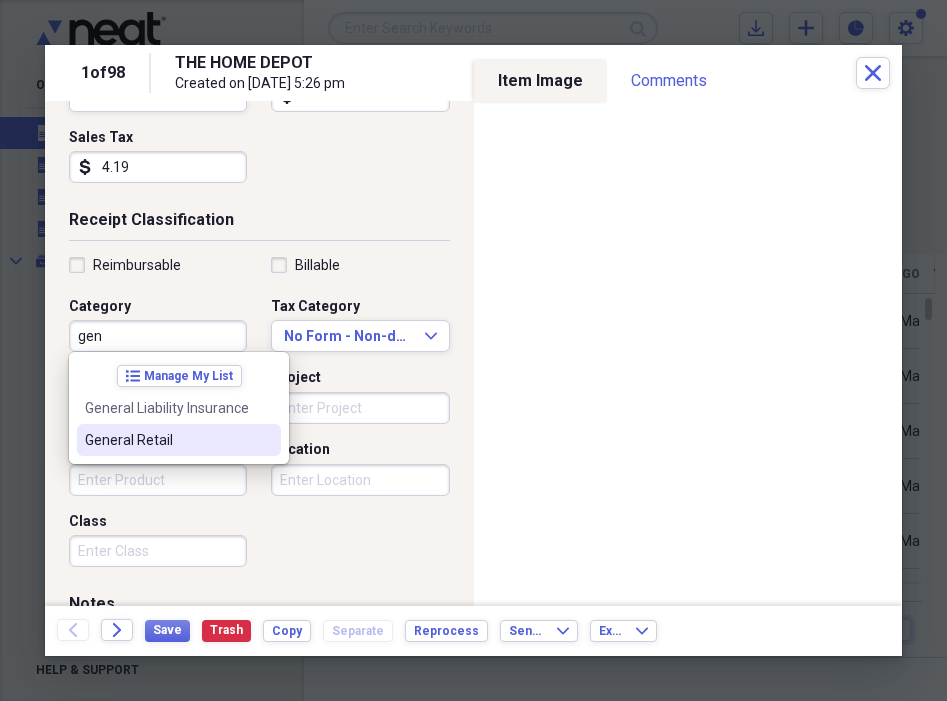 click on "General Retail" at bounding box center (167, 440) 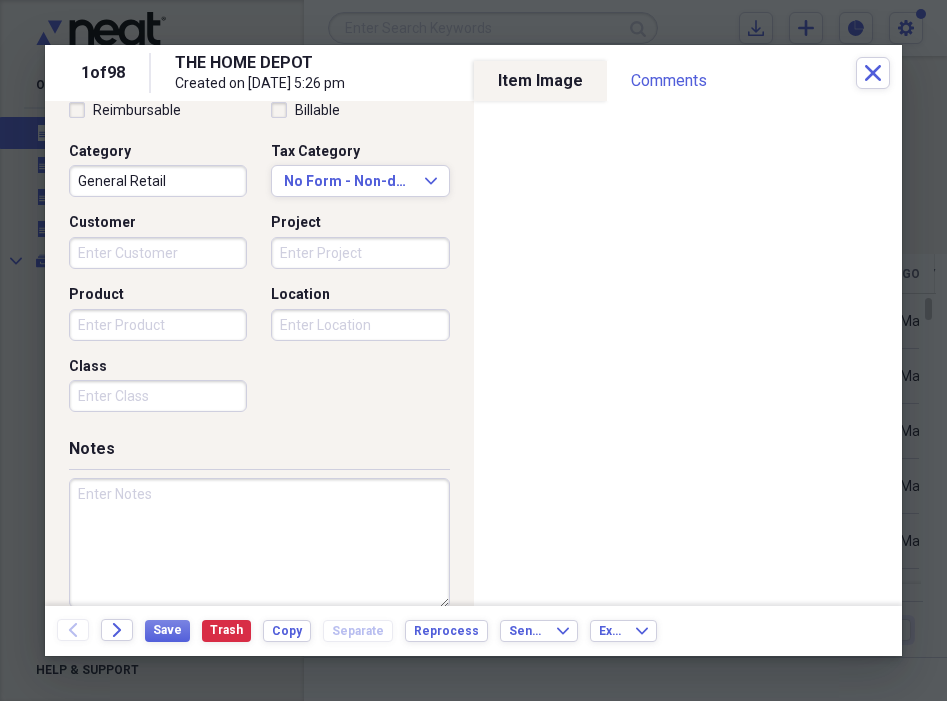 scroll, scrollTop: 516, scrollLeft: 0, axis: vertical 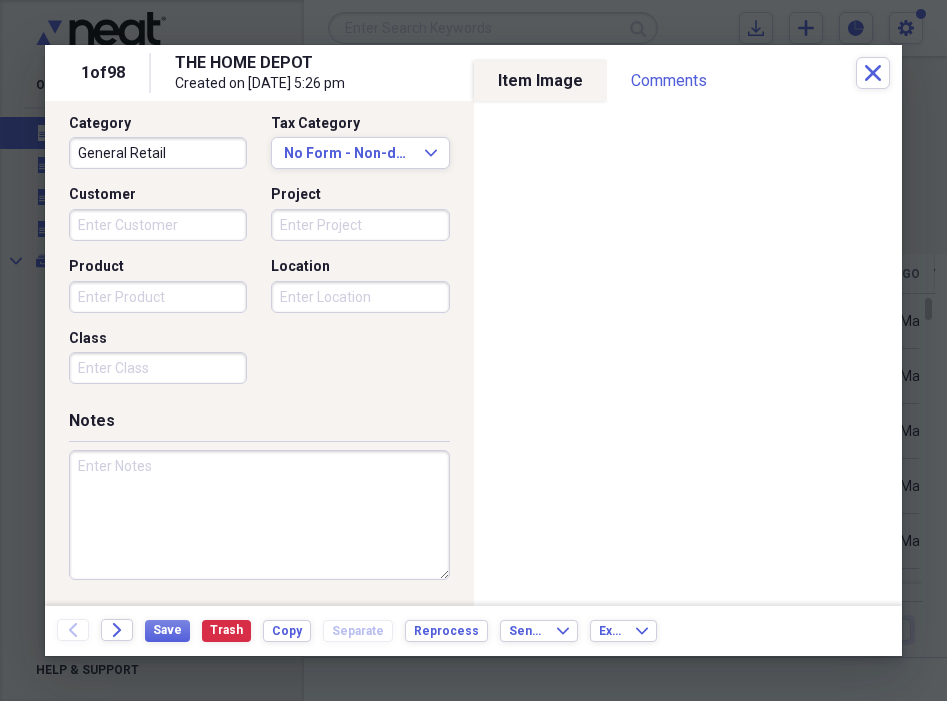 click at bounding box center [259, 515] 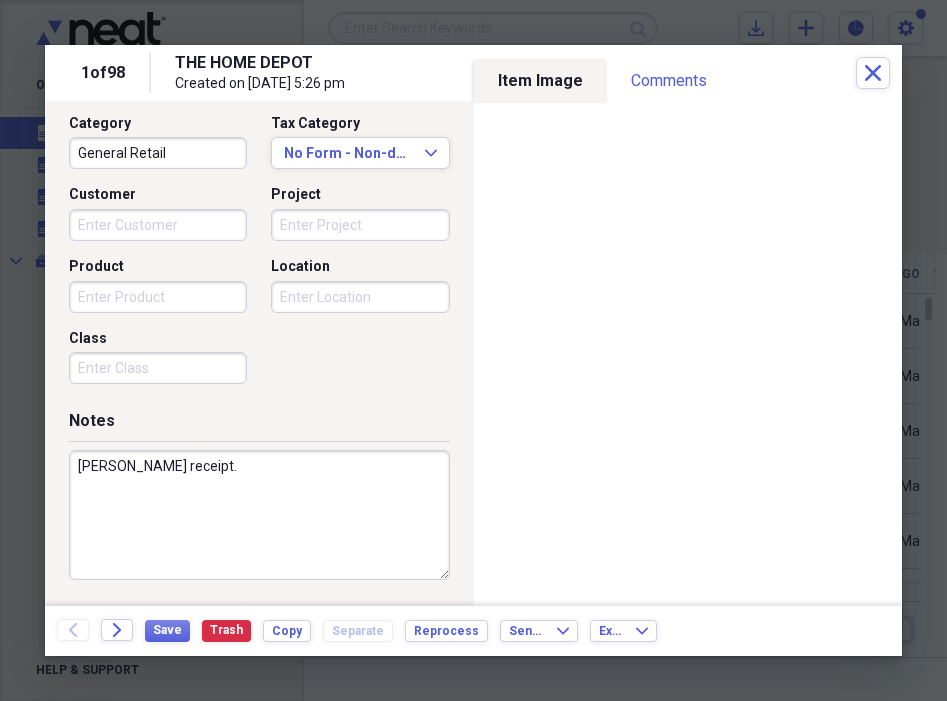 drag, startPoint x: 206, startPoint y: 467, endPoint x: 38, endPoint y: 471, distance: 168.0476 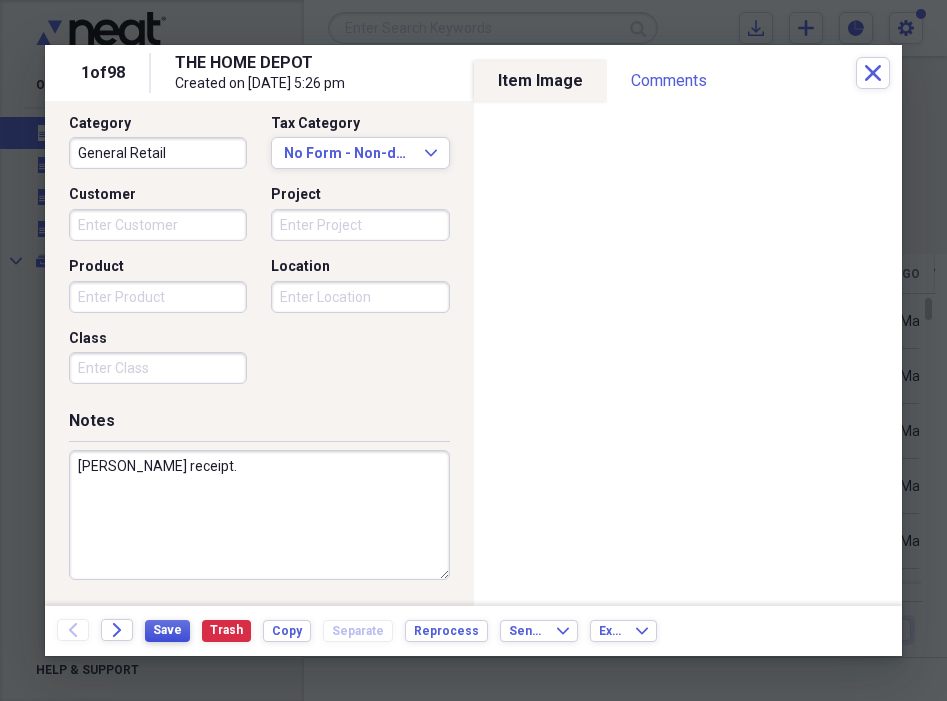 type on "[PERSON_NAME] receipt." 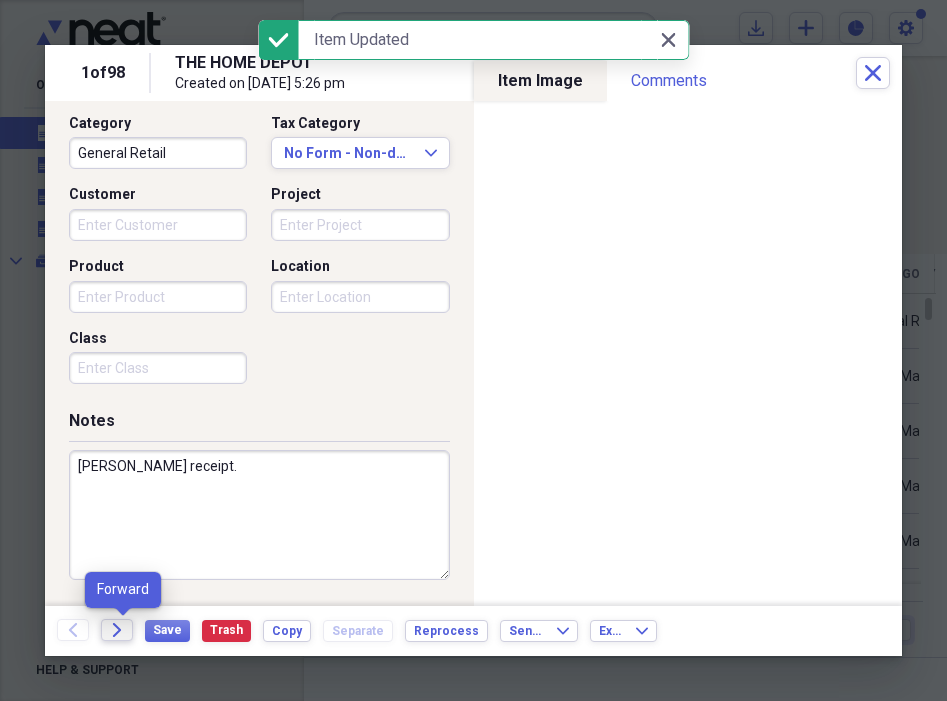 click on "Forward" 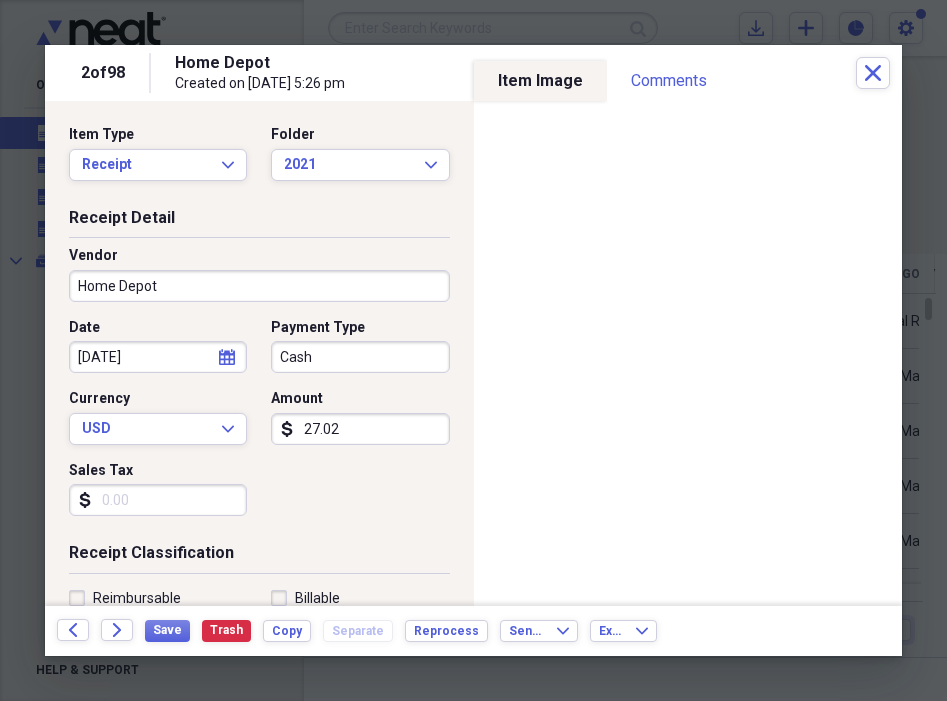 click on "calendar Calendar" at bounding box center (227, 357) 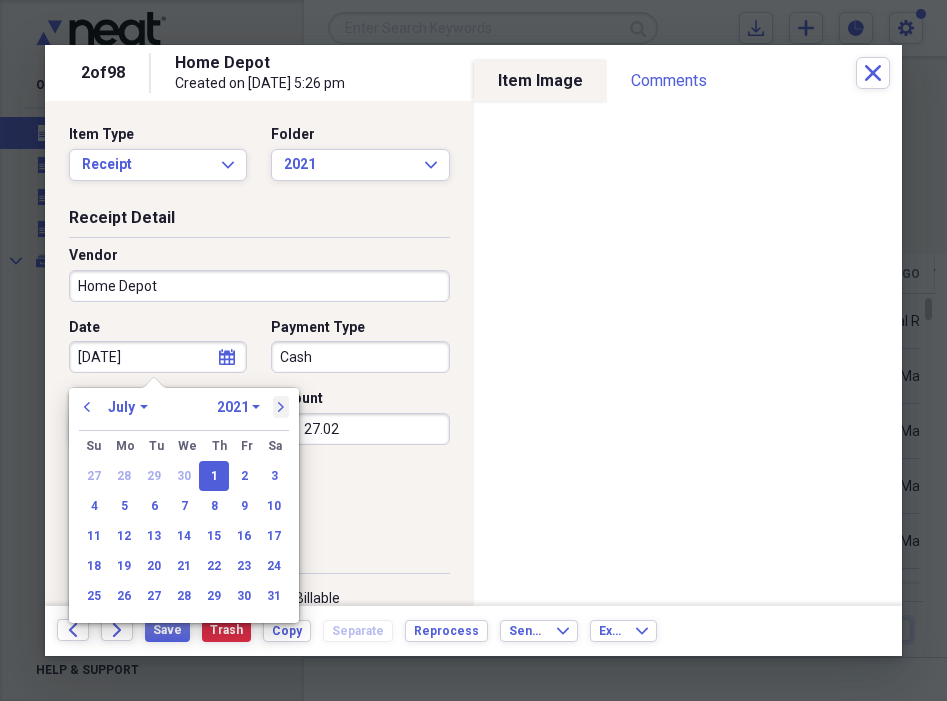 click on "next" at bounding box center [281, 407] 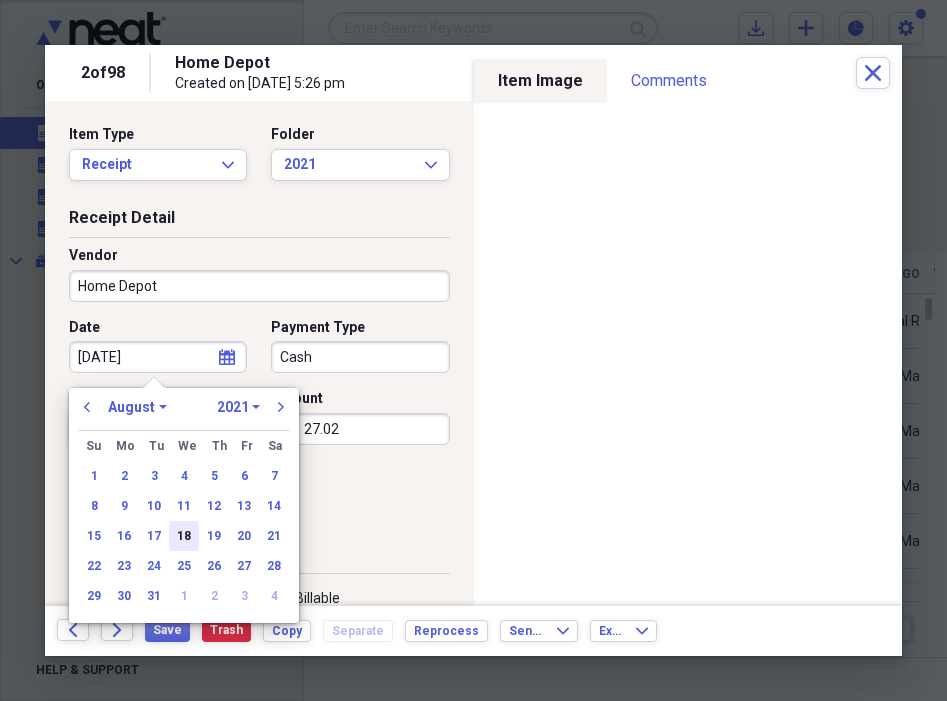 click on "18" at bounding box center [184, 536] 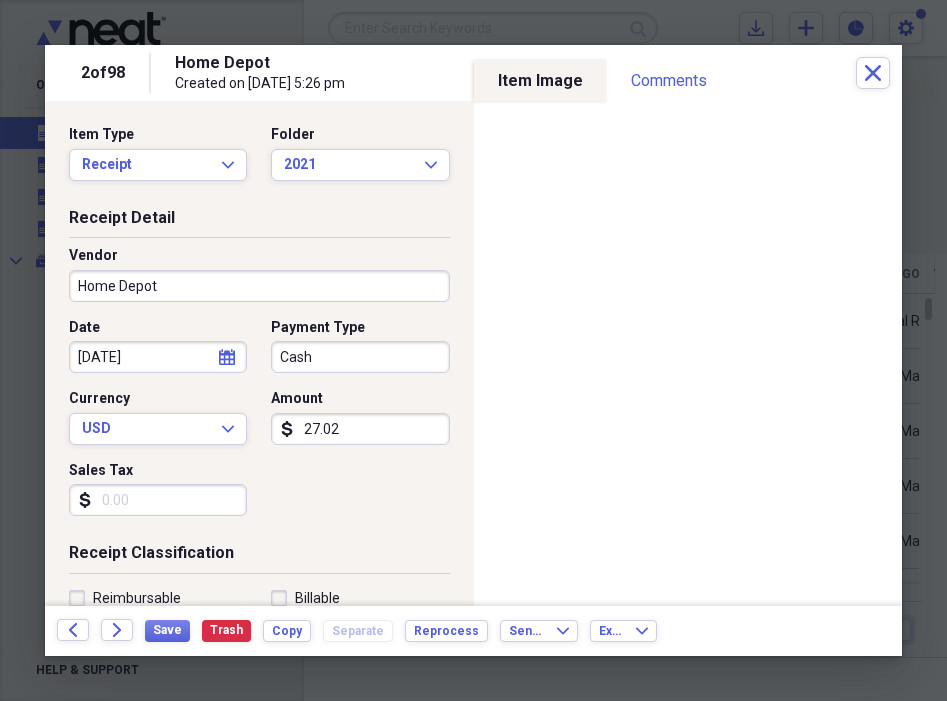 click on "Cash" at bounding box center [360, 357] 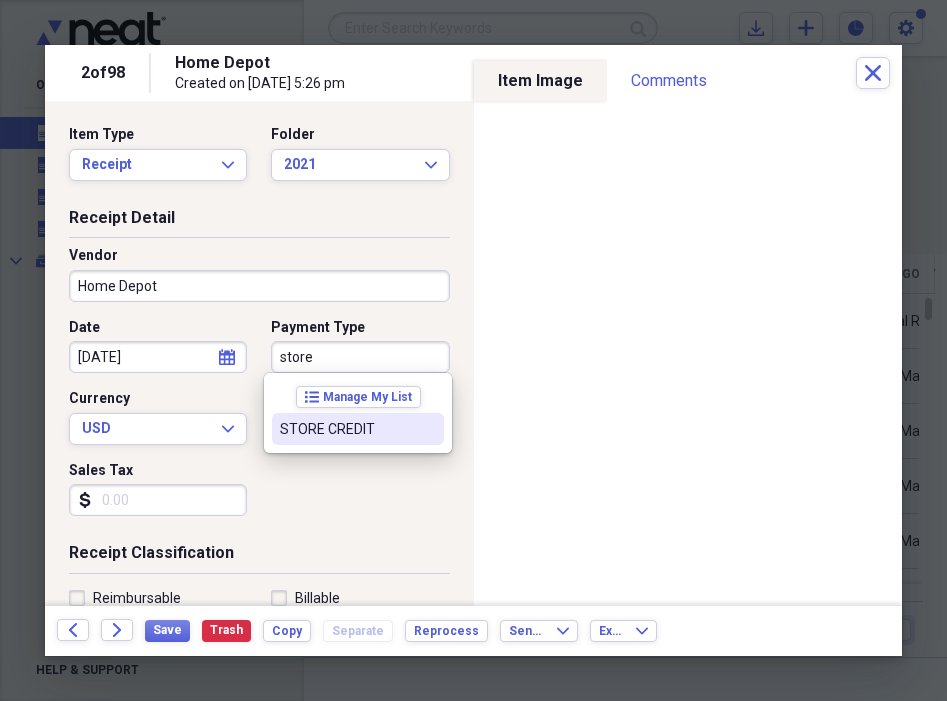 click on "STORE CREDIT" at bounding box center [346, 429] 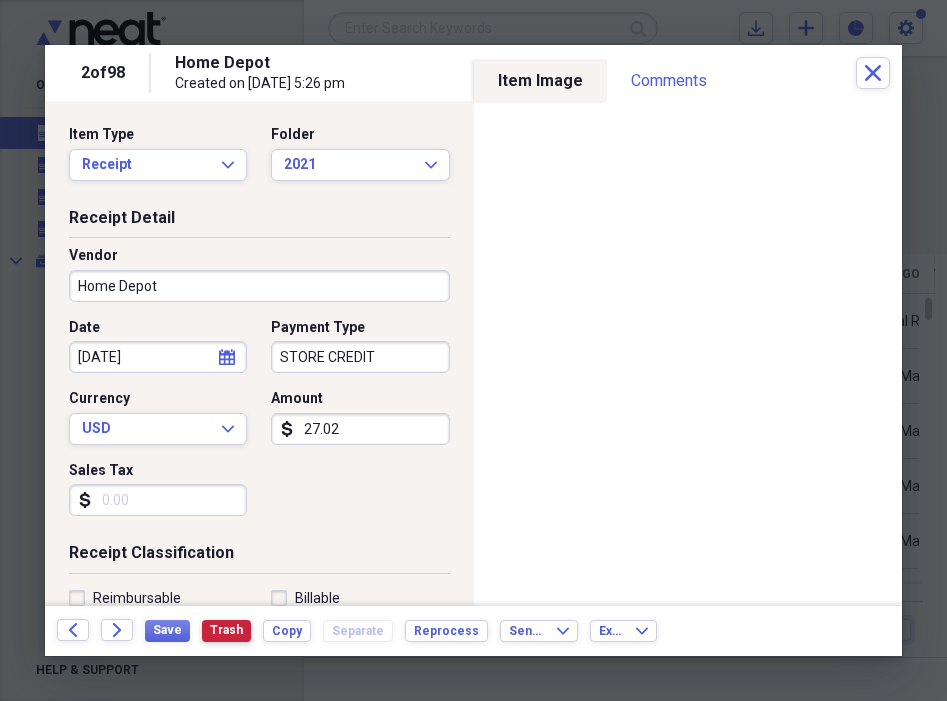 drag, startPoint x: 227, startPoint y: 632, endPoint x: 215, endPoint y: 650, distance: 21.633308 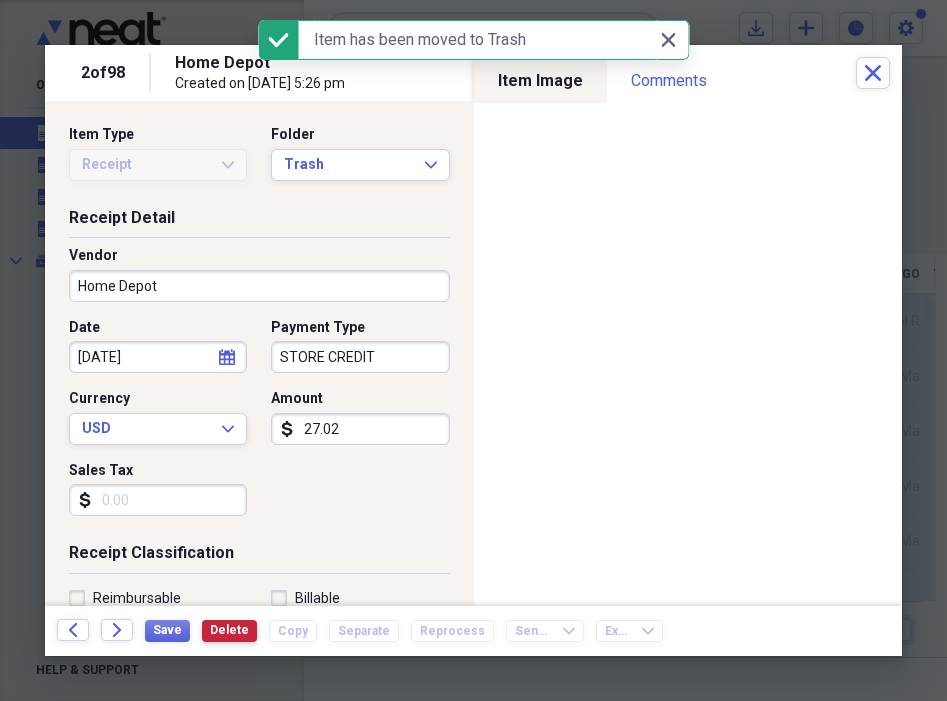 type on "[DATE]" 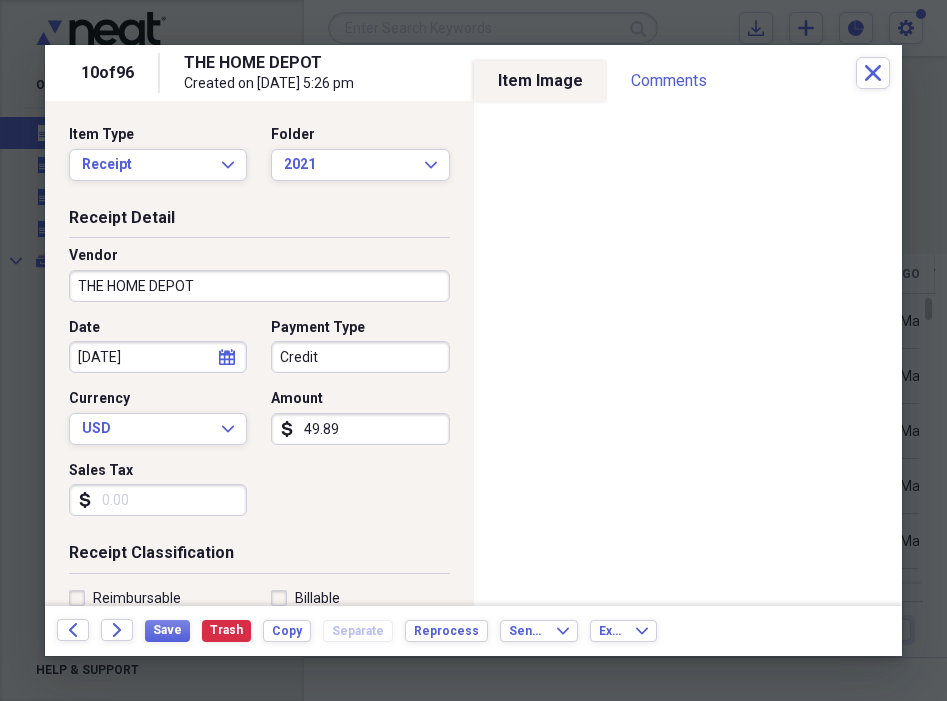 click on "Credit" at bounding box center [360, 357] 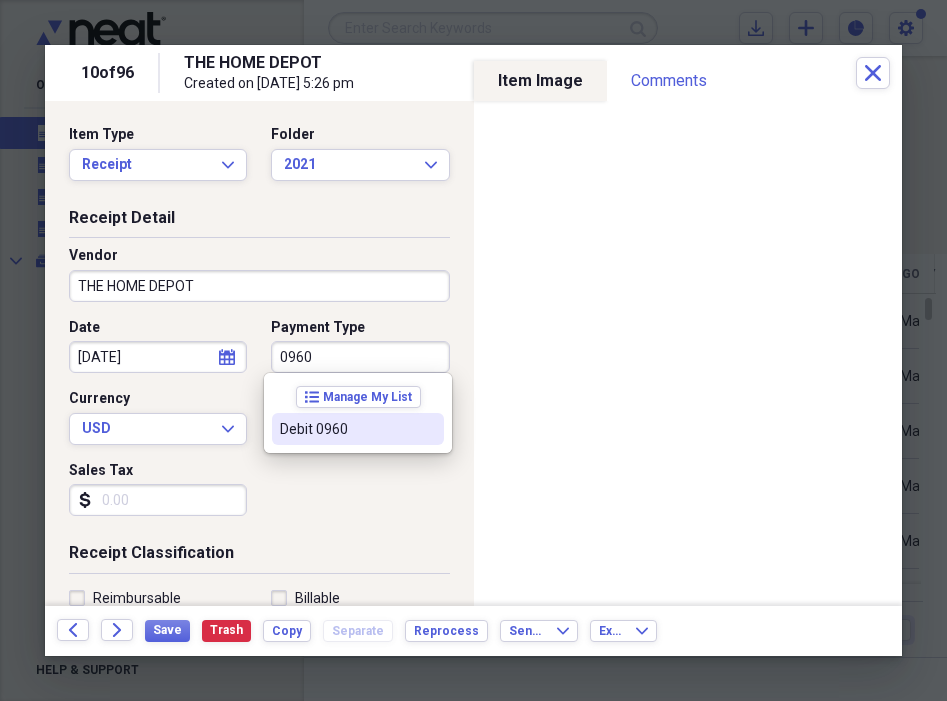 click on "Debit 0960" at bounding box center (346, 429) 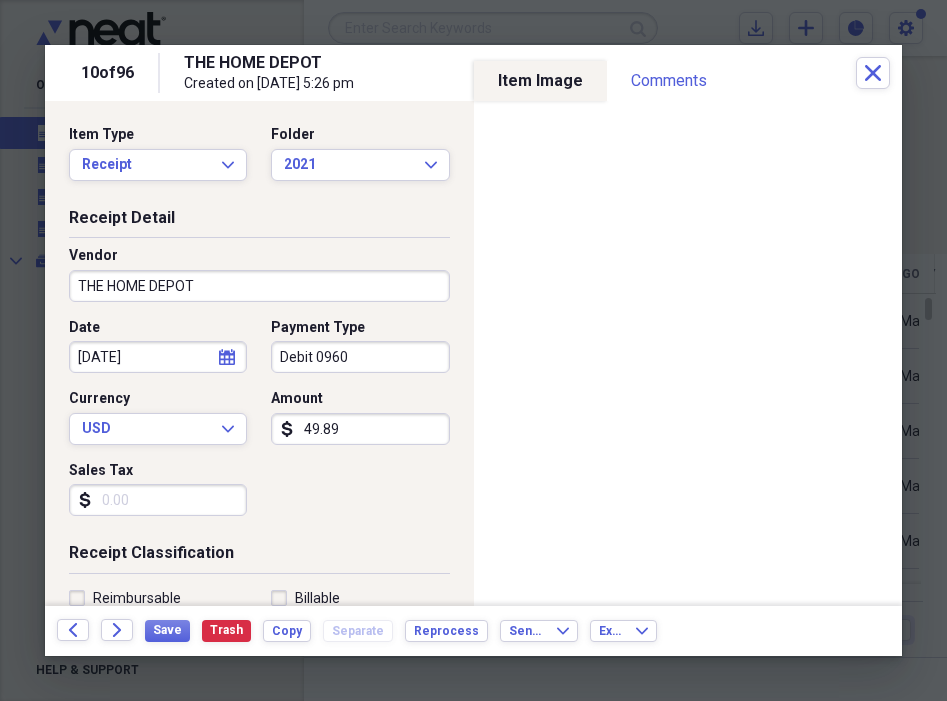 click on "Sales Tax" at bounding box center [158, 500] 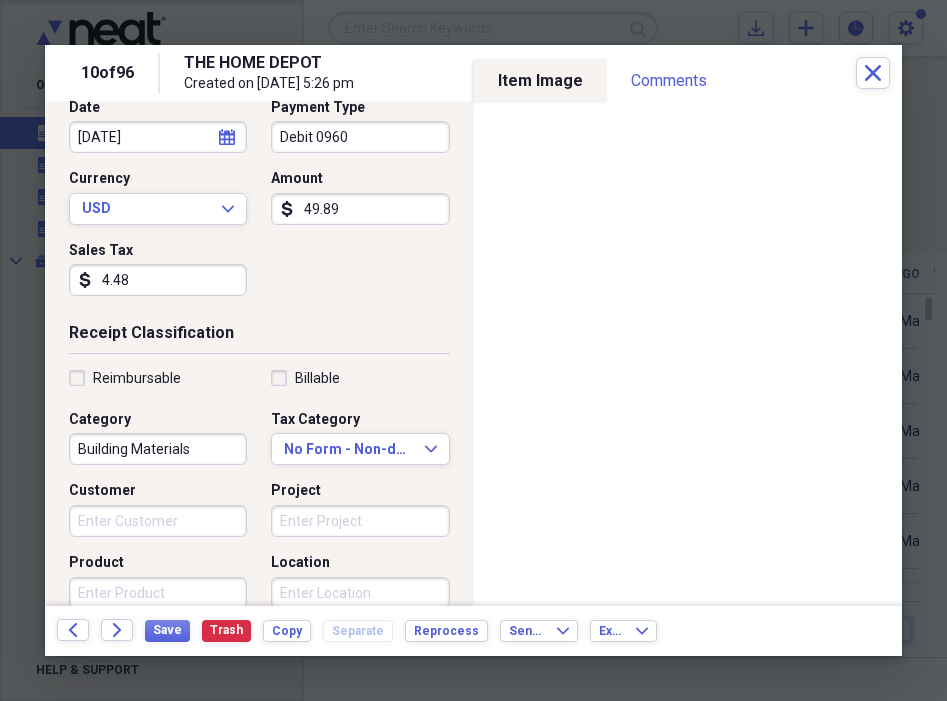 scroll, scrollTop: 222, scrollLeft: 0, axis: vertical 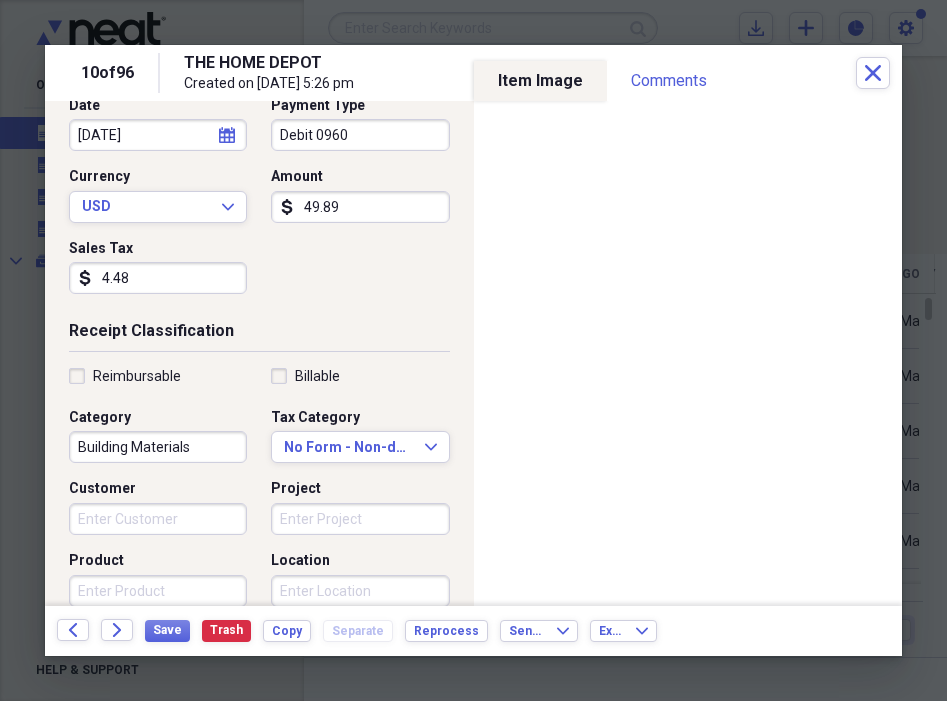 type on "4.48" 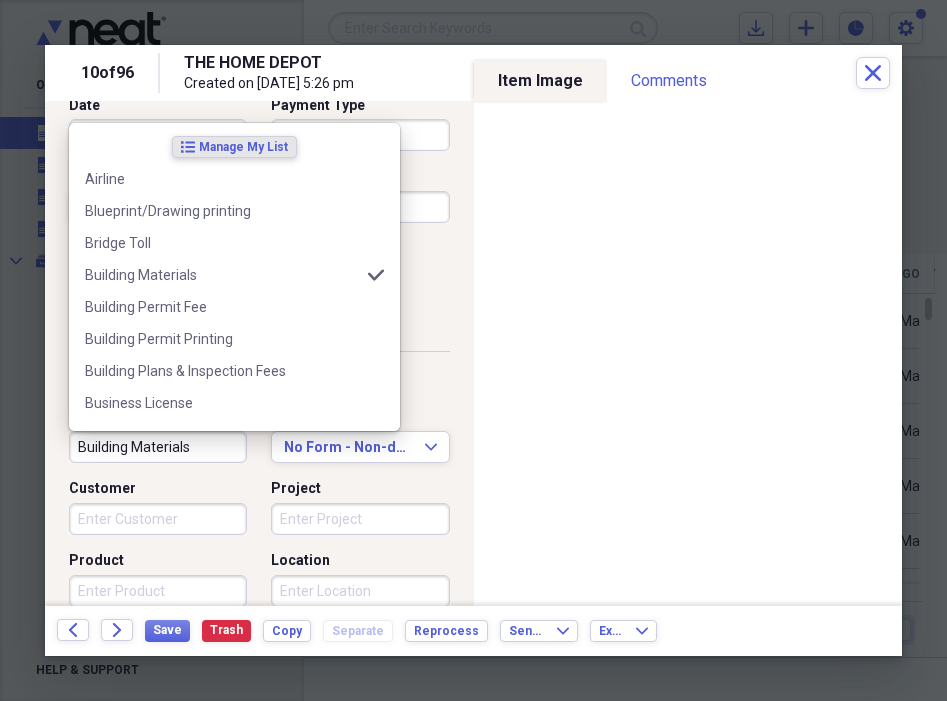 click on "Building Materials" at bounding box center [158, 447] 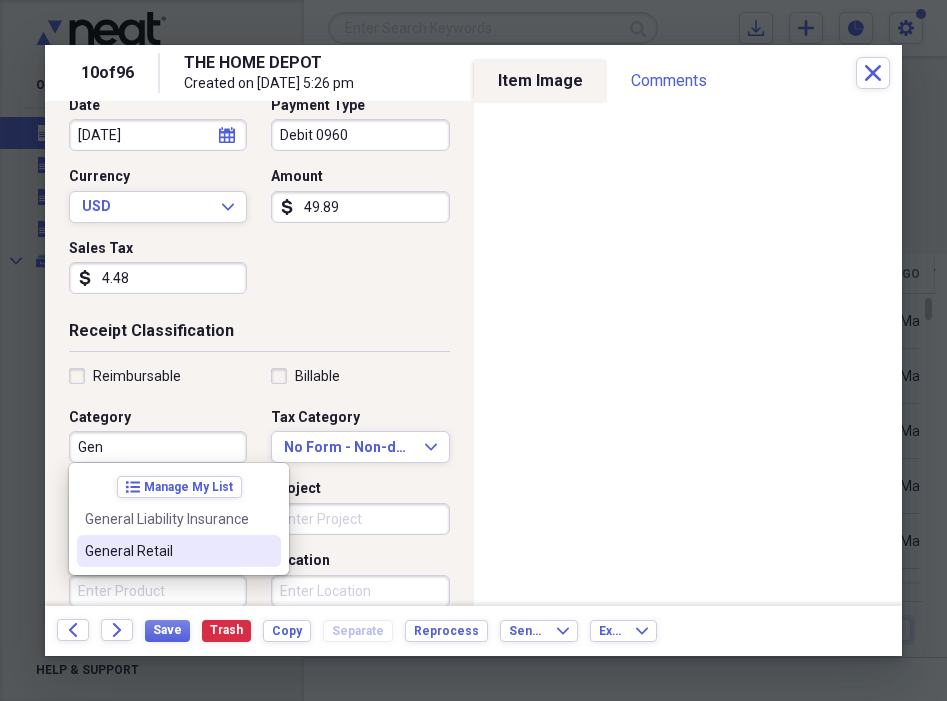 click on "General Retail" at bounding box center [167, 551] 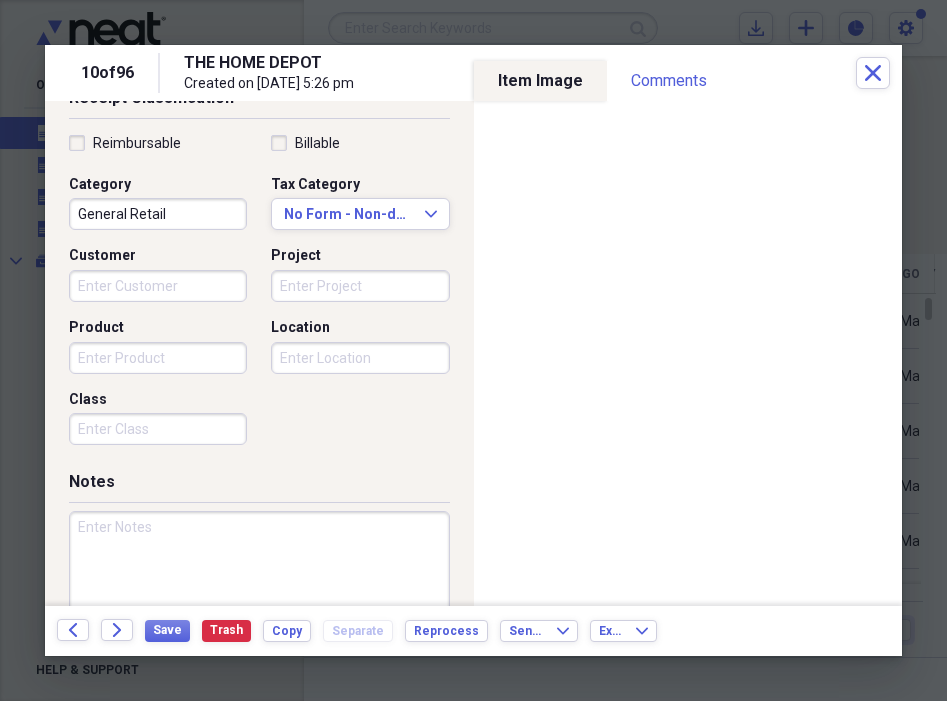 scroll, scrollTop: 503, scrollLeft: 0, axis: vertical 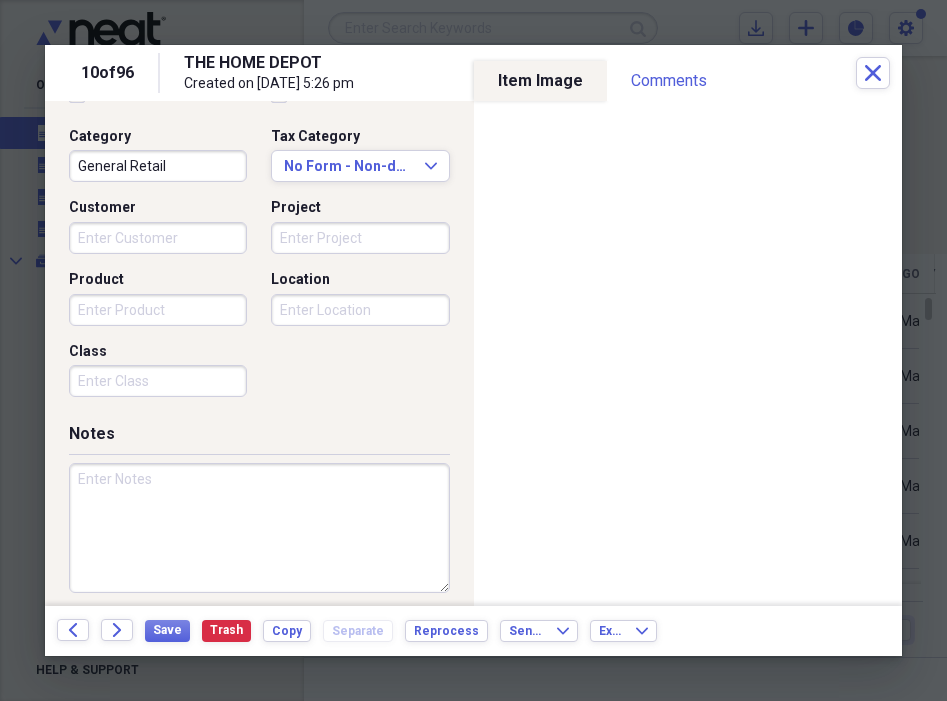 click at bounding box center (259, 528) 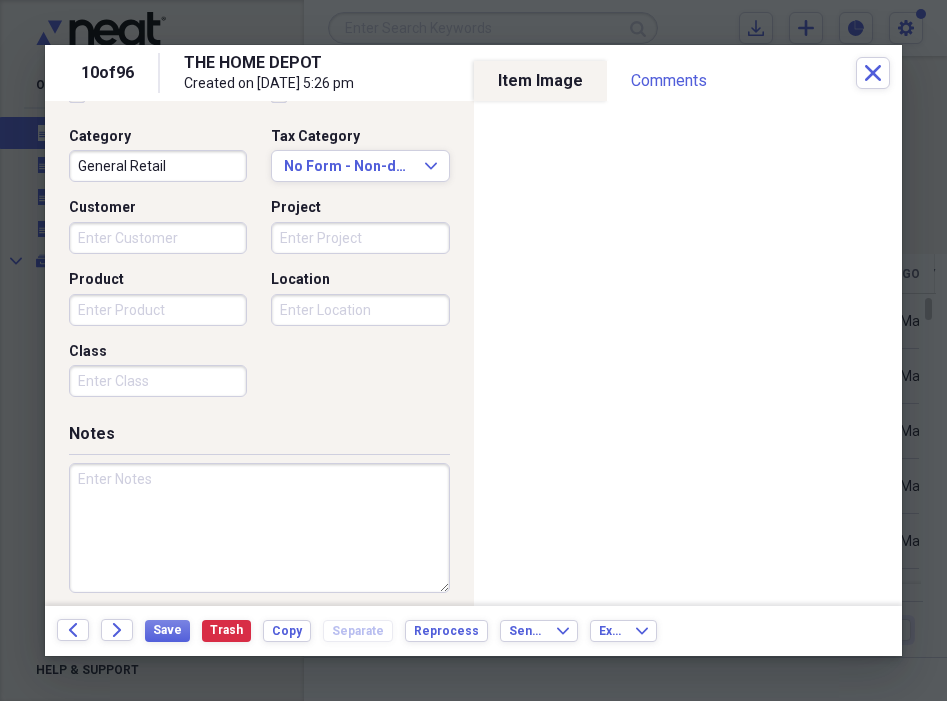 paste on "[PERSON_NAME] receipt." 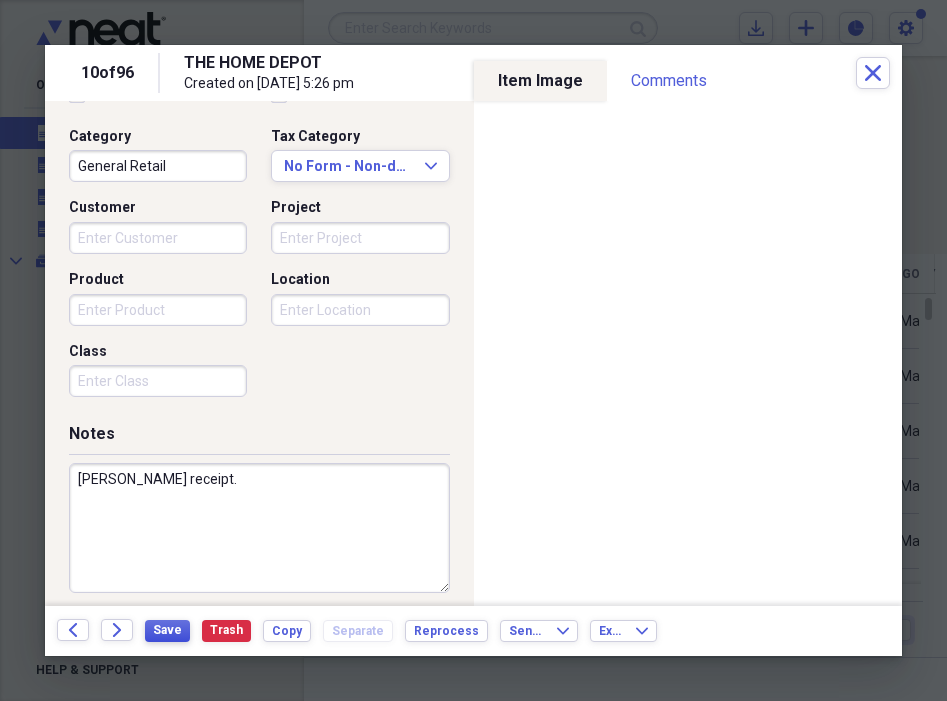 type on "[PERSON_NAME] receipt." 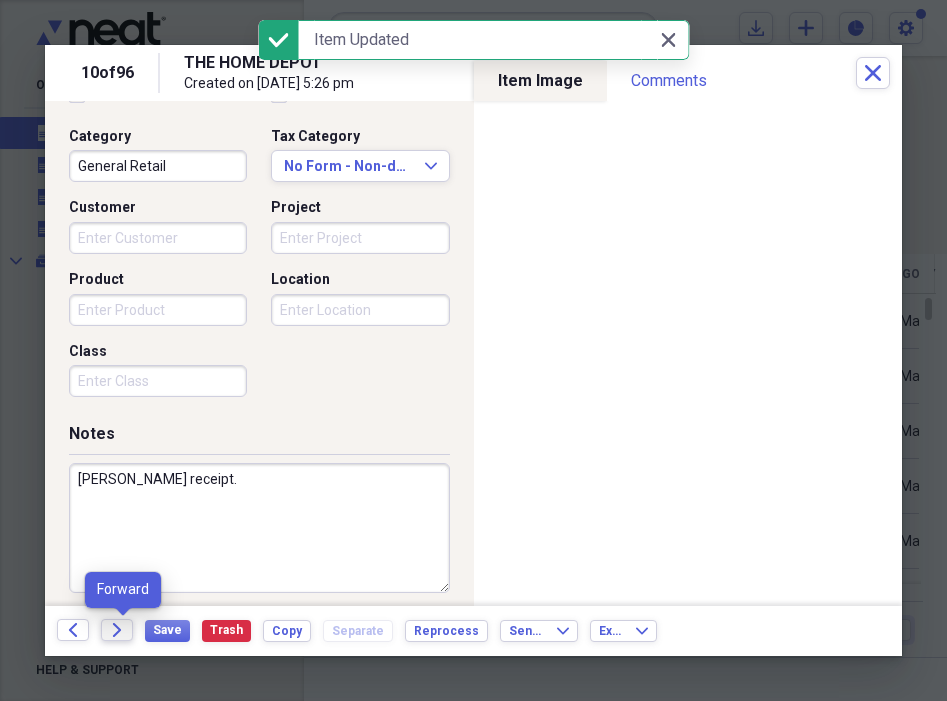 click on "Forward" 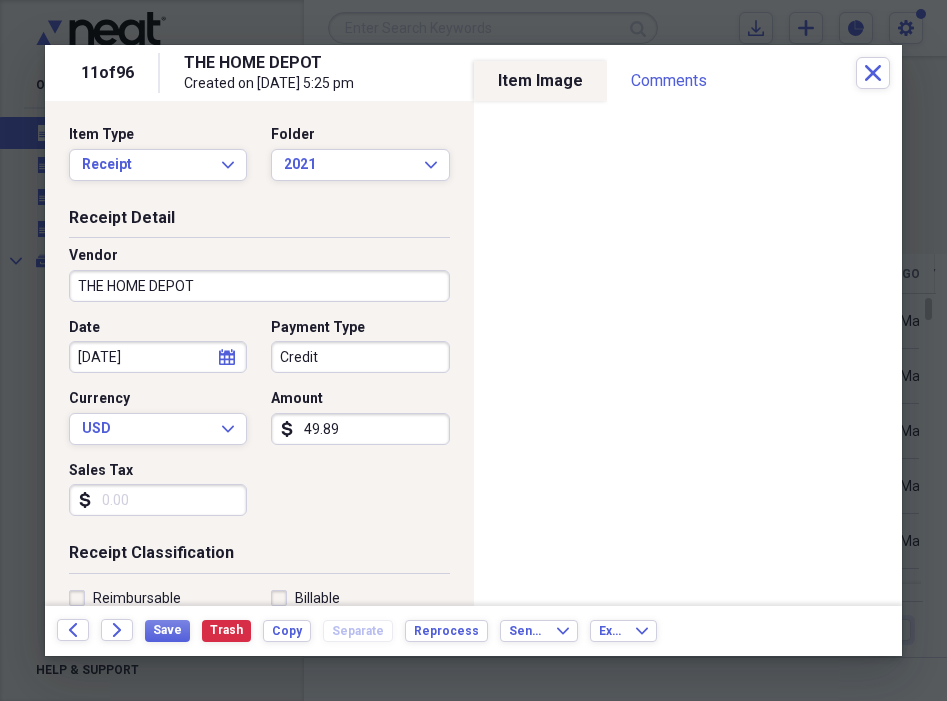 click on "Credit" at bounding box center (360, 357) 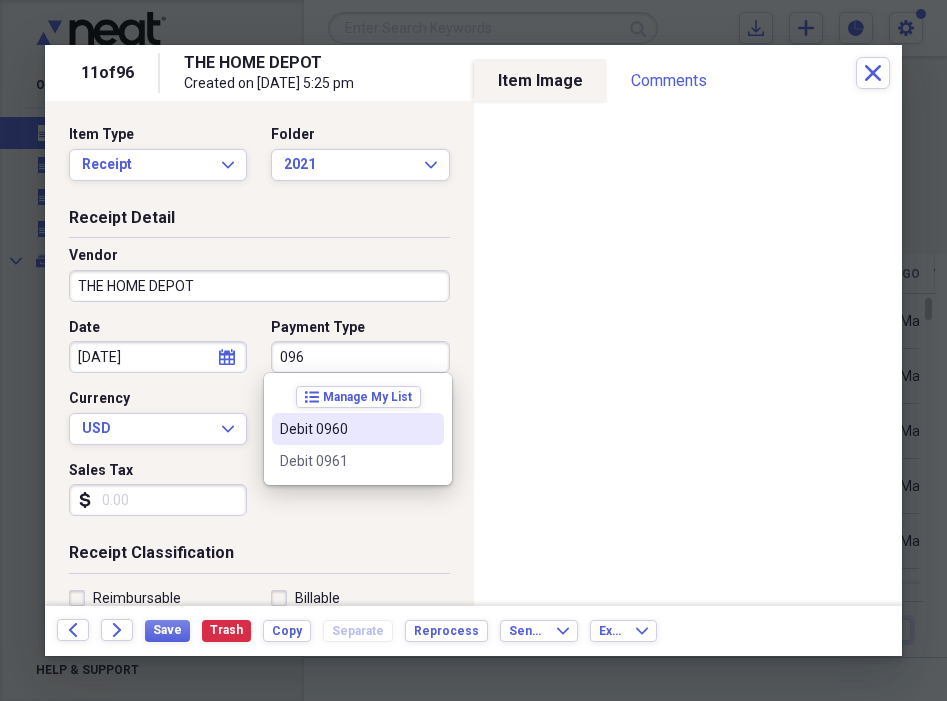 click on "Debit 0960" at bounding box center [346, 429] 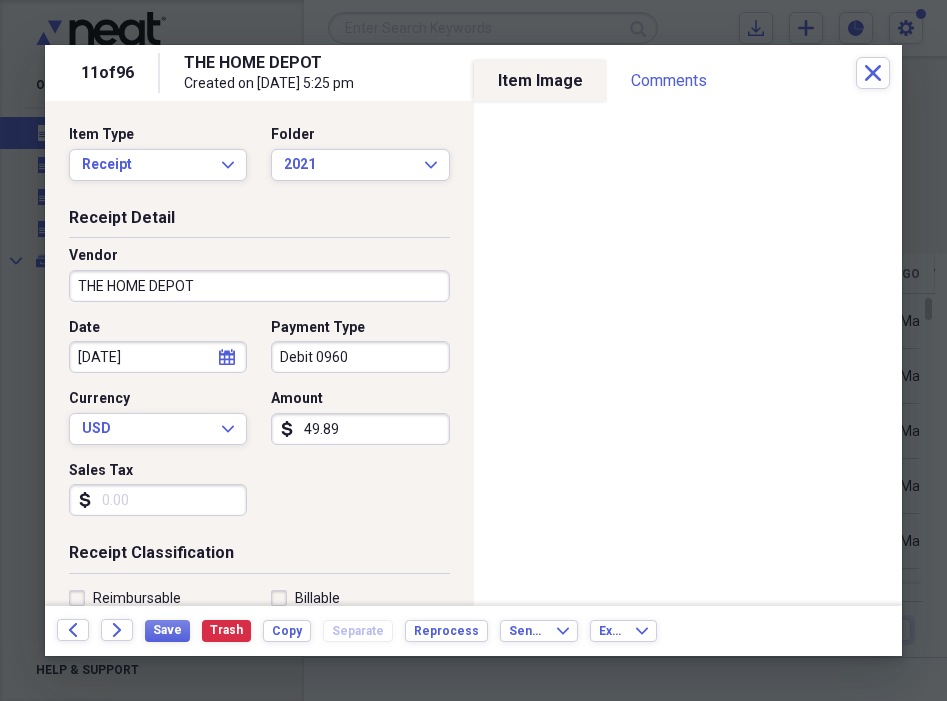 click on "Sales Tax" at bounding box center (158, 500) 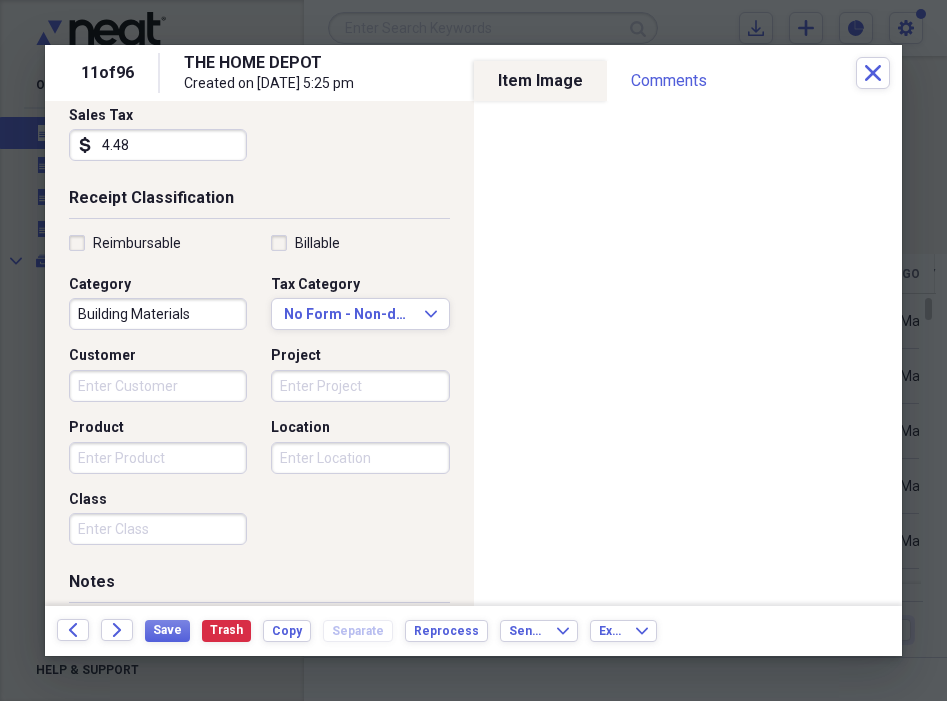 scroll, scrollTop: 361, scrollLeft: 0, axis: vertical 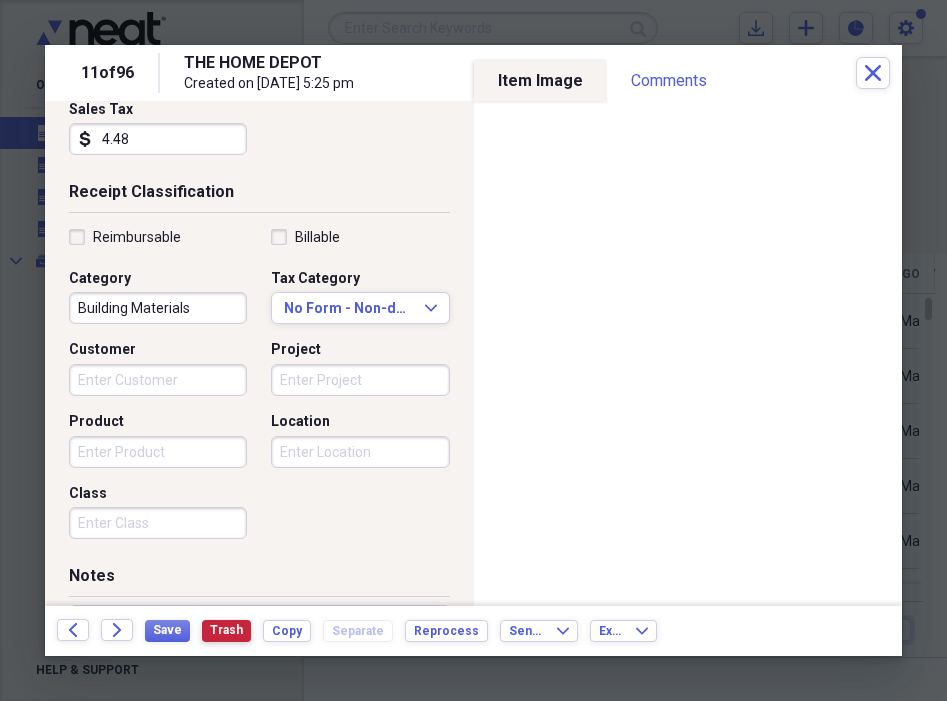 type on "4.48" 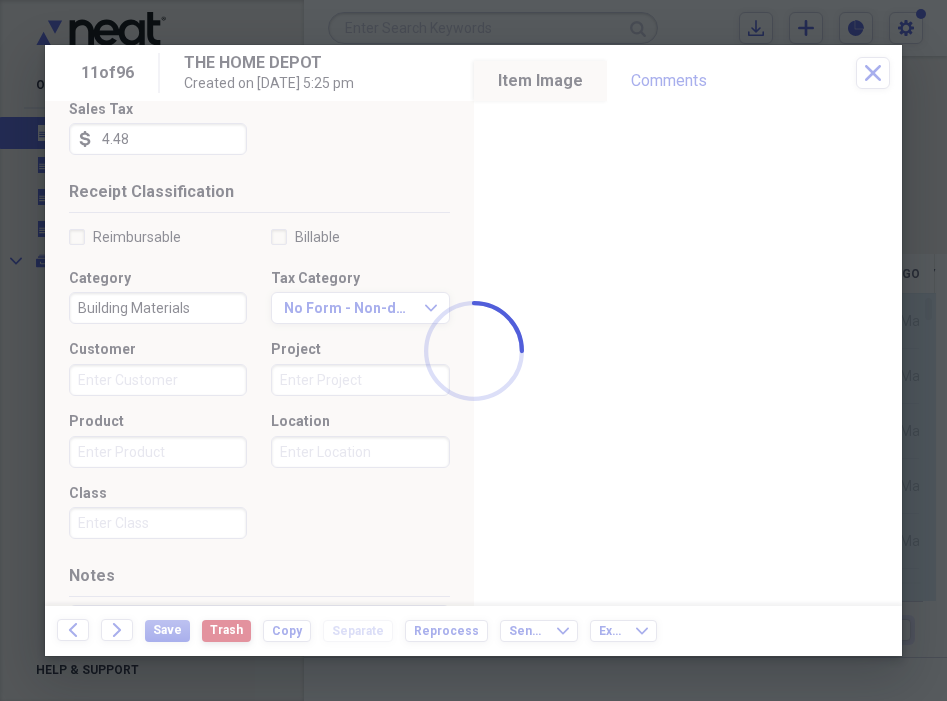 type on "Credit" 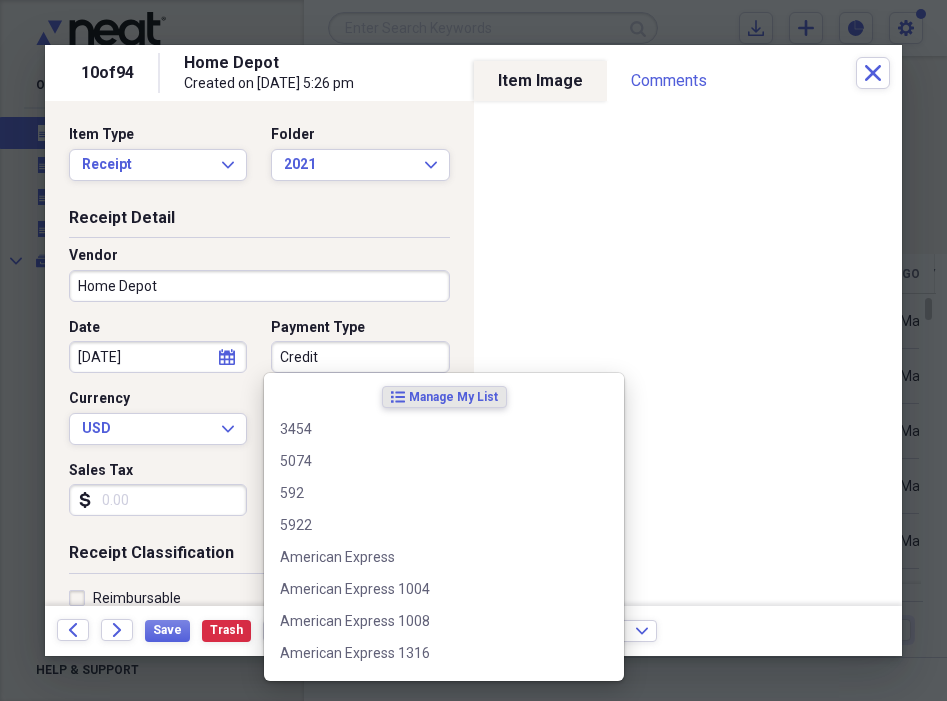click on "Credit" at bounding box center [360, 357] 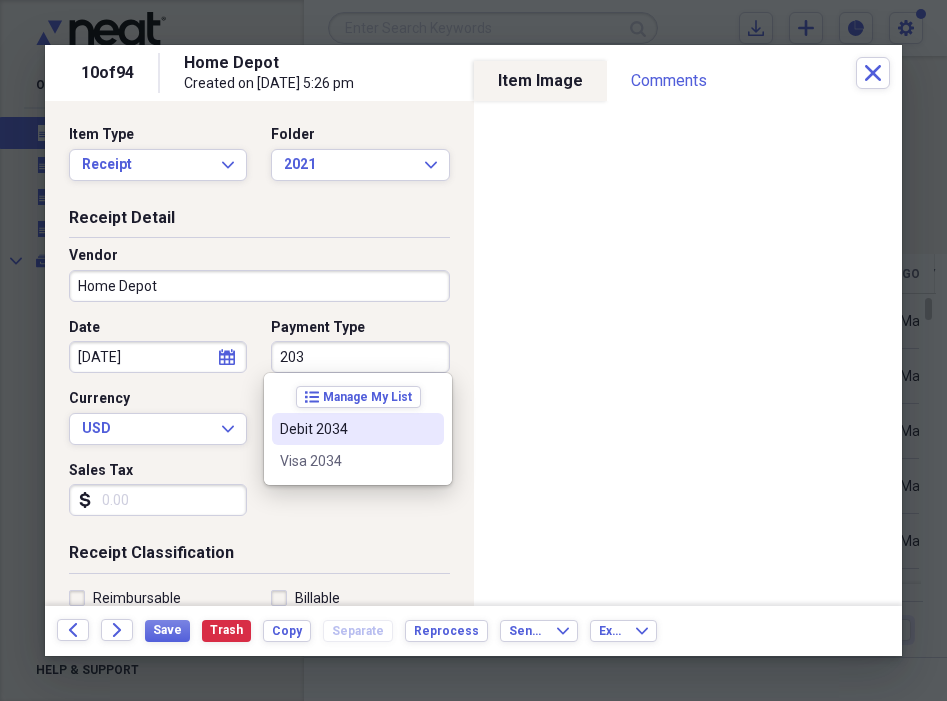 click on "Debit 2034" at bounding box center [346, 429] 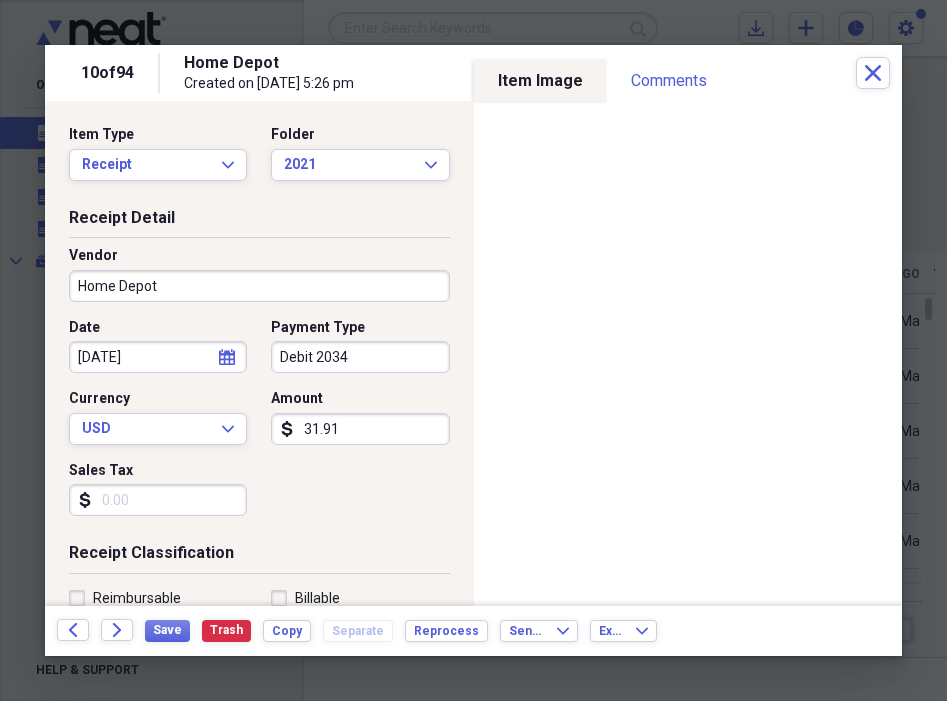 click on "Sales Tax" at bounding box center [158, 500] 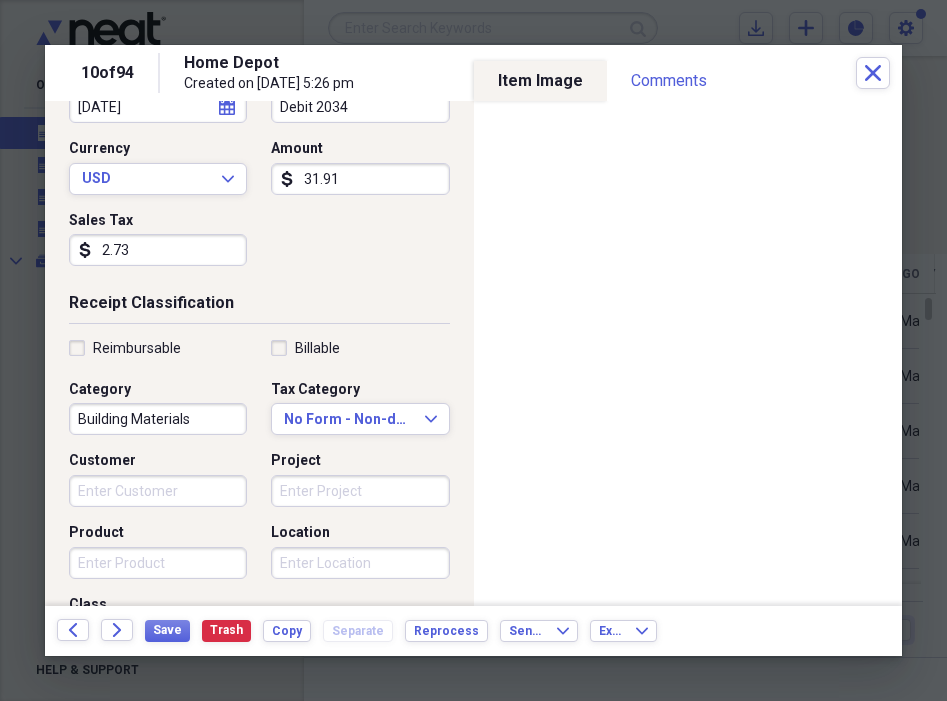 scroll, scrollTop: 261, scrollLeft: 0, axis: vertical 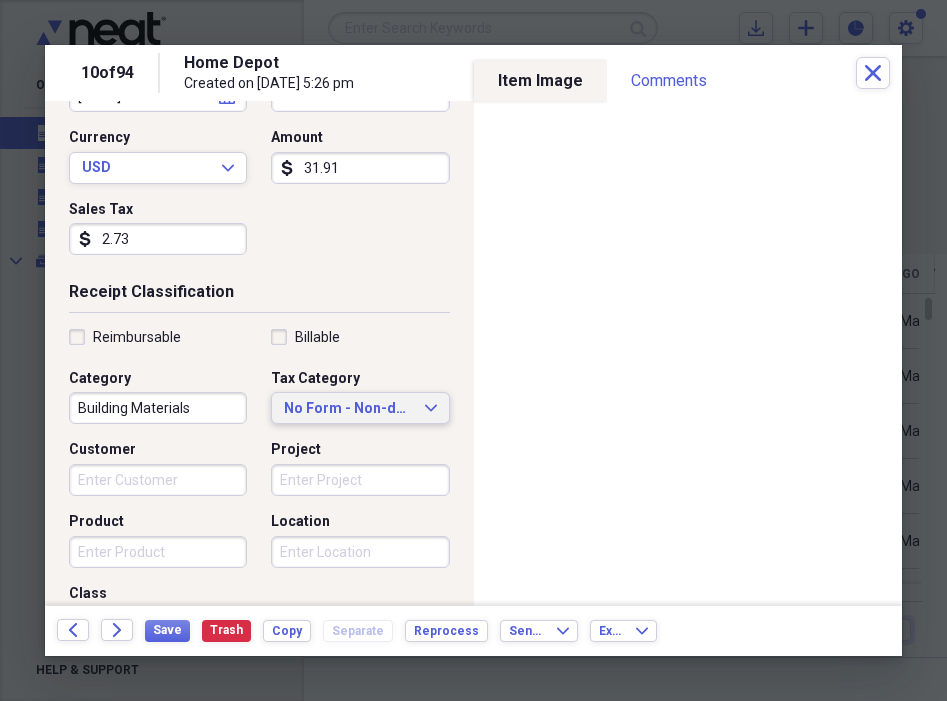 type on "2.73" 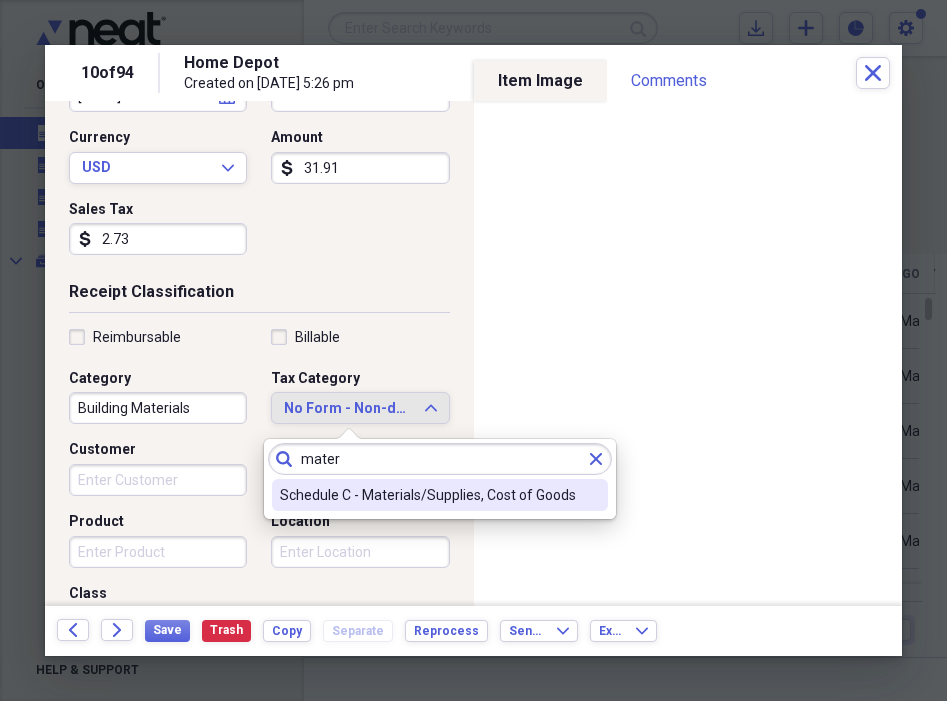 type on "mater" 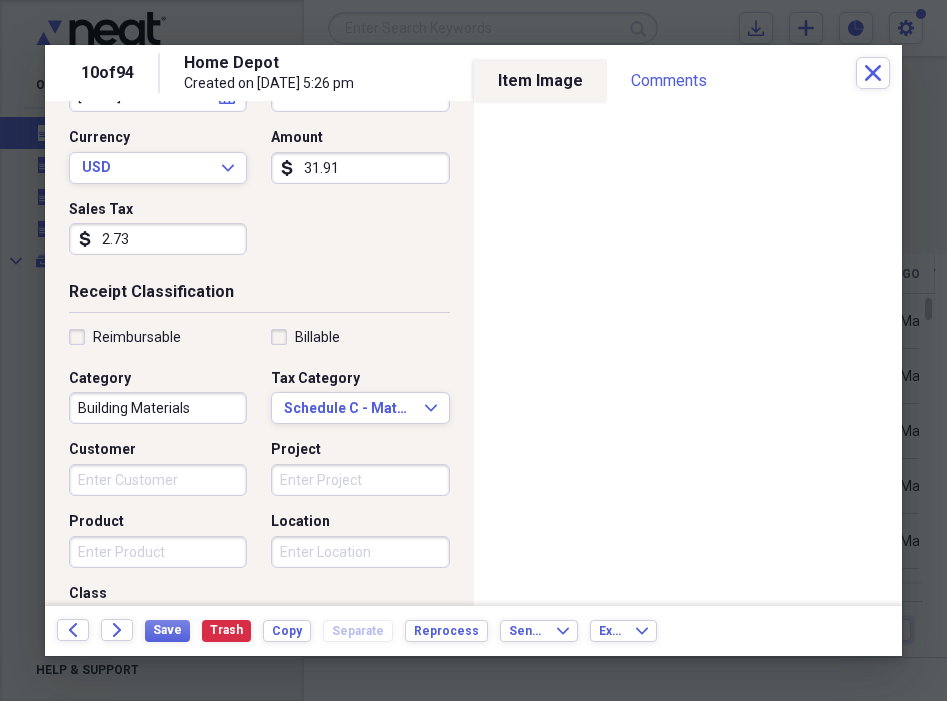 click on "Customer" at bounding box center (158, 480) 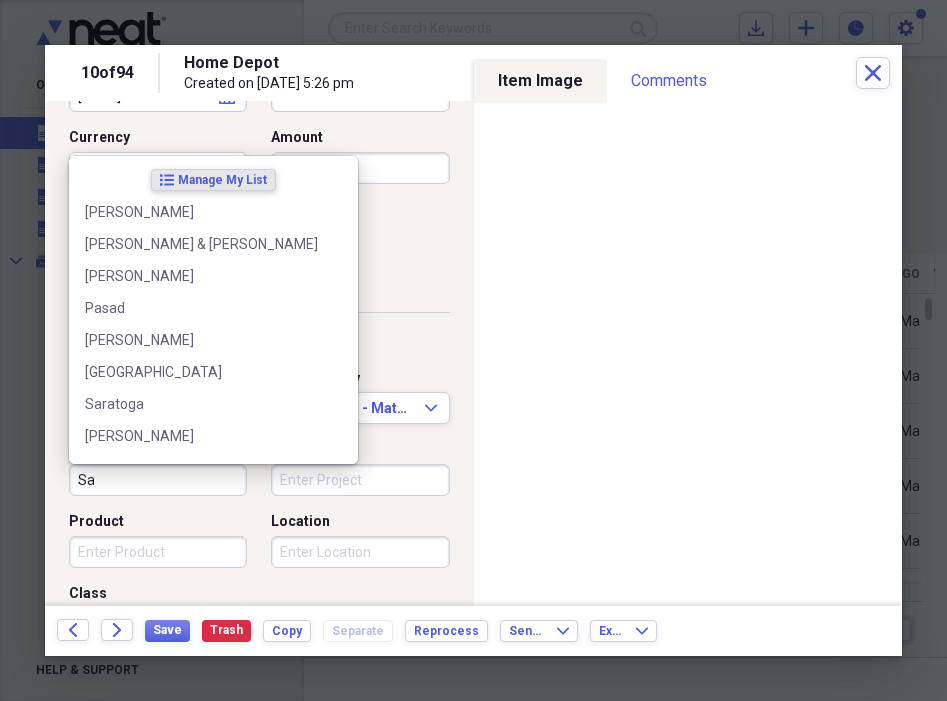 type on "S" 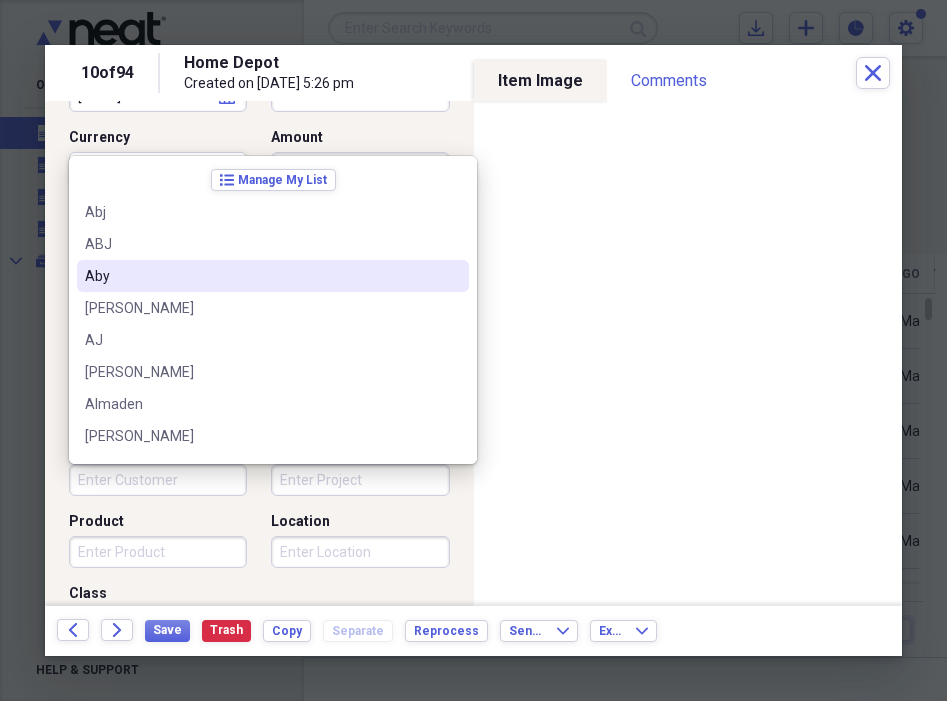 click on "Receipt Detail Vendor Home Depot Date [DATE] calendar Calendar Payment Type Debit 2034 Currency USD Expand Amount dollar-sign 31.91 Sales Tax dollar-sign 2.73" at bounding box center [259, 114] 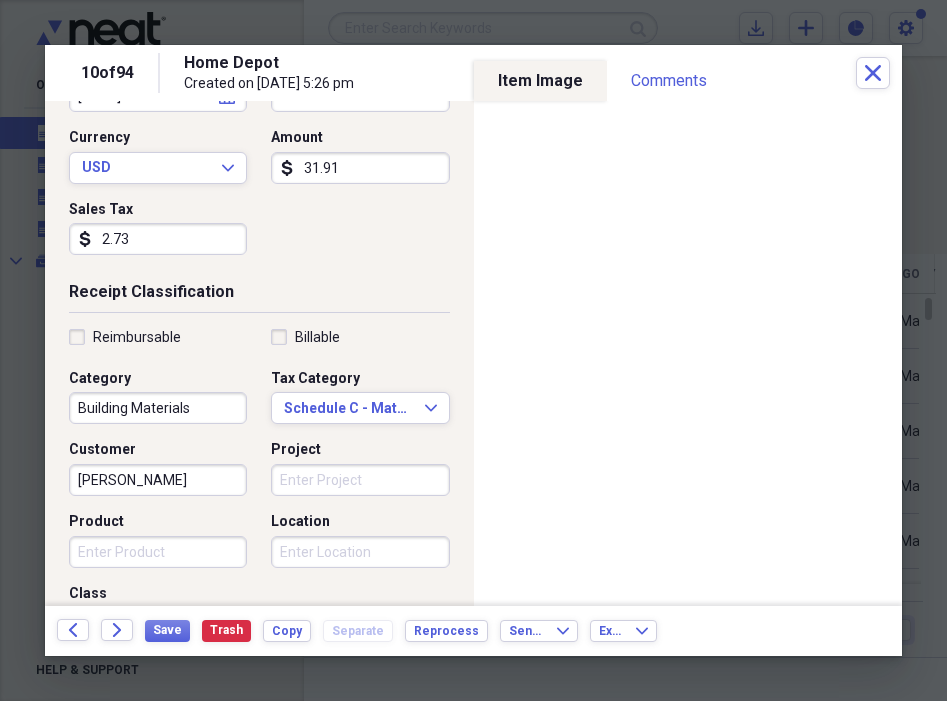 type on "[PERSON_NAME]" 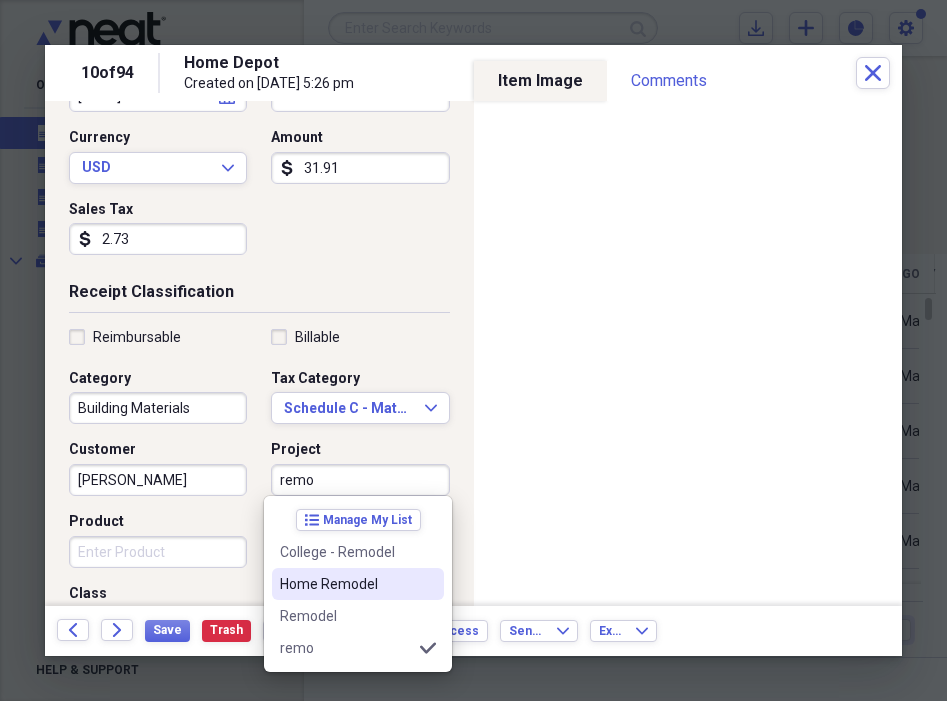 click on "Home Remodel" at bounding box center (358, 584) 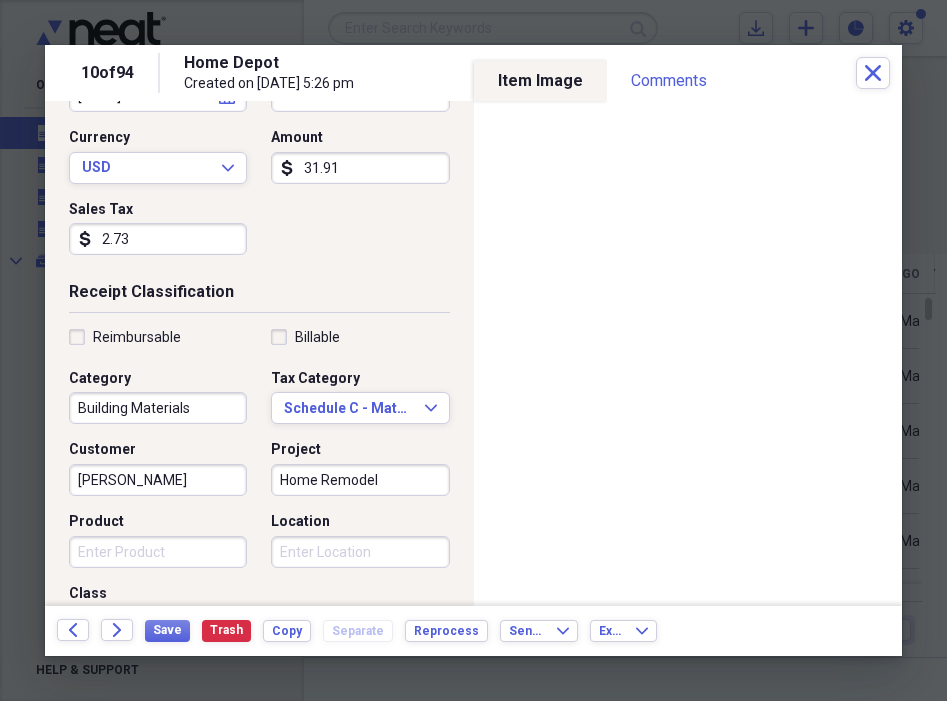 click on "Location" at bounding box center [360, 552] 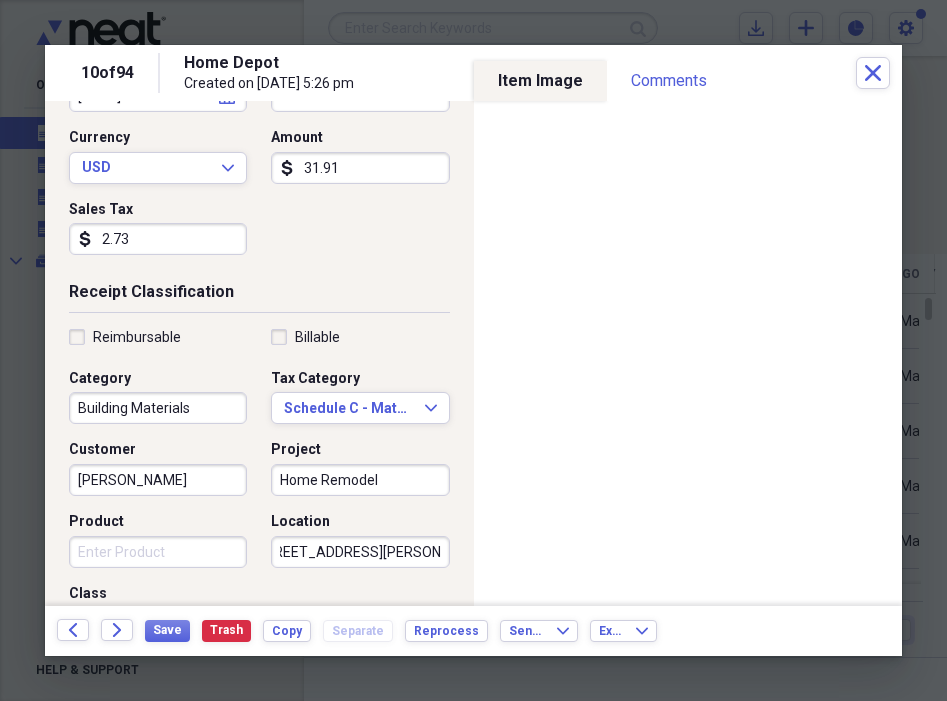 scroll, scrollTop: 0, scrollLeft: 37, axis: horizontal 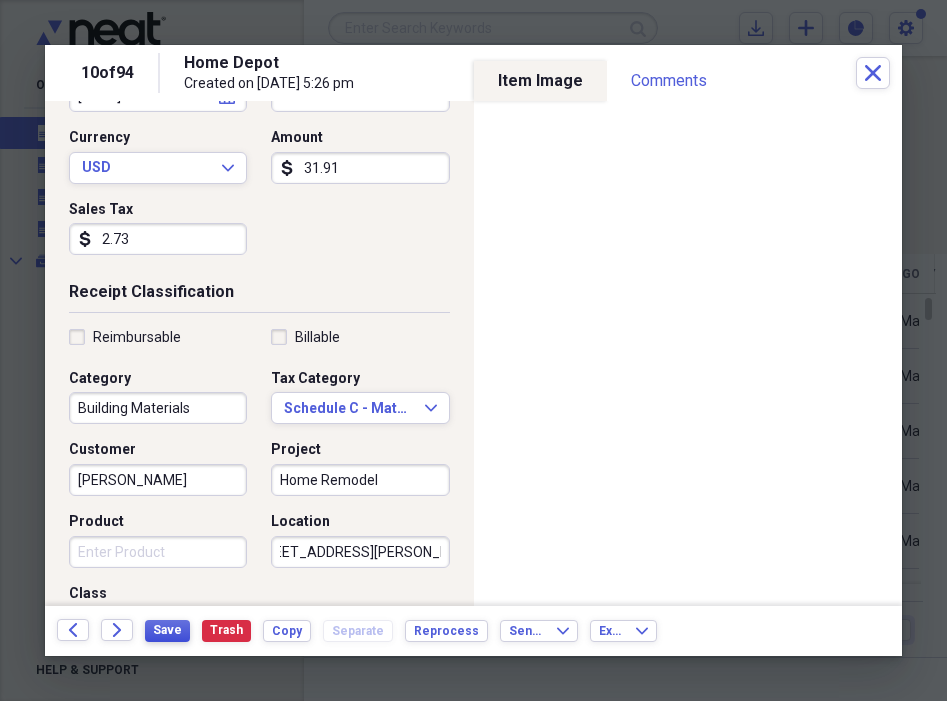 type on "[STREET_ADDRESS][PERSON_NAME]" 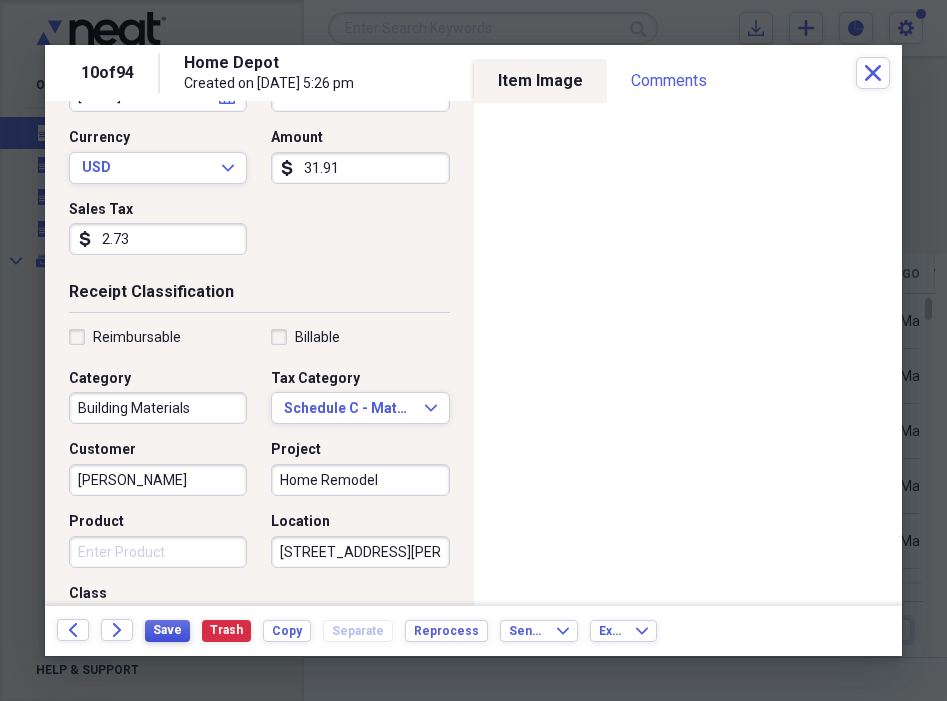 click on "Save" at bounding box center [167, 630] 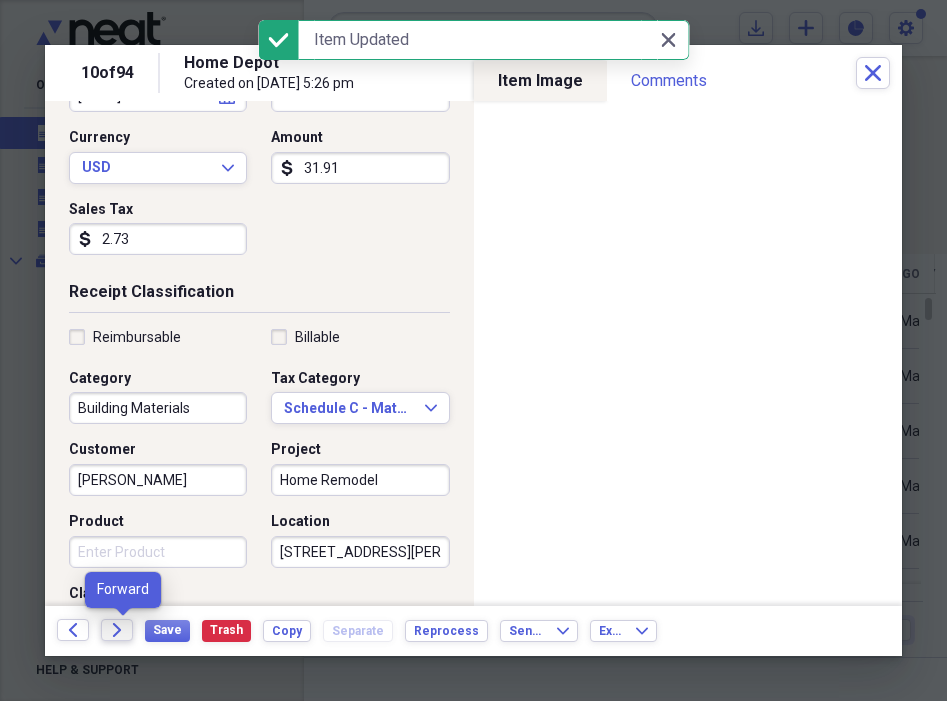 click on "Forward" at bounding box center (117, 630) 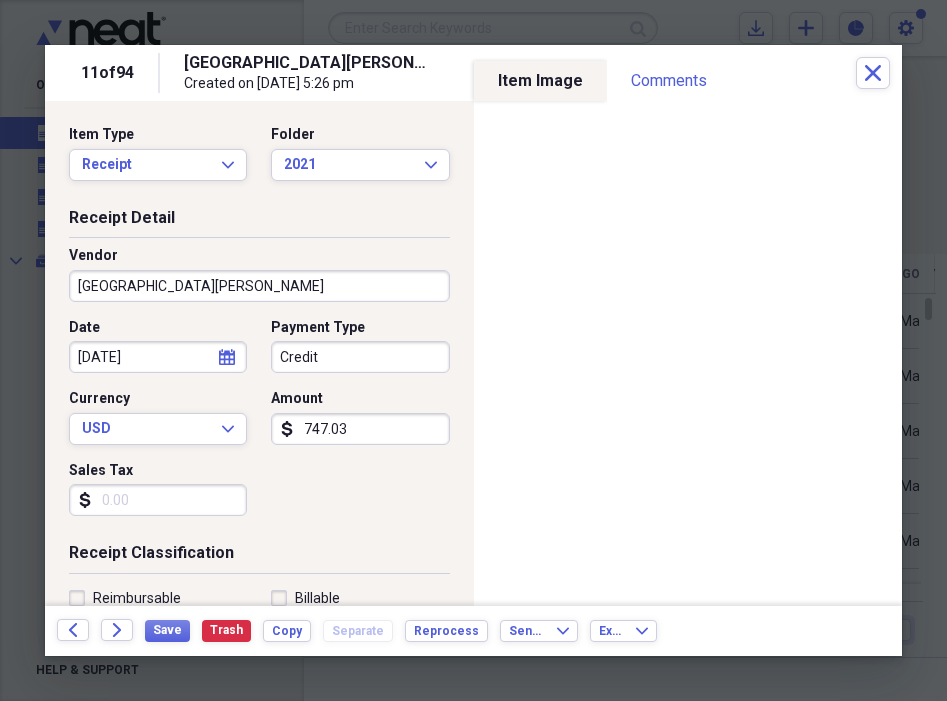 click on "[GEOGRAPHIC_DATA][PERSON_NAME]" at bounding box center [259, 286] 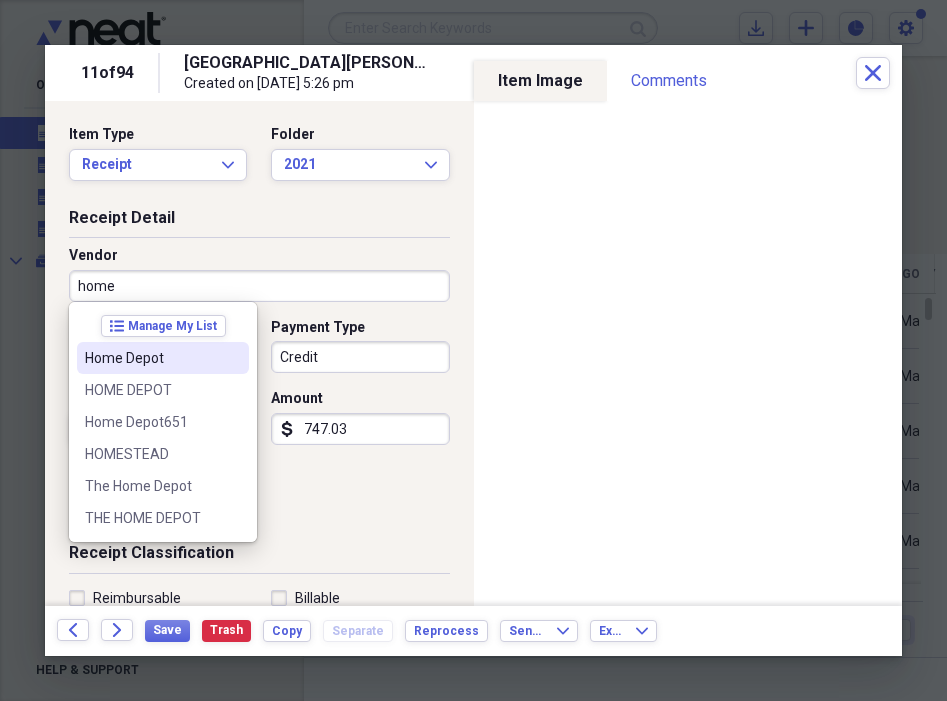 click on "Home Depot" at bounding box center (163, 358) 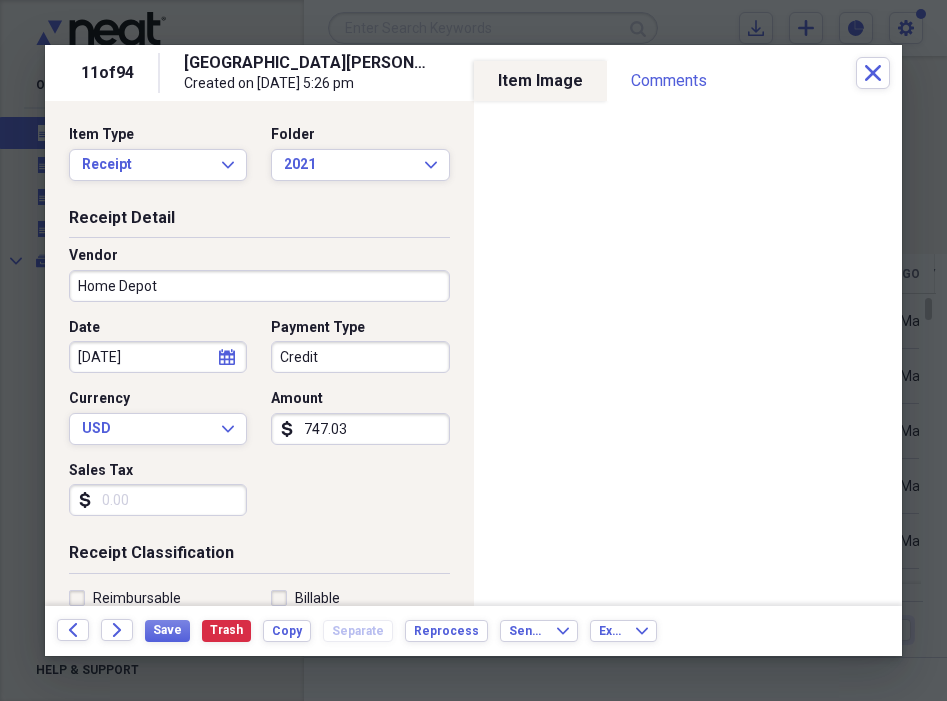 click on "Credit" at bounding box center [360, 357] 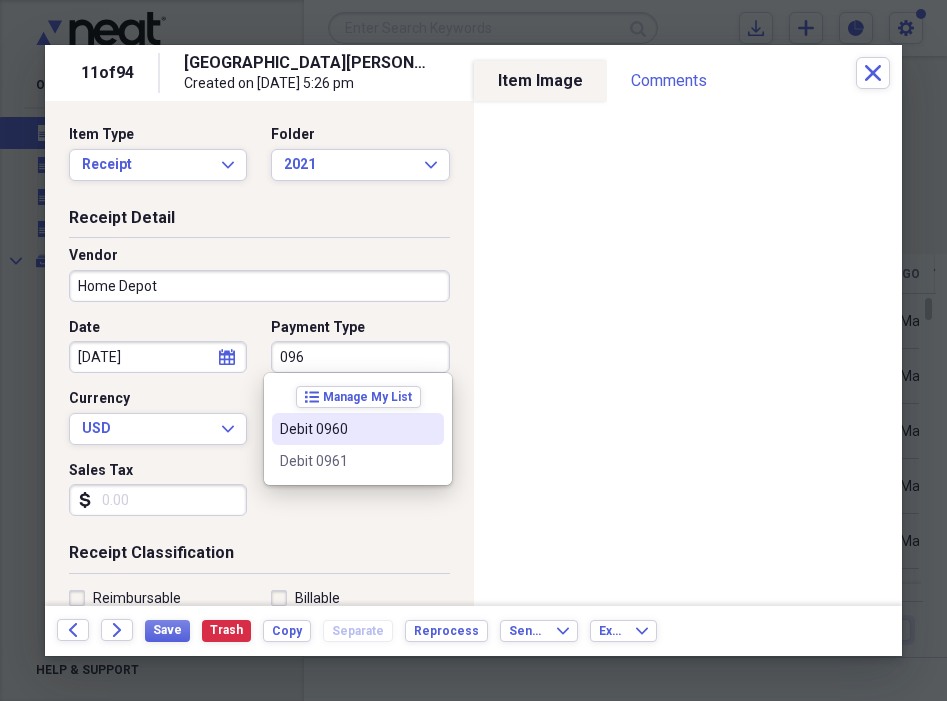click on "Debit 0960" at bounding box center (346, 429) 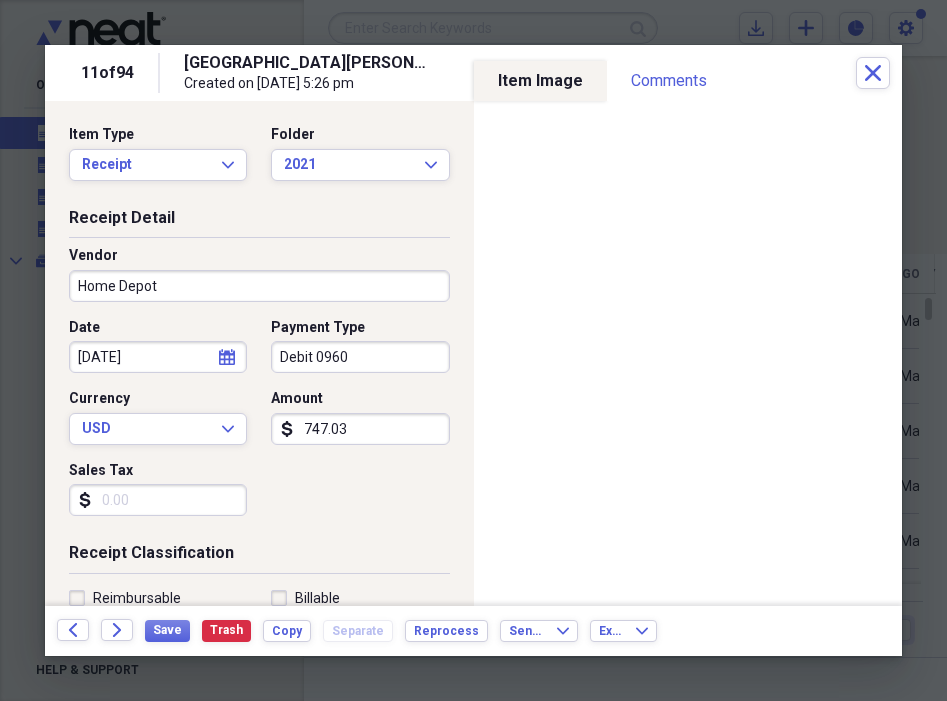click on "Sales Tax" at bounding box center (158, 500) 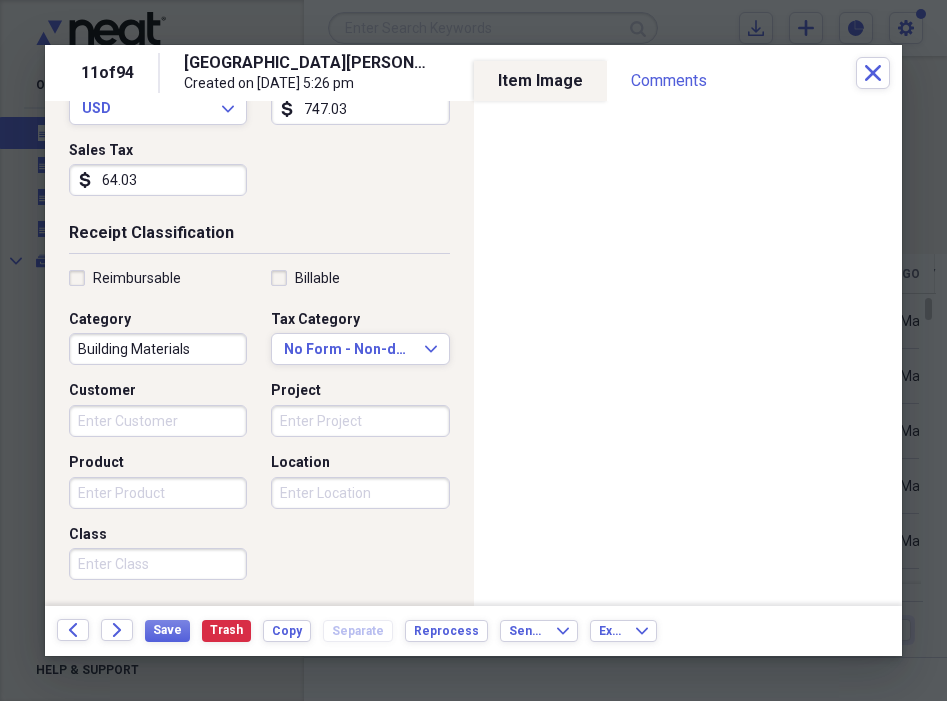 scroll, scrollTop: 331, scrollLeft: 0, axis: vertical 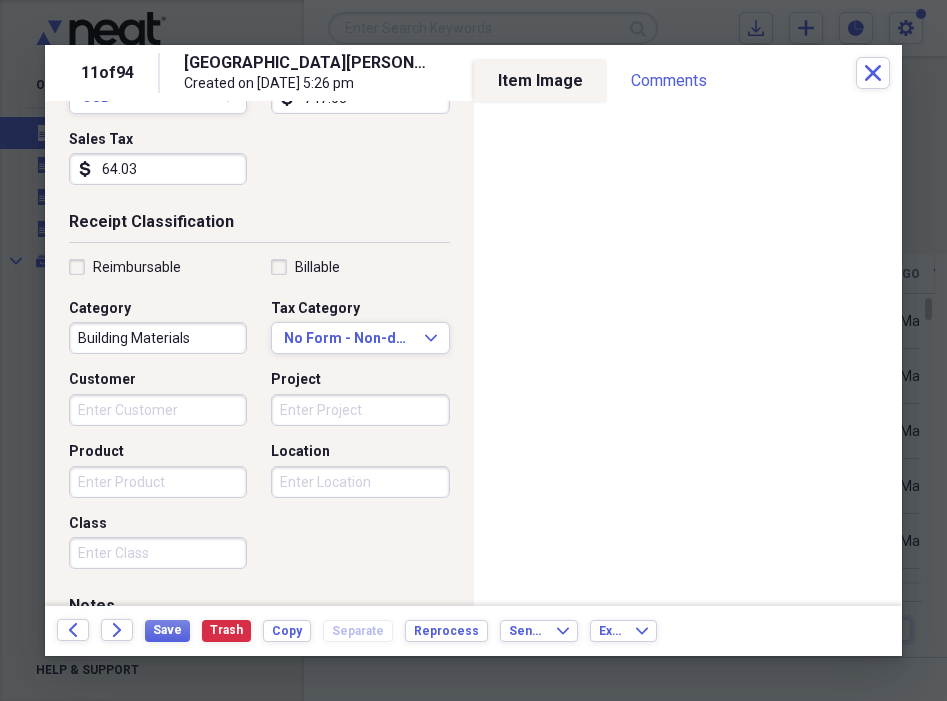 type on "64.03" 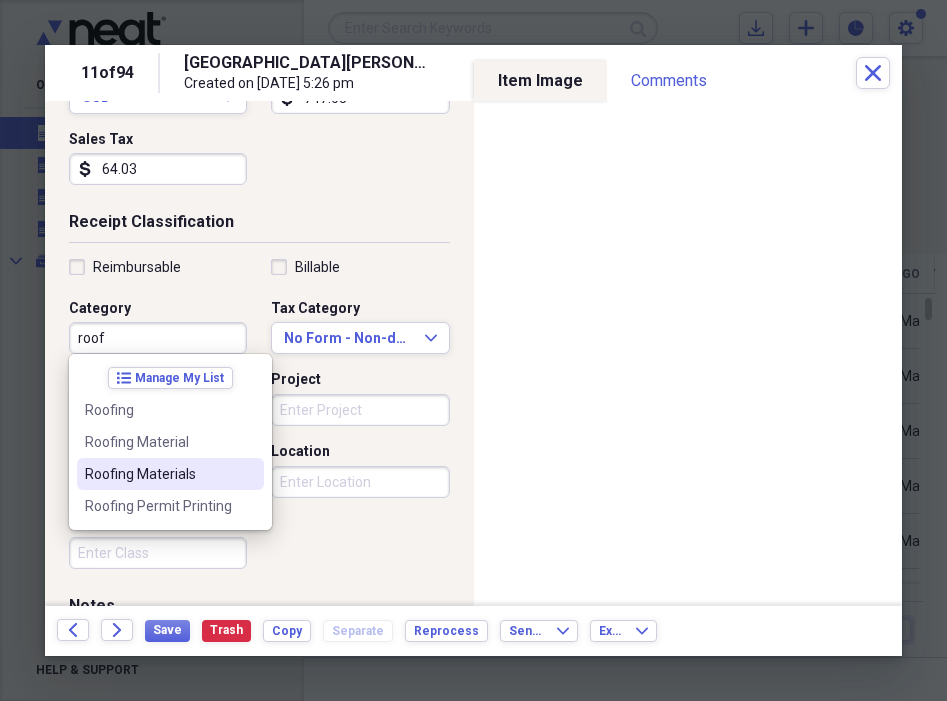 click on "Roofing Materials" at bounding box center [158, 474] 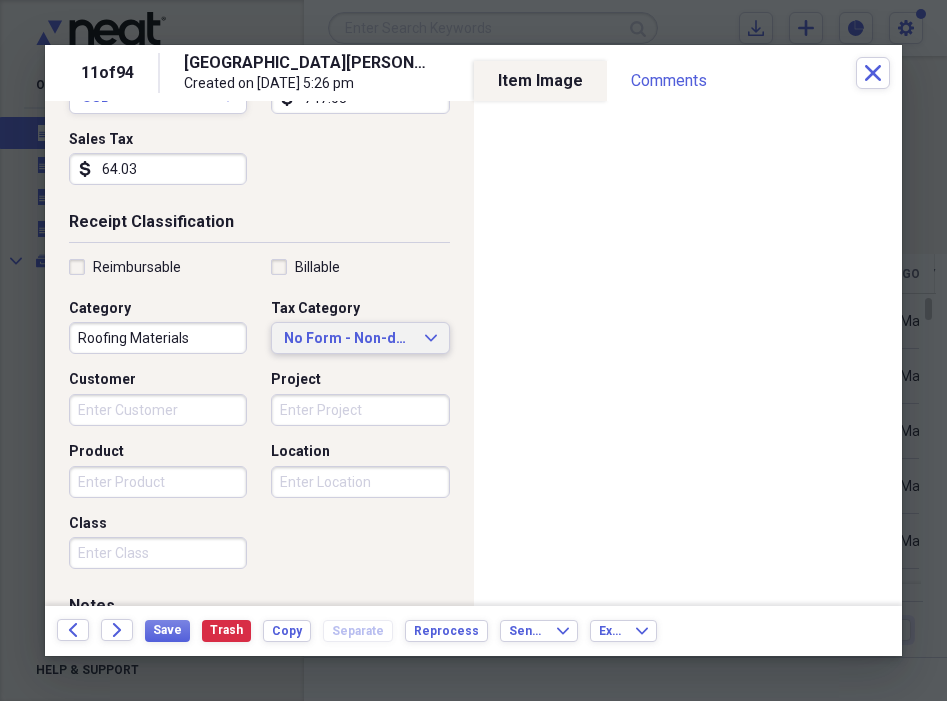 click on "No Form - Non-deductible" at bounding box center (348, 339) 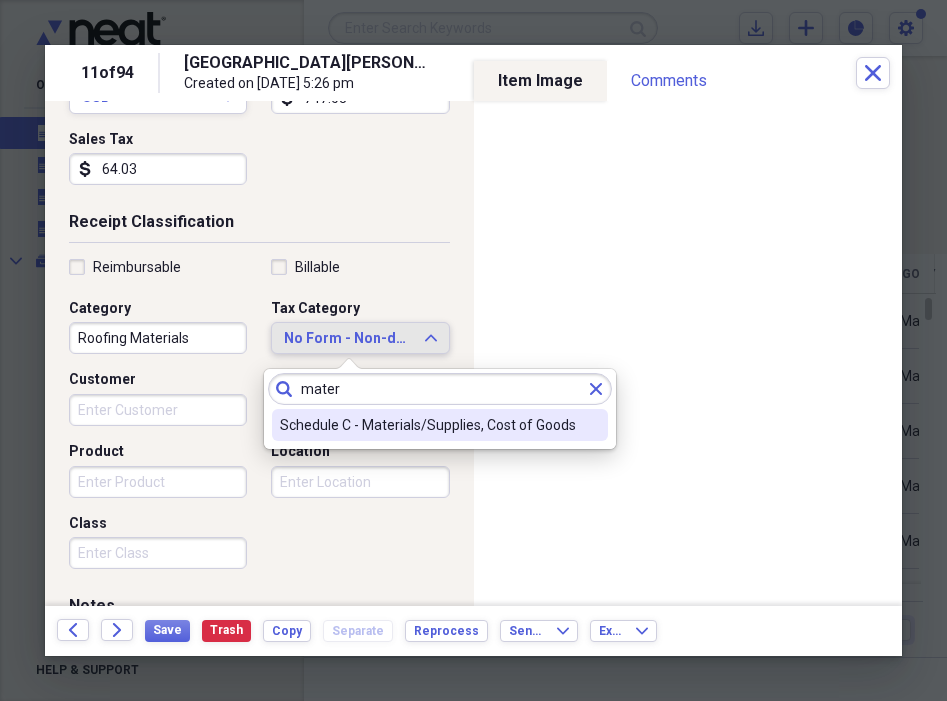 type on "mater" 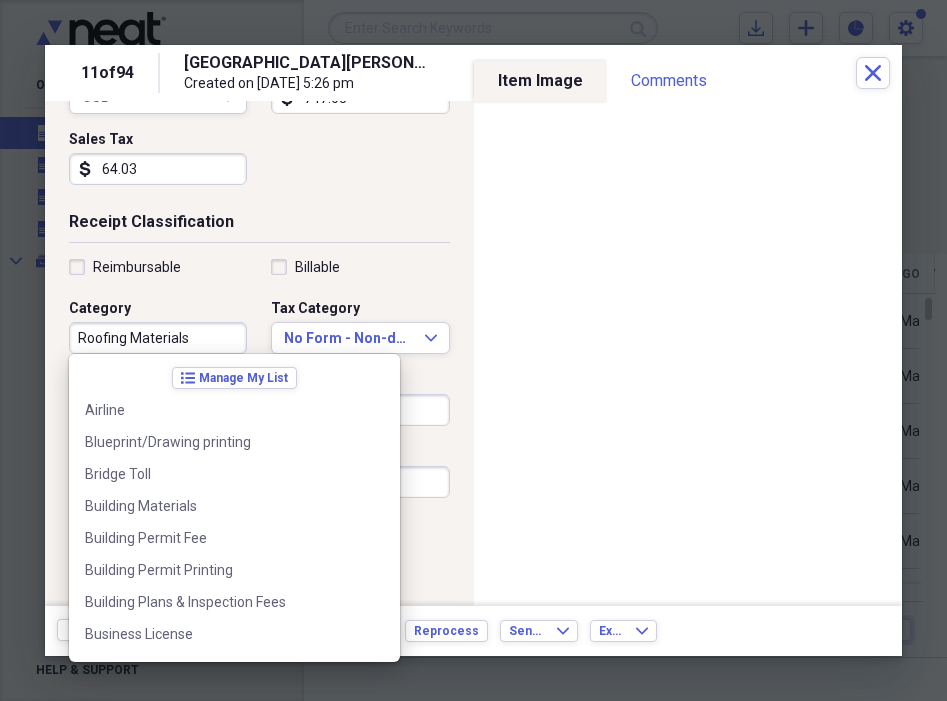 click on "Roofing Materials" at bounding box center [158, 338] 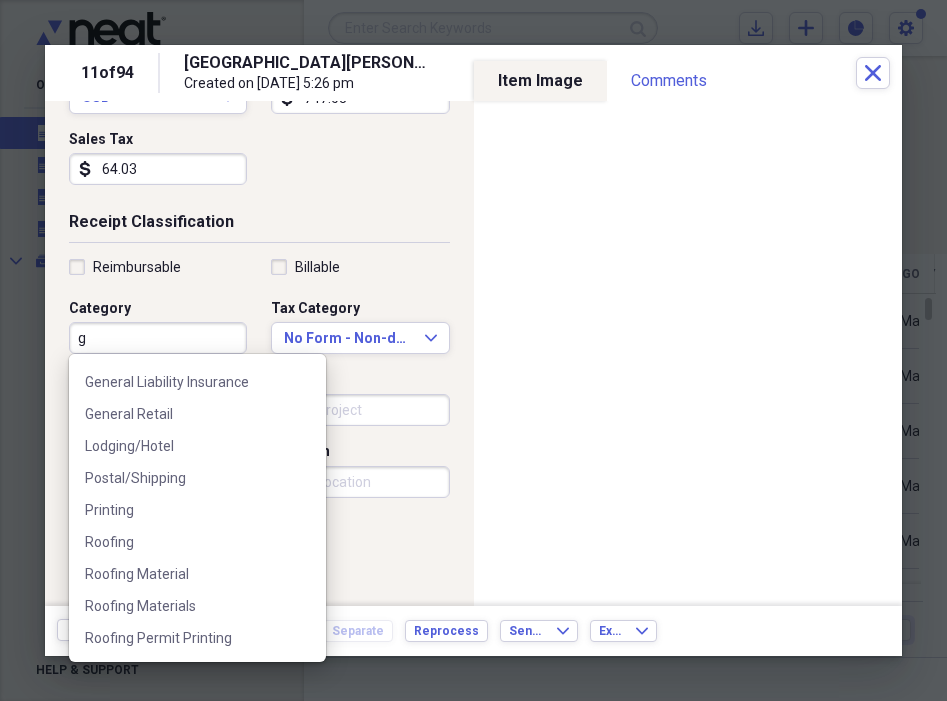 scroll, scrollTop: 0, scrollLeft: 0, axis: both 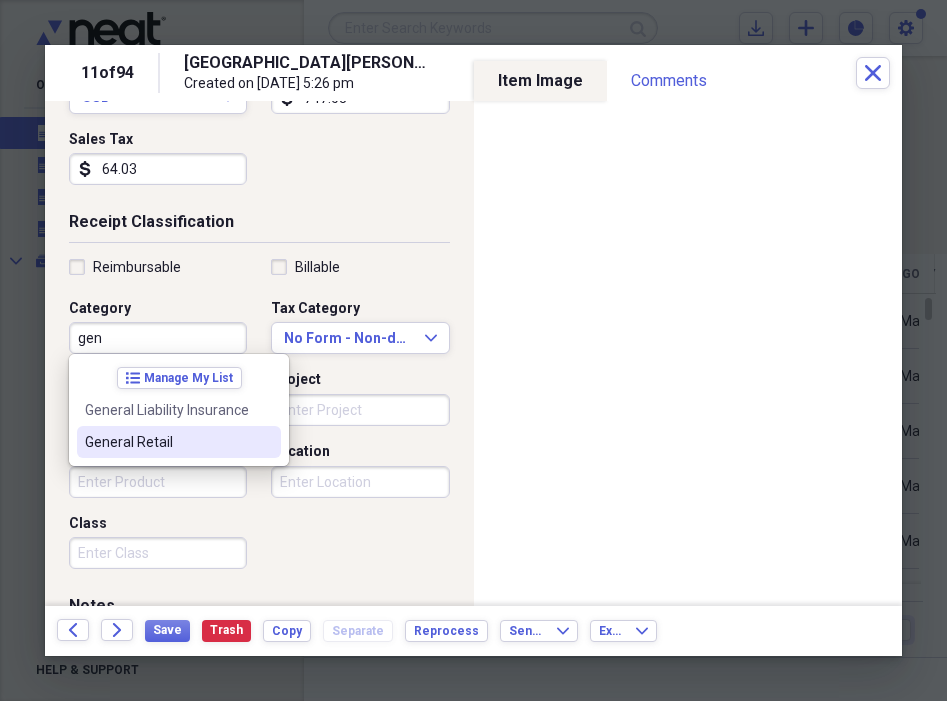click on "General Retail" at bounding box center [179, 442] 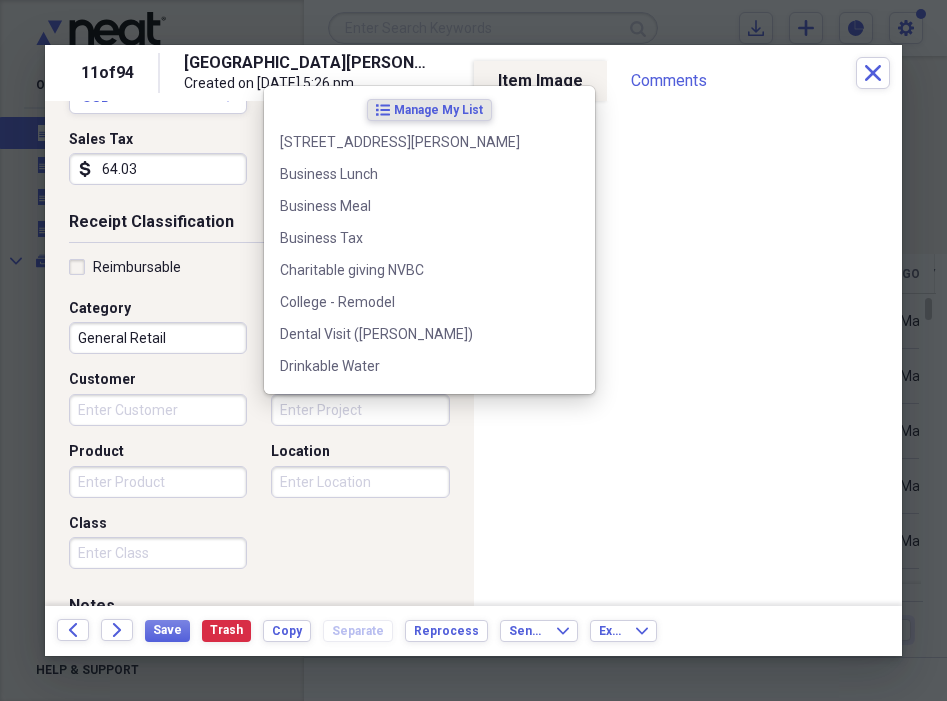 click on "Project" at bounding box center [360, 410] 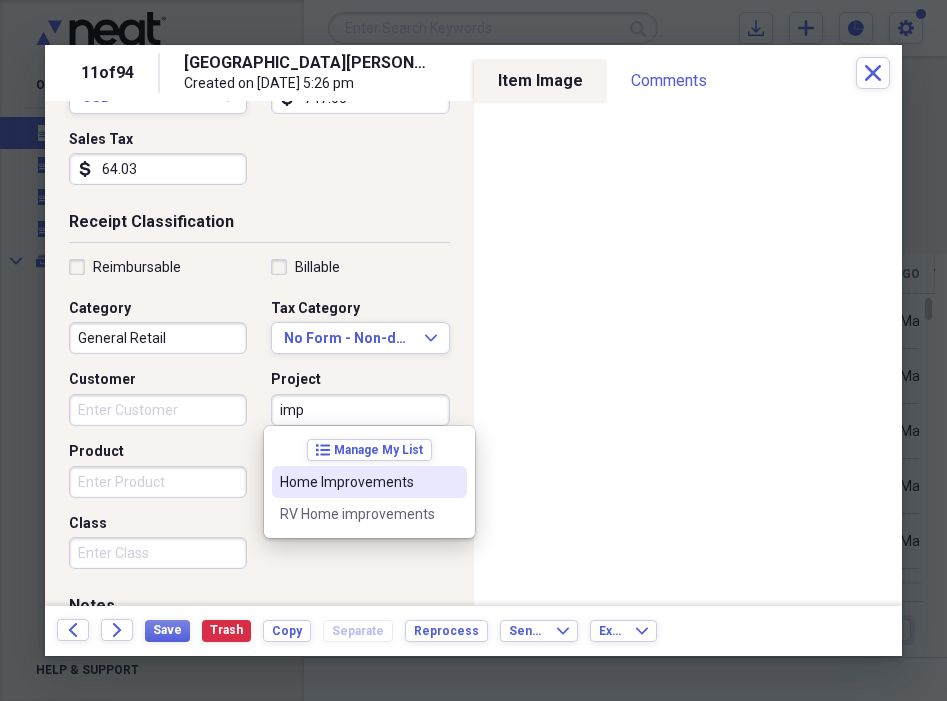 click on "Home Improvements" at bounding box center [357, 482] 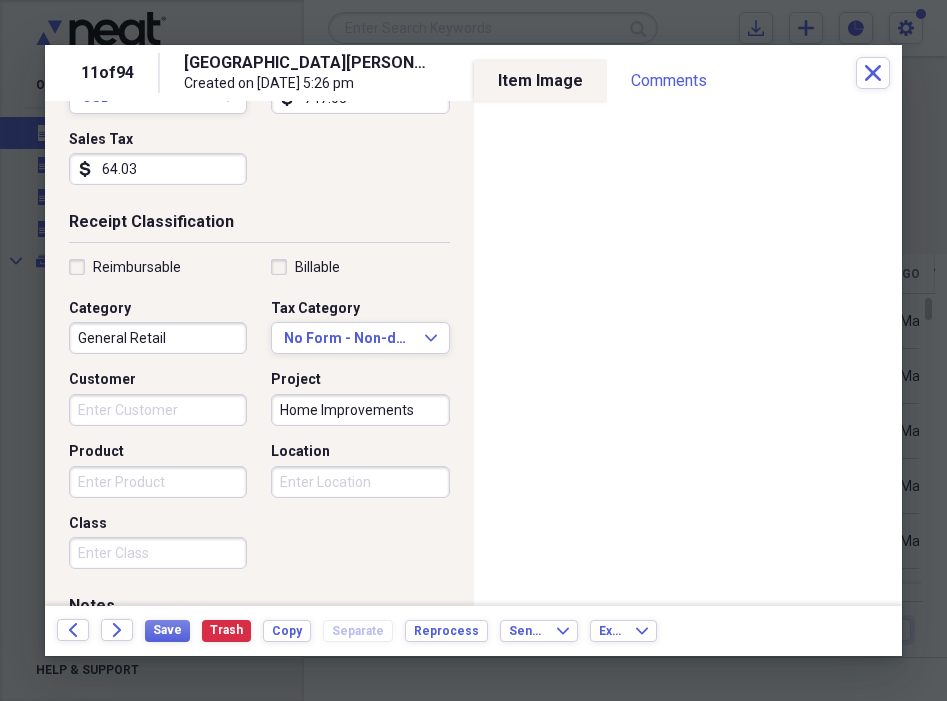 scroll, scrollTop: 516, scrollLeft: 0, axis: vertical 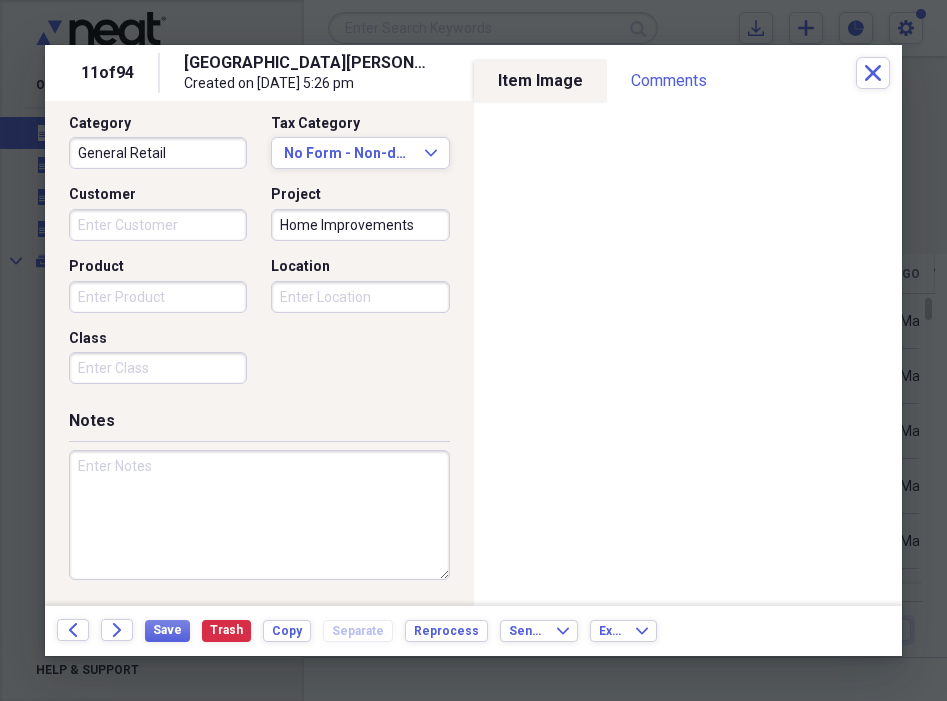 paste on "[PERSON_NAME] receipt." 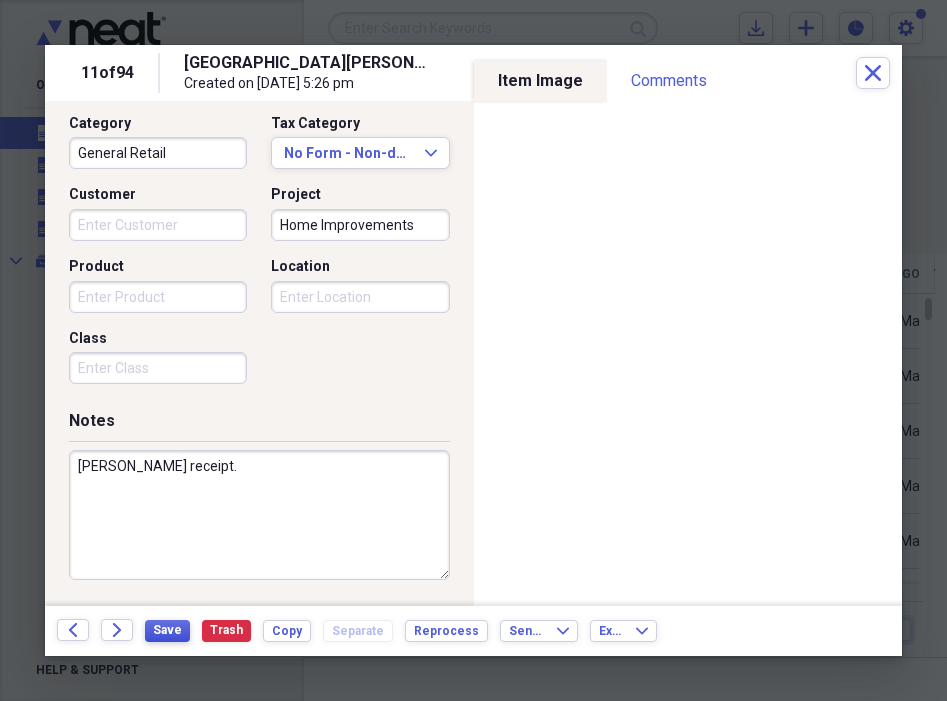 type on "[PERSON_NAME] receipt." 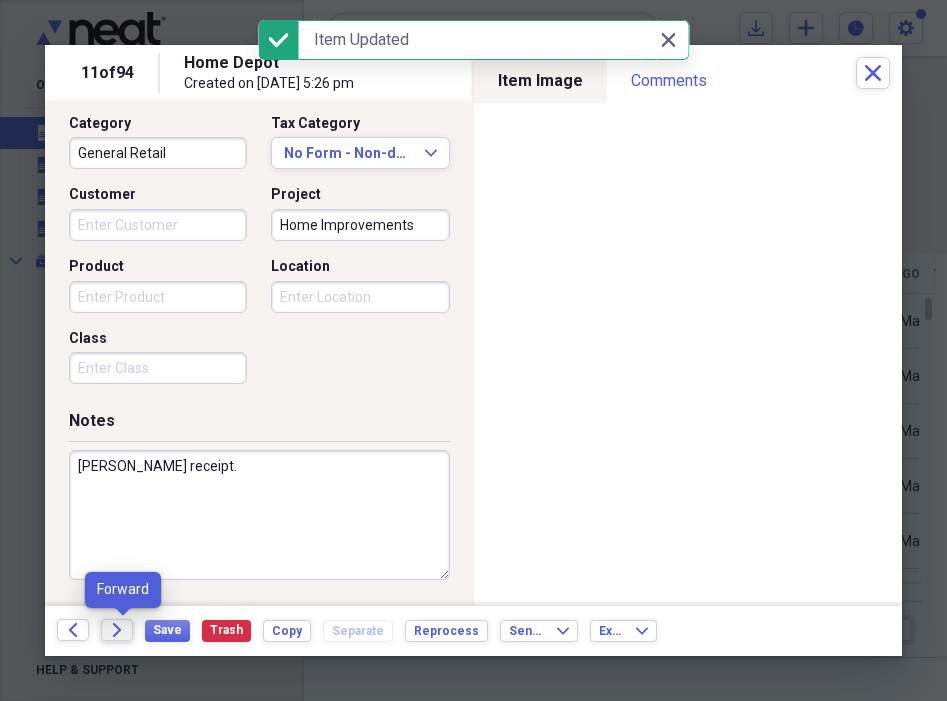 click 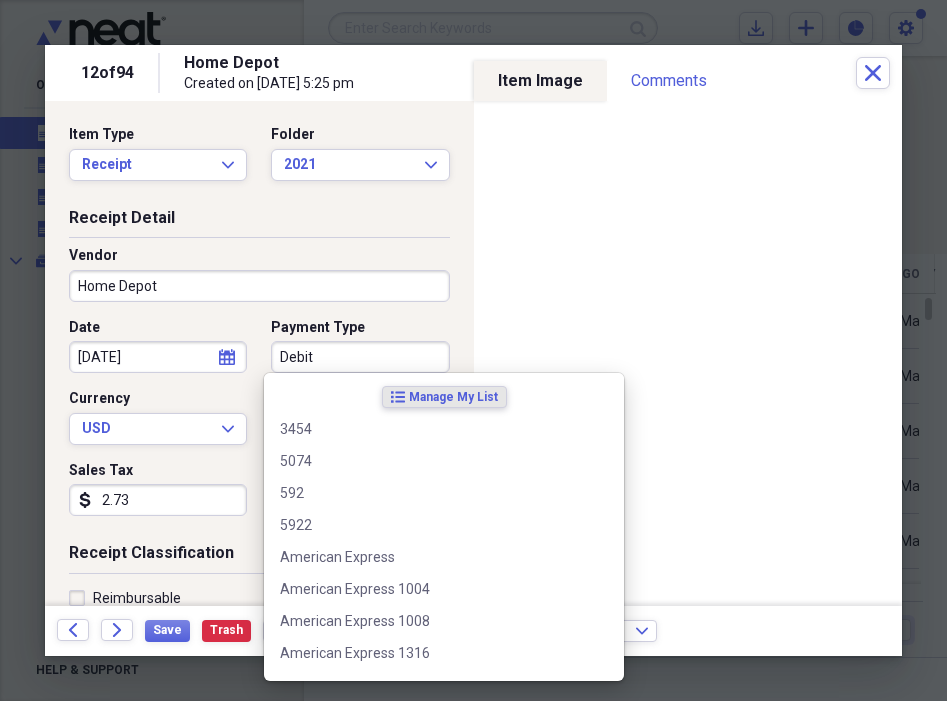 click on "Debit" at bounding box center [360, 357] 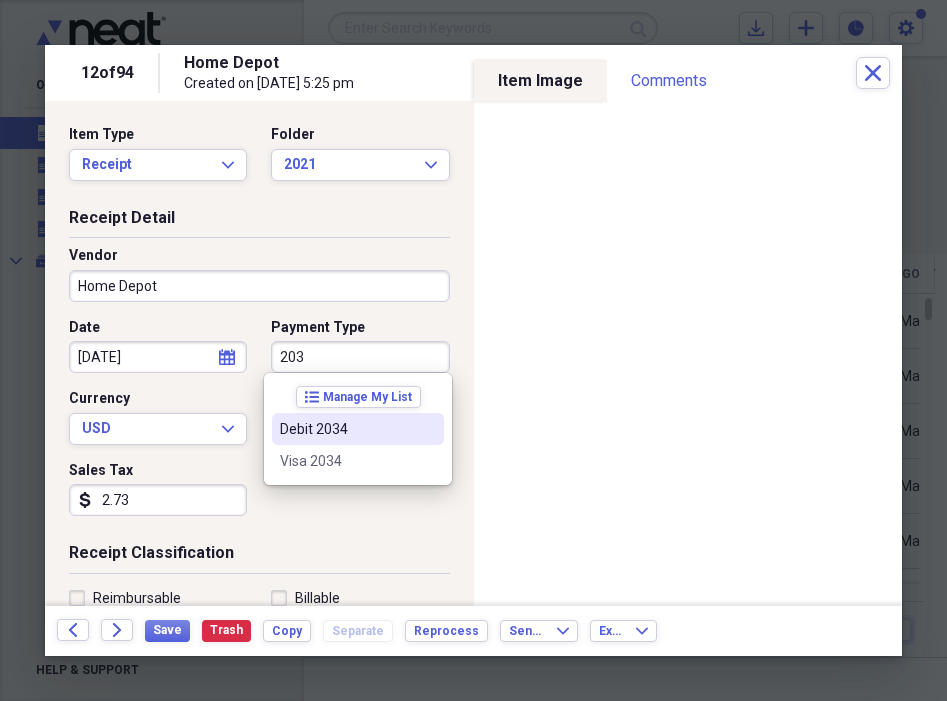 click on "Debit 2034" at bounding box center [346, 429] 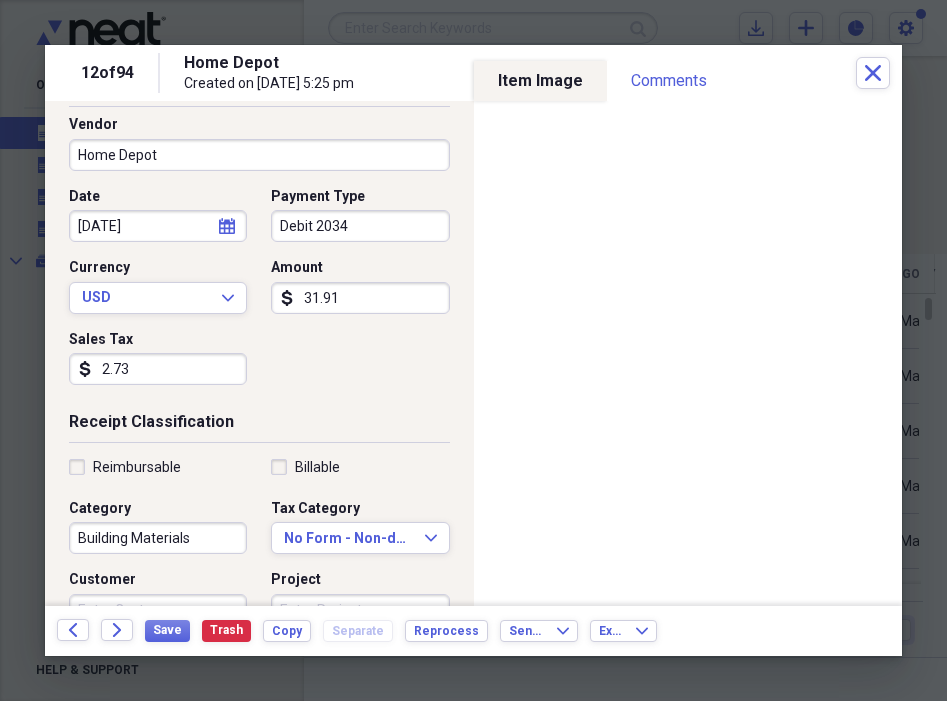 scroll, scrollTop: 152, scrollLeft: 0, axis: vertical 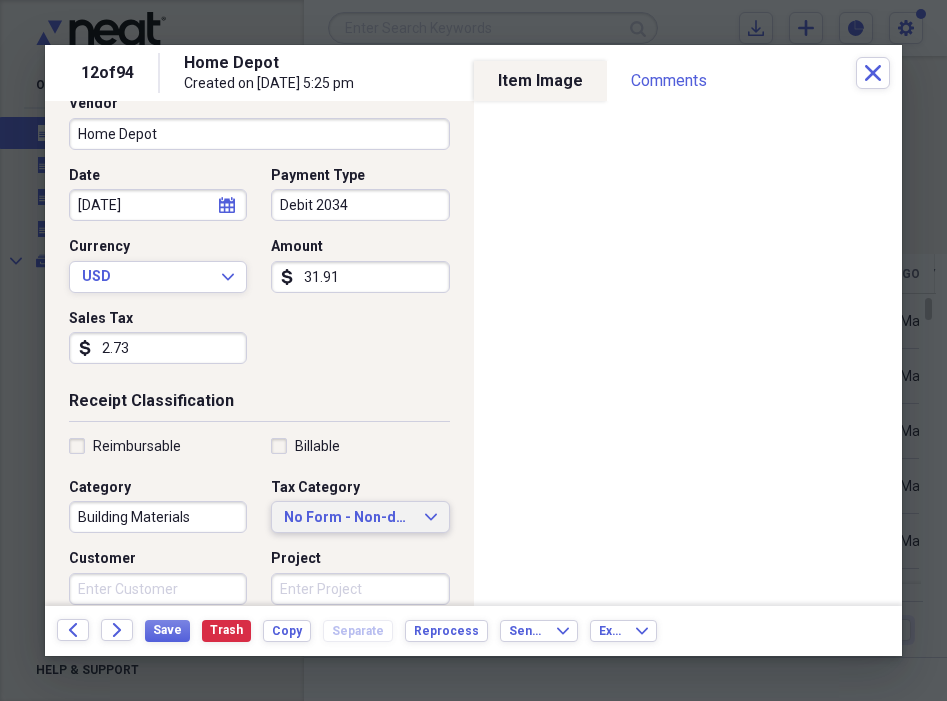 click on "No Form - Non-deductible" at bounding box center [348, 518] 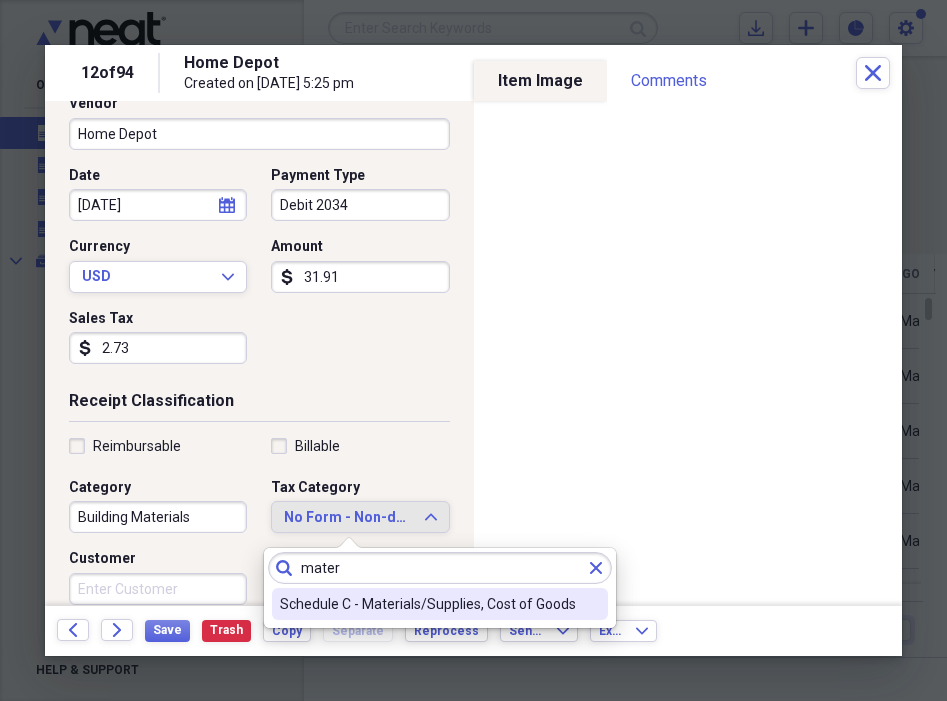 type on "mater" 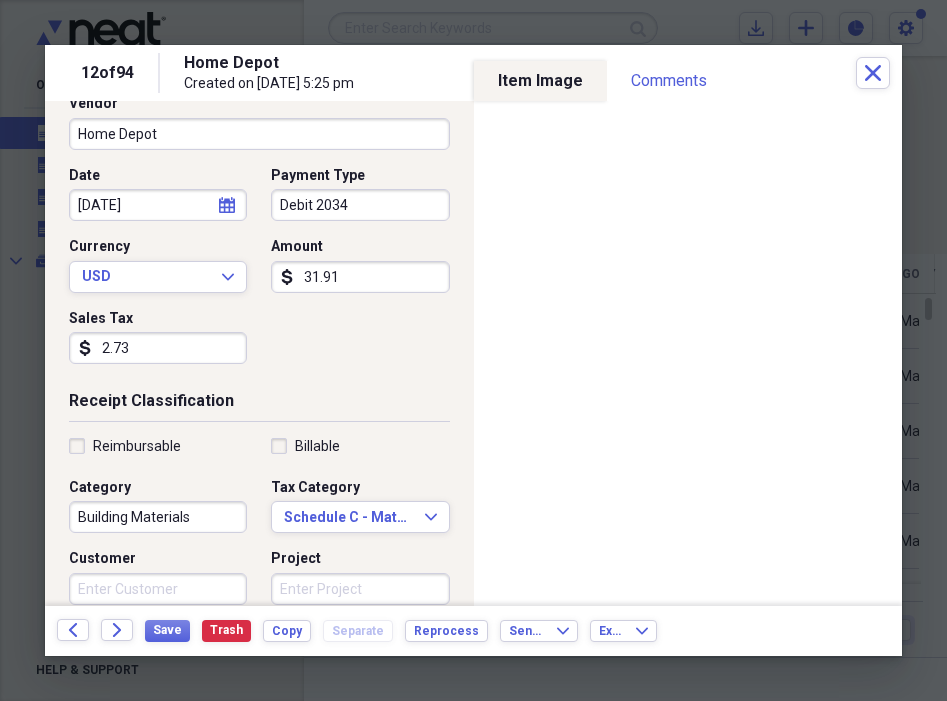 click on "Customer" at bounding box center [158, 589] 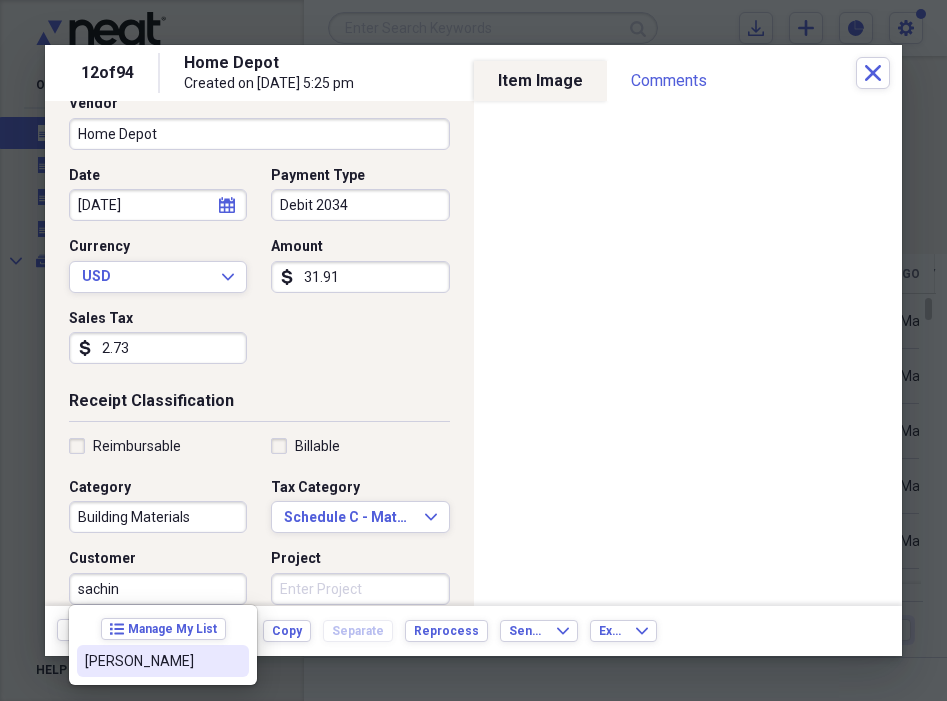 click on "[PERSON_NAME]" at bounding box center (151, 661) 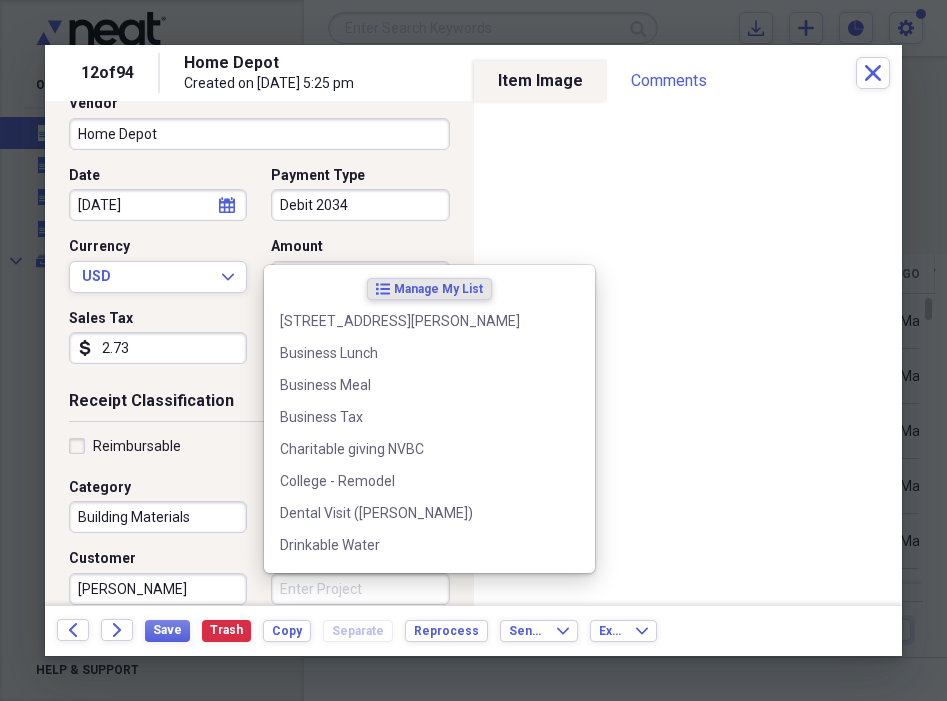click on "Project" at bounding box center [360, 589] 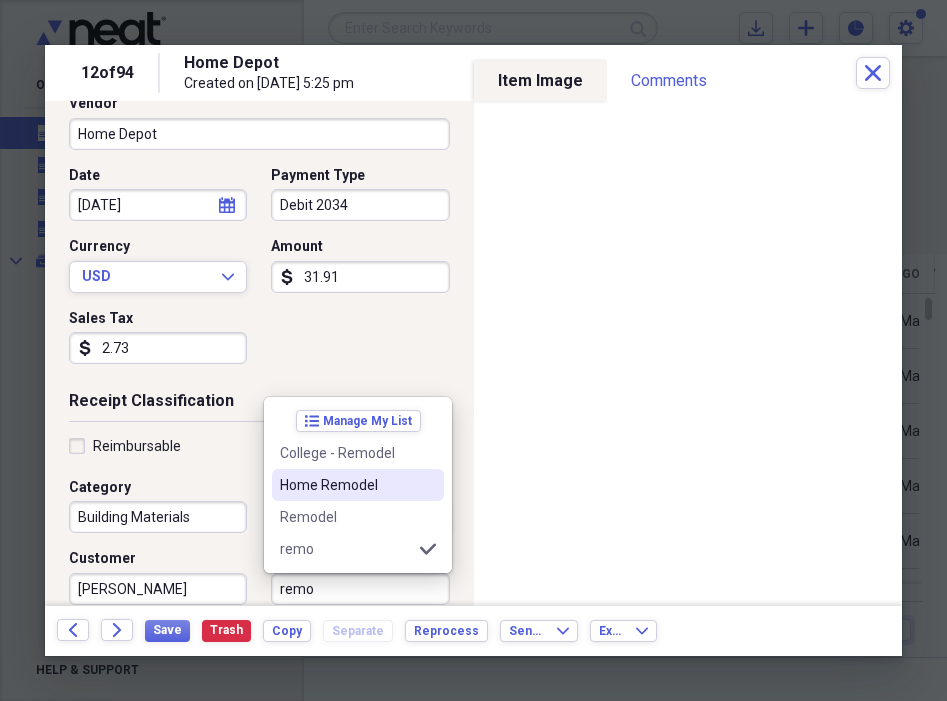 click on "Home Remodel" at bounding box center (346, 485) 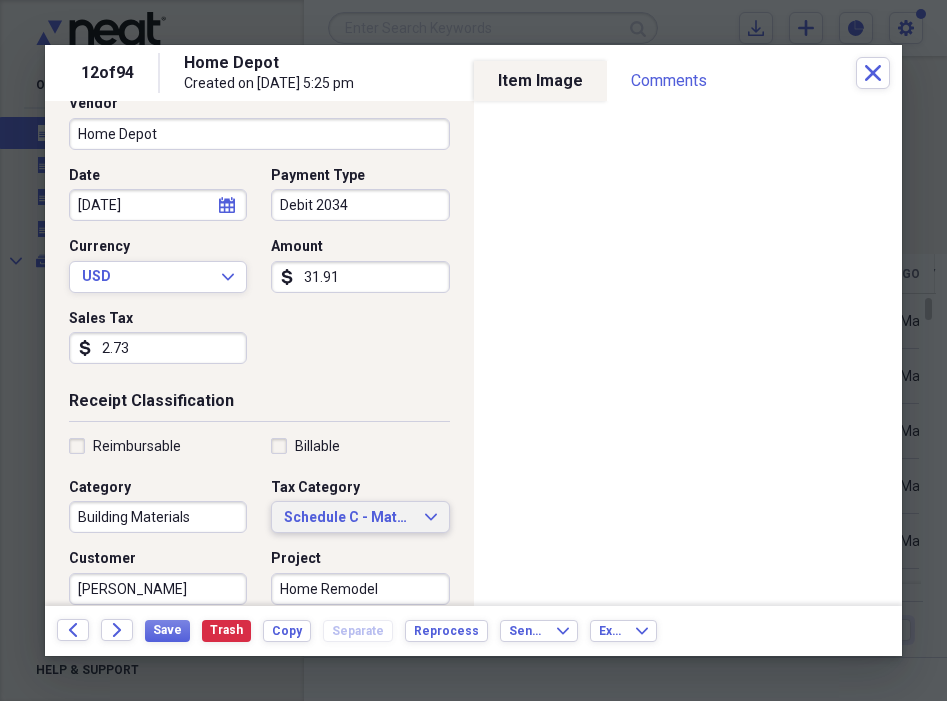scroll, scrollTop: 459, scrollLeft: 0, axis: vertical 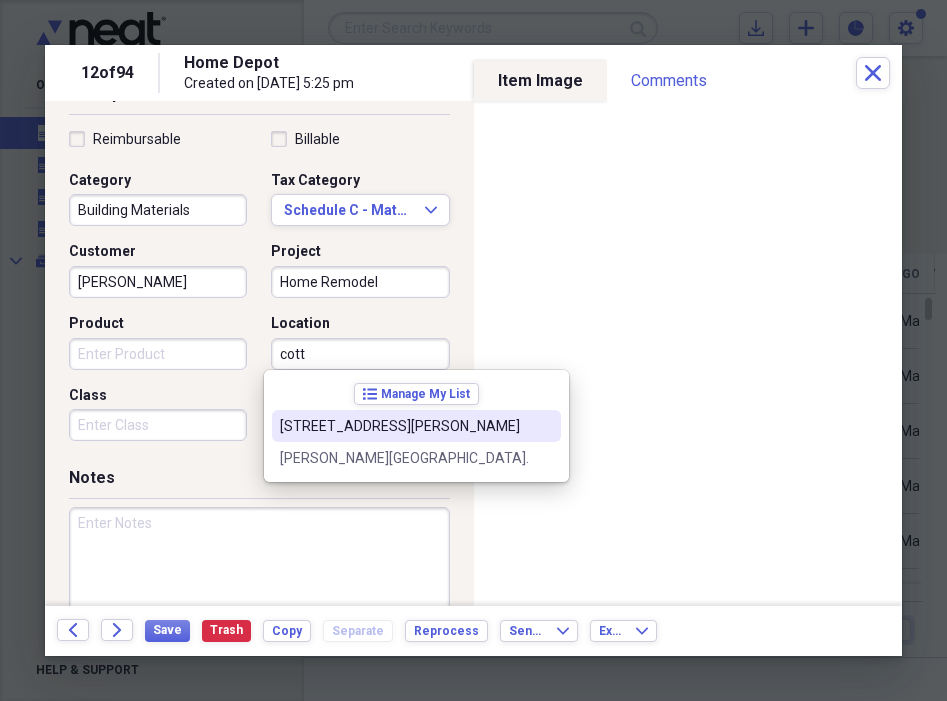 click on "[STREET_ADDRESS][PERSON_NAME]" at bounding box center (404, 426) 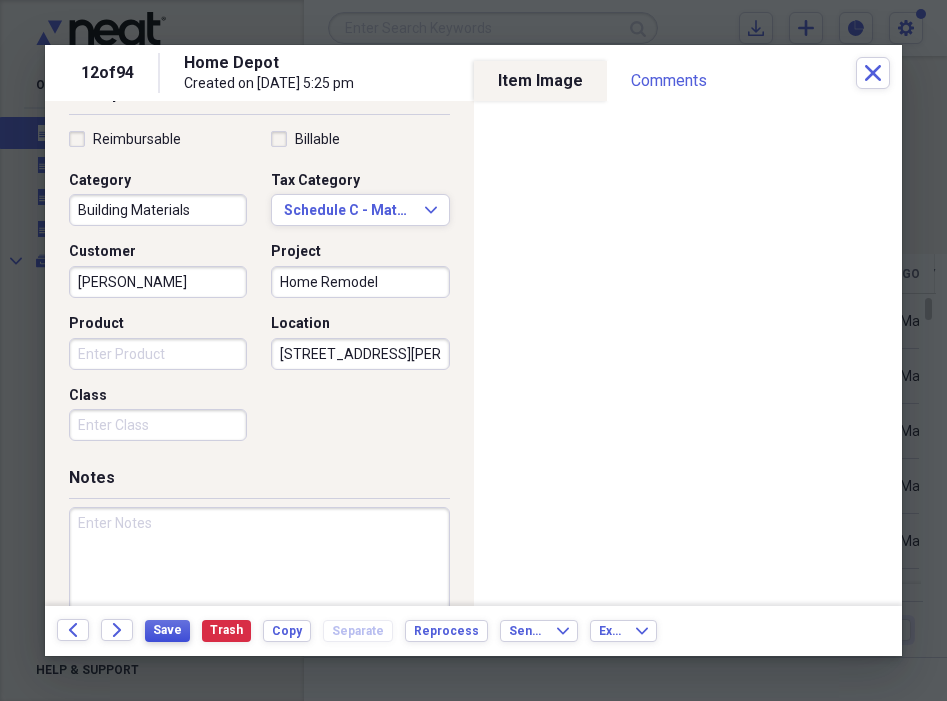 click on "Save" at bounding box center (167, 630) 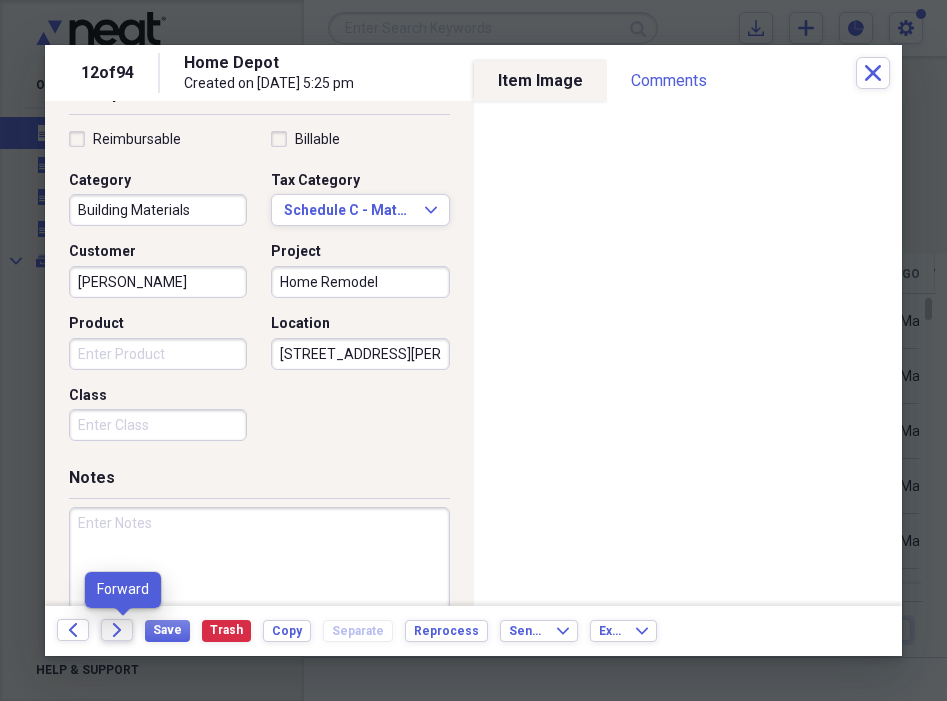 click on "Forward" 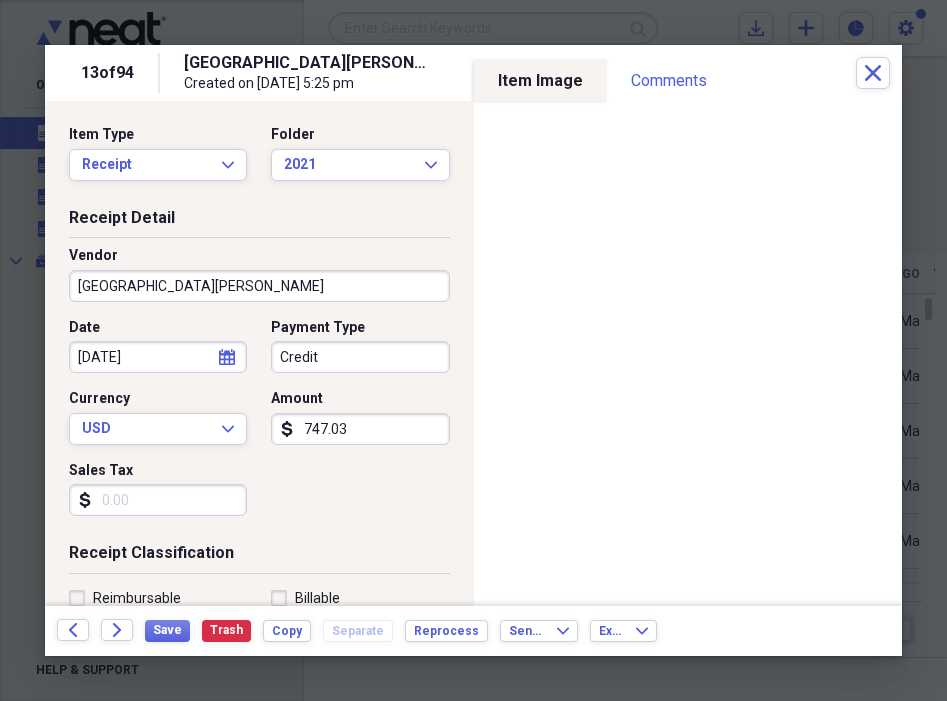 click on "Credit" at bounding box center (360, 357) 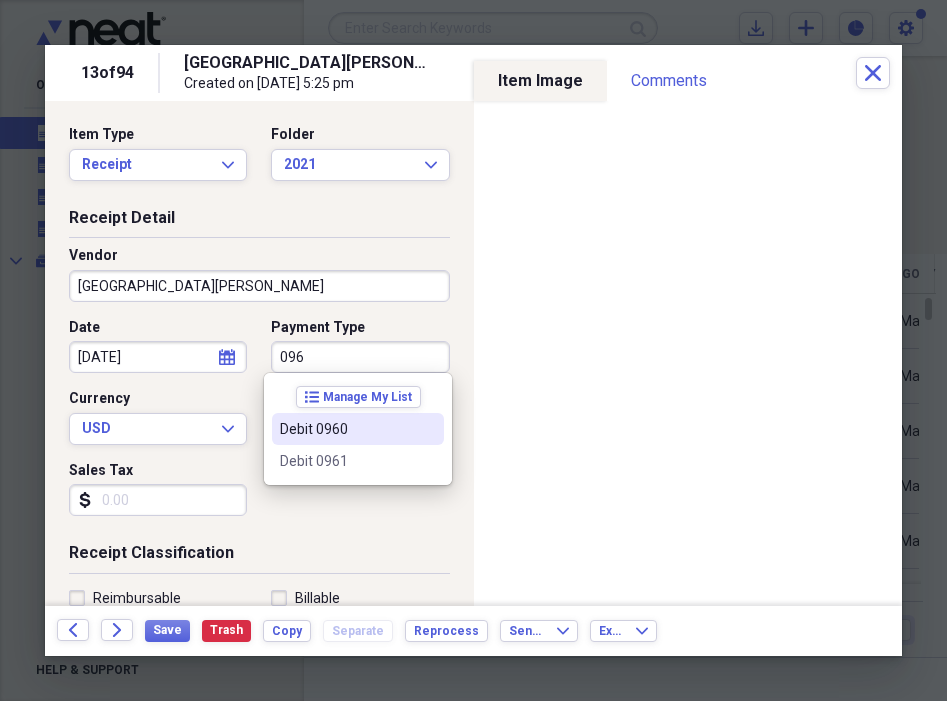 click on "Debit 0960" at bounding box center [346, 429] 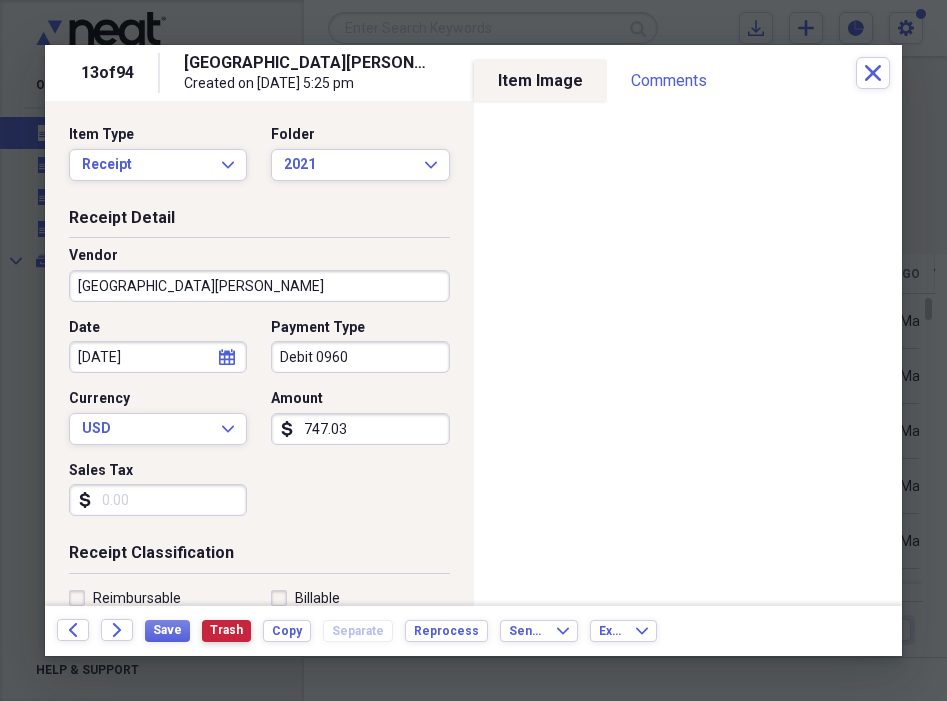 click on "Trash" at bounding box center [226, 630] 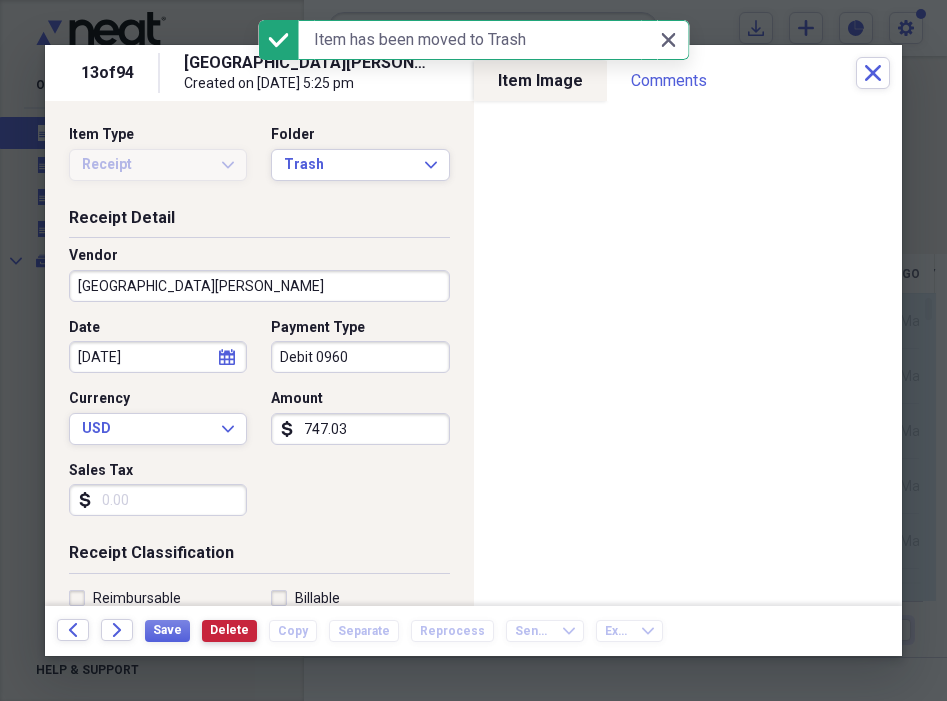 type on "Credit" 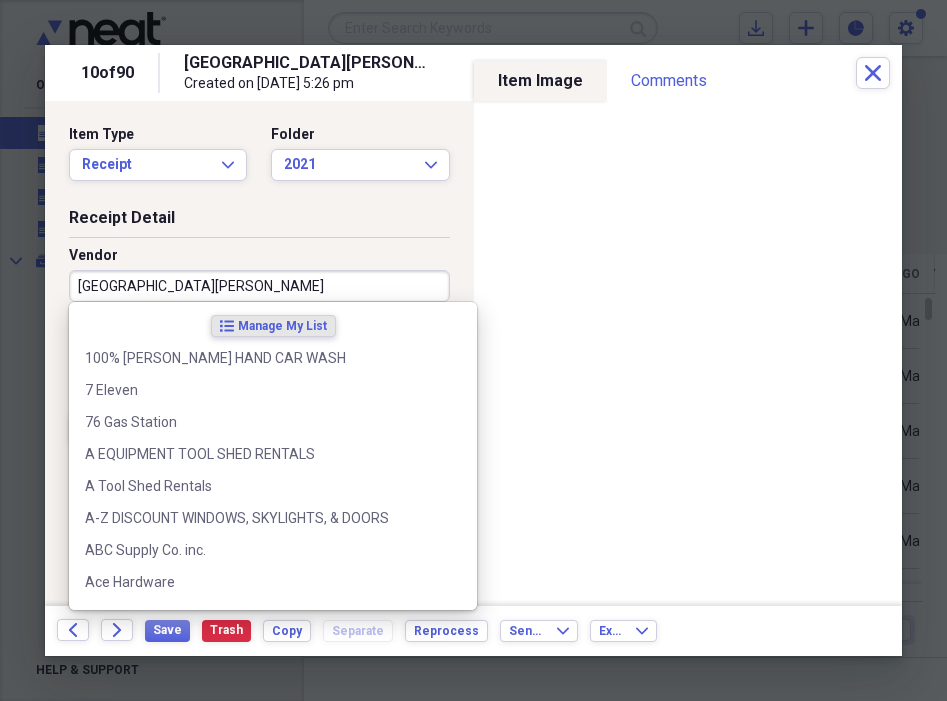 click on "[GEOGRAPHIC_DATA][PERSON_NAME]" at bounding box center (259, 286) 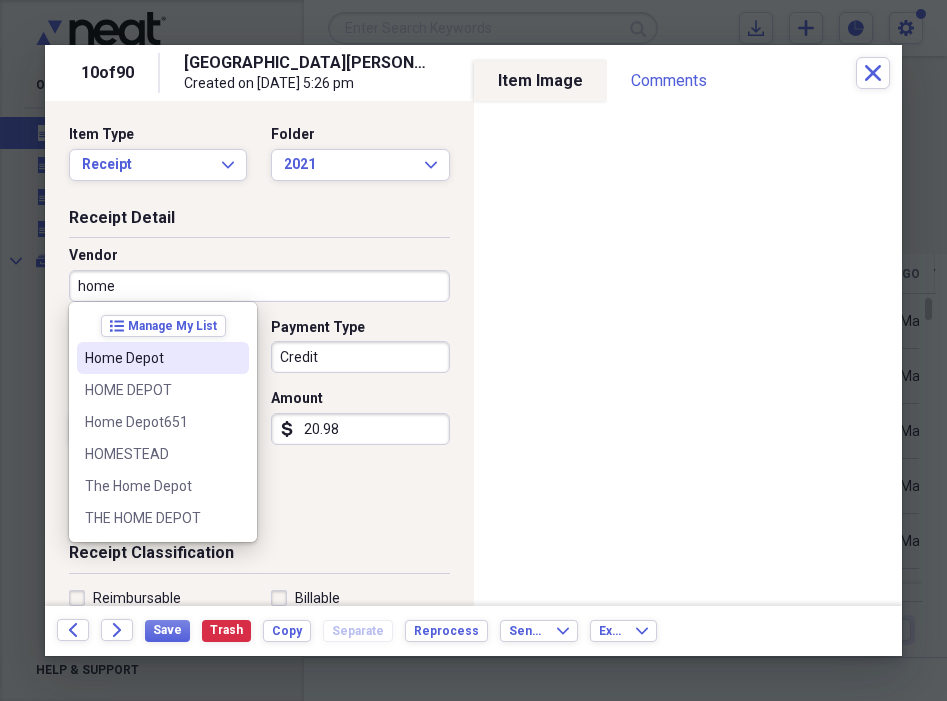 click on "Home Depot" at bounding box center [151, 358] 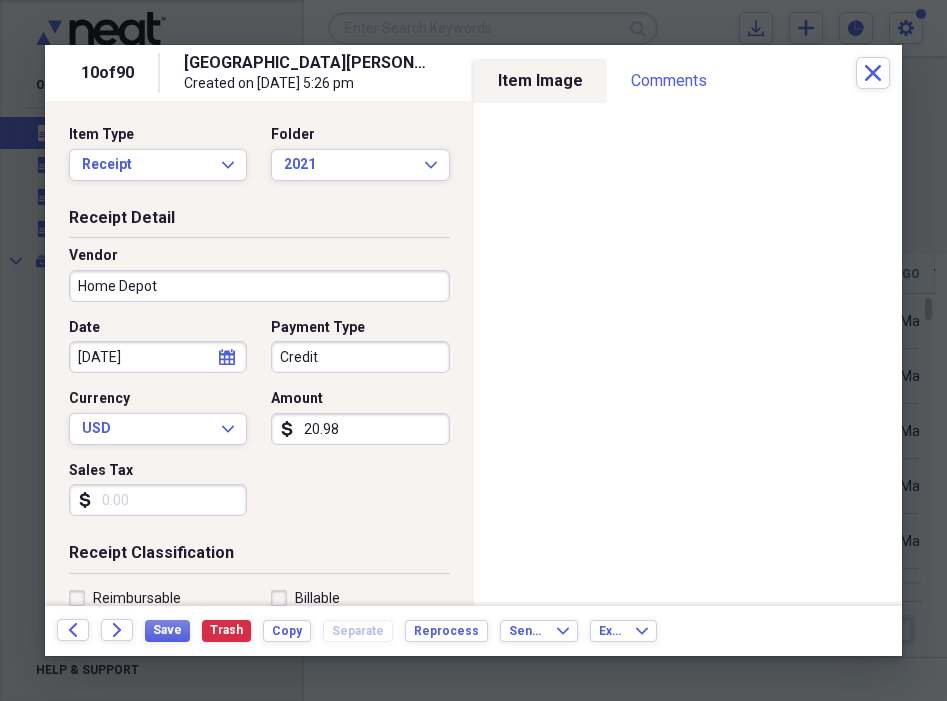 click on "Credit" at bounding box center (360, 357) 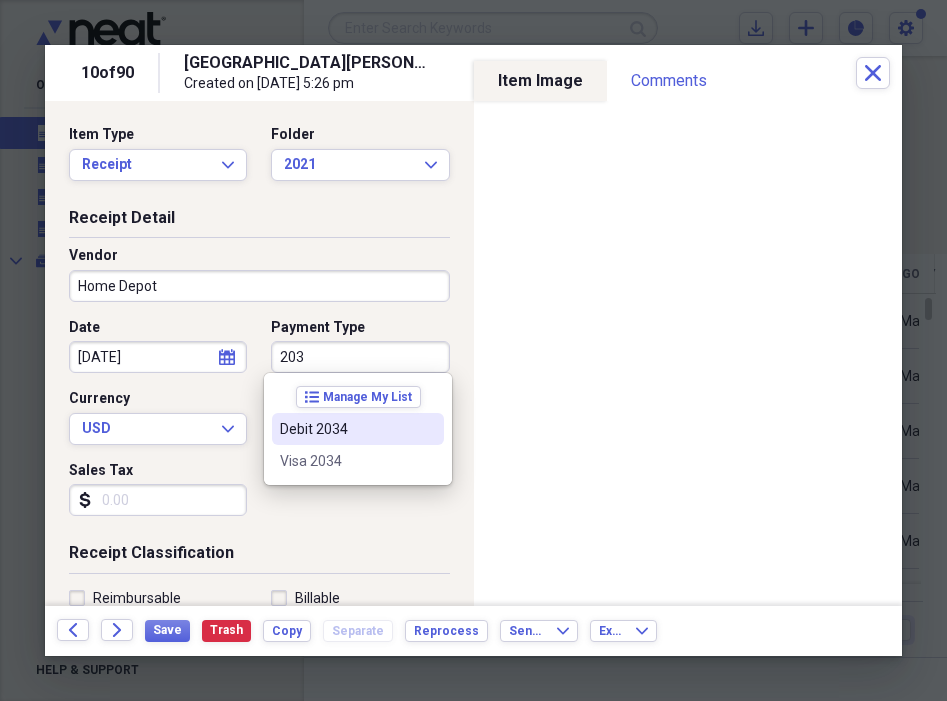 click on "Debit 2034" at bounding box center [346, 429] 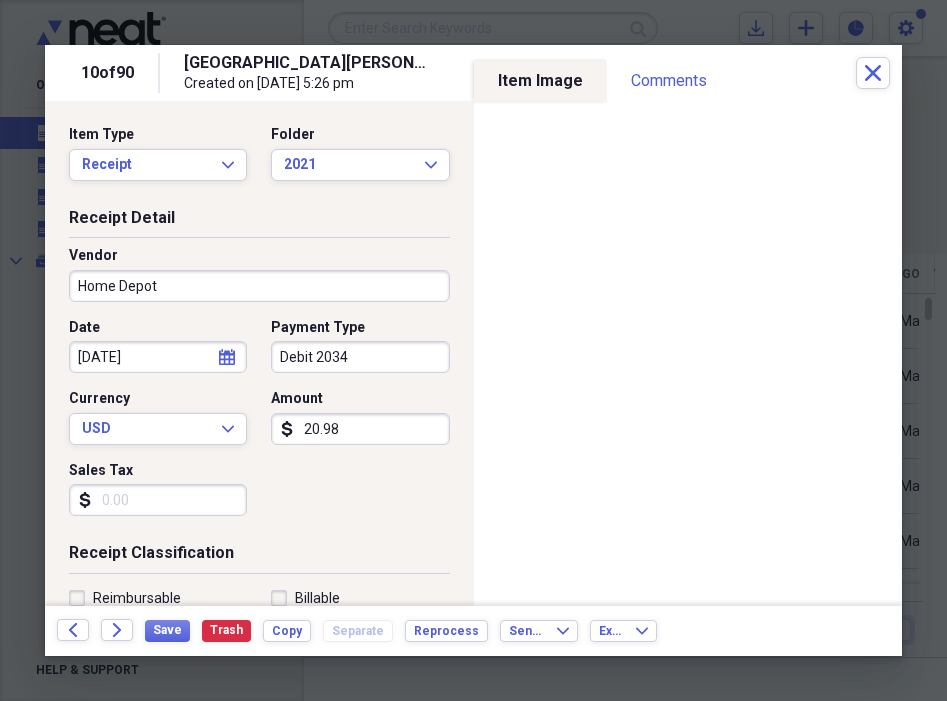 click on "Sales Tax" at bounding box center (158, 500) 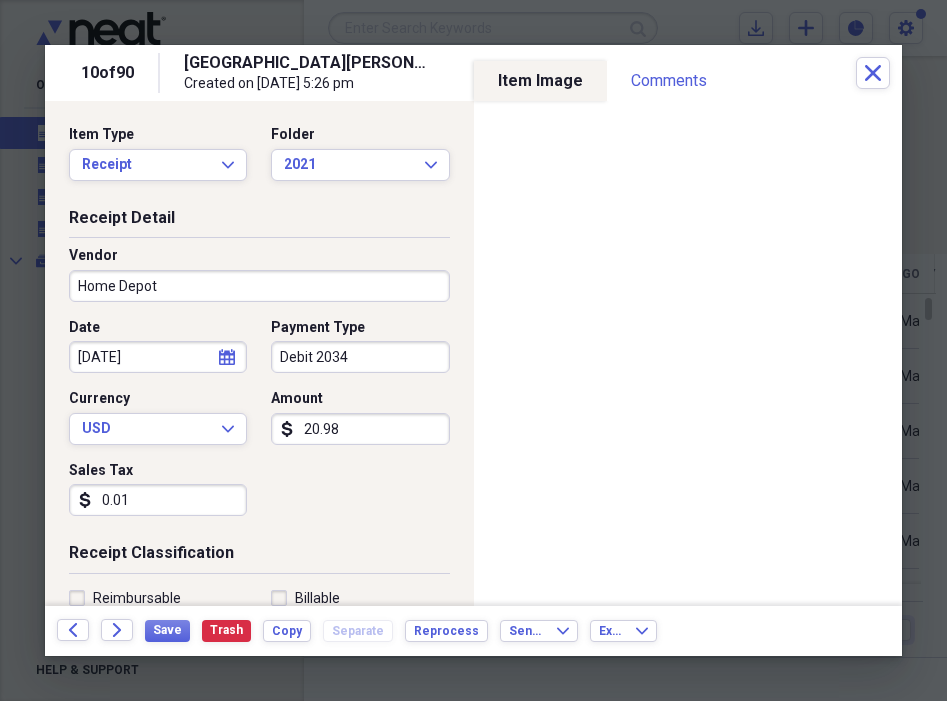 type on "0.01" 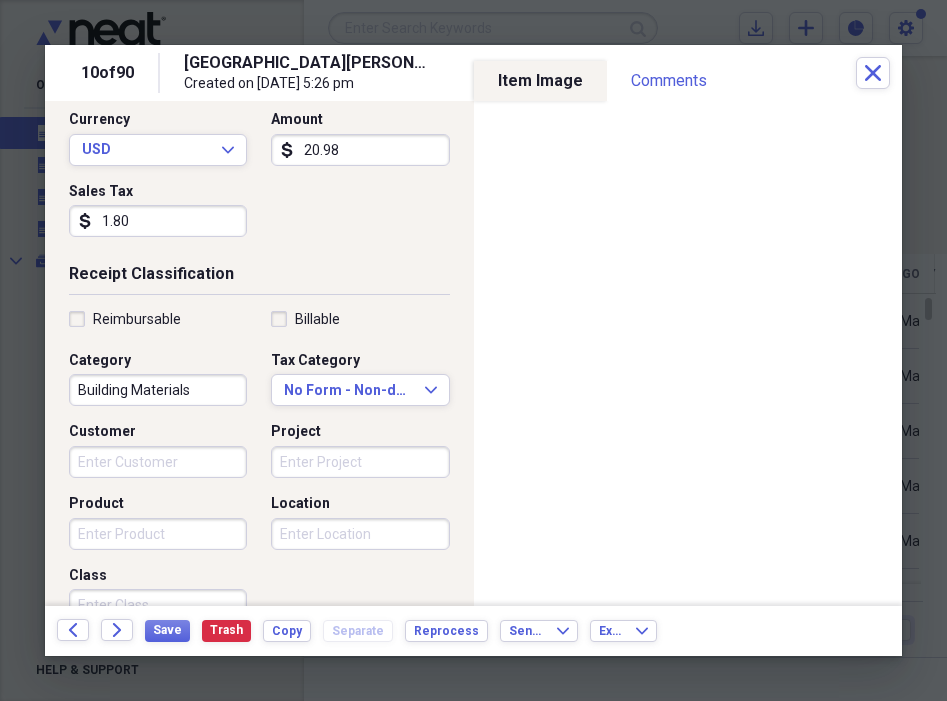 scroll, scrollTop: 281, scrollLeft: 0, axis: vertical 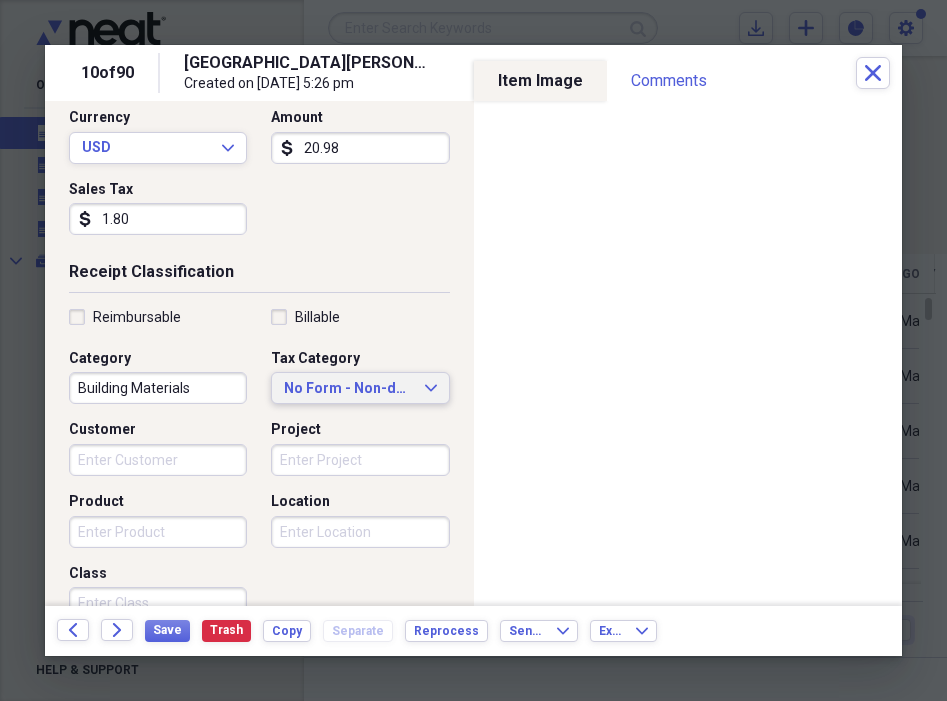 type on "1.80" 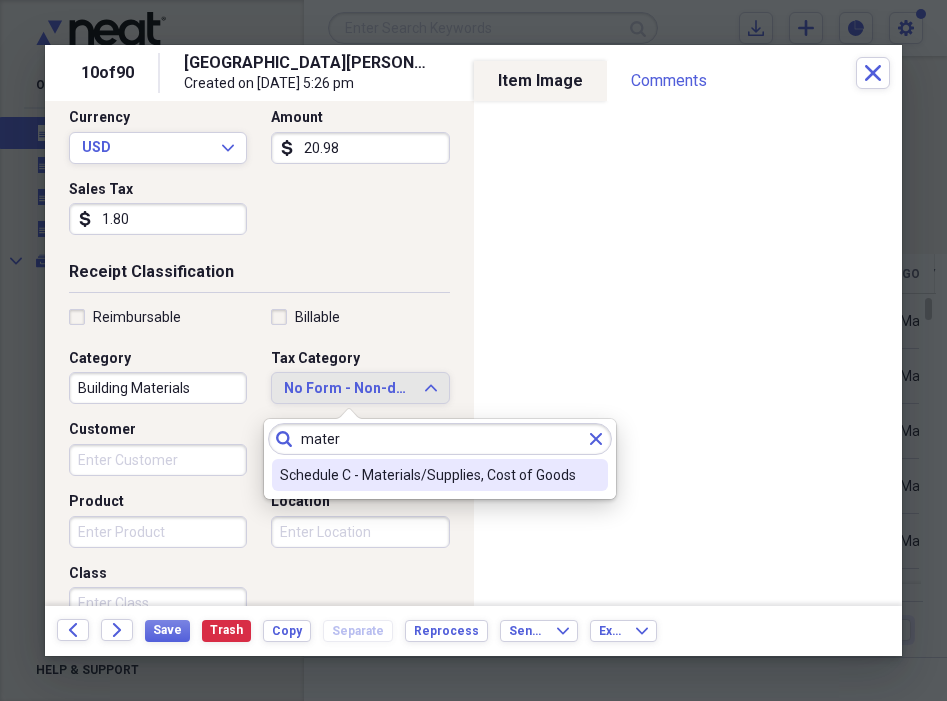 type on "mater" 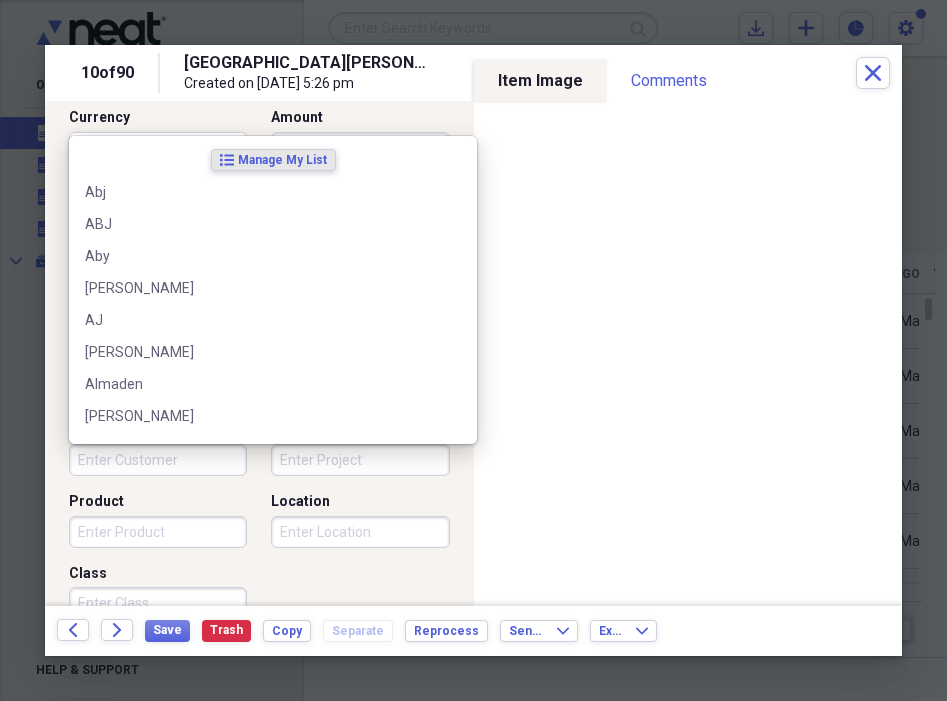 click on "Customer" at bounding box center (158, 460) 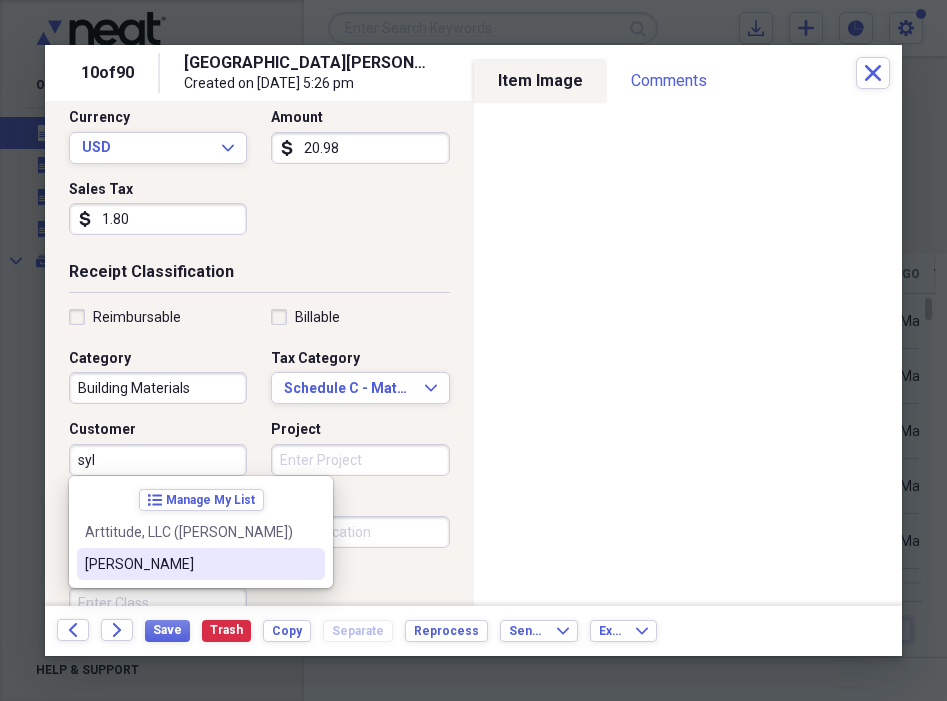 click on "[PERSON_NAME]" at bounding box center [189, 564] 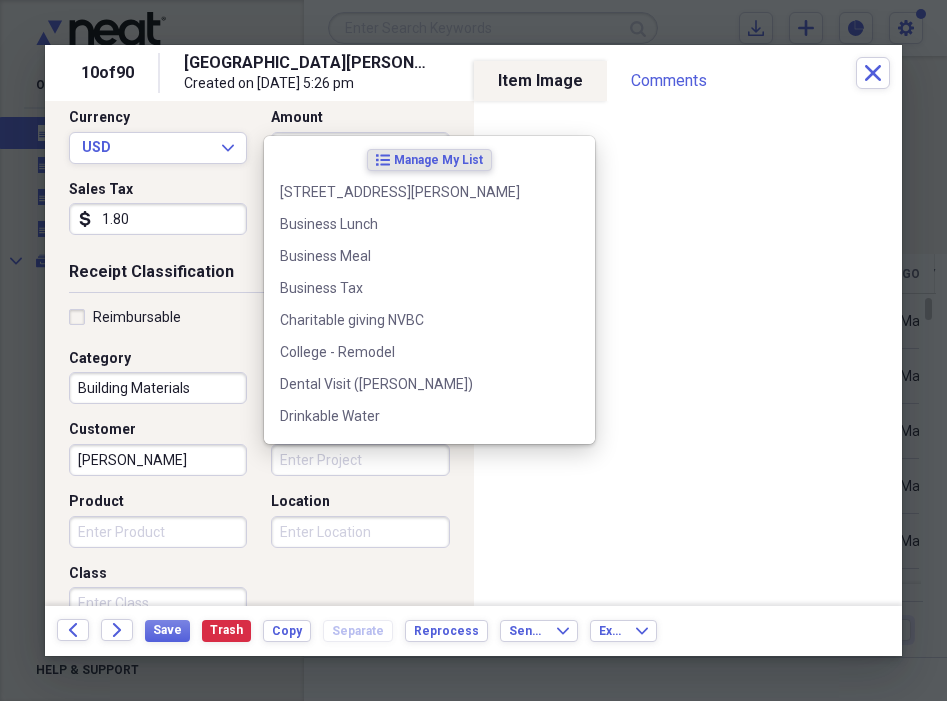 click on "Project" at bounding box center (360, 460) 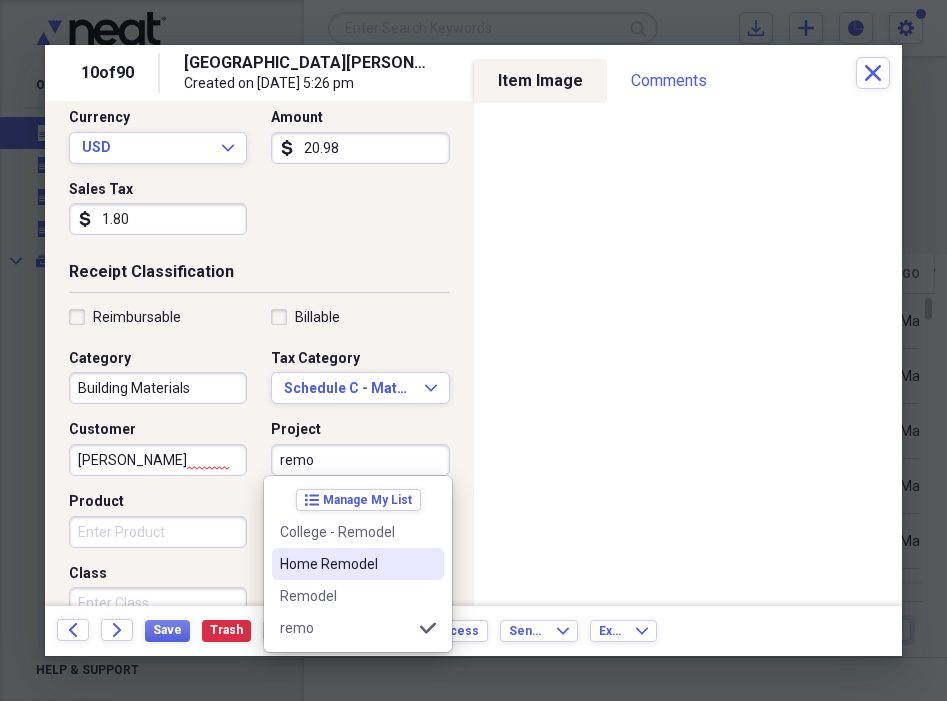 click on "Home Remodel" at bounding box center (346, 564) 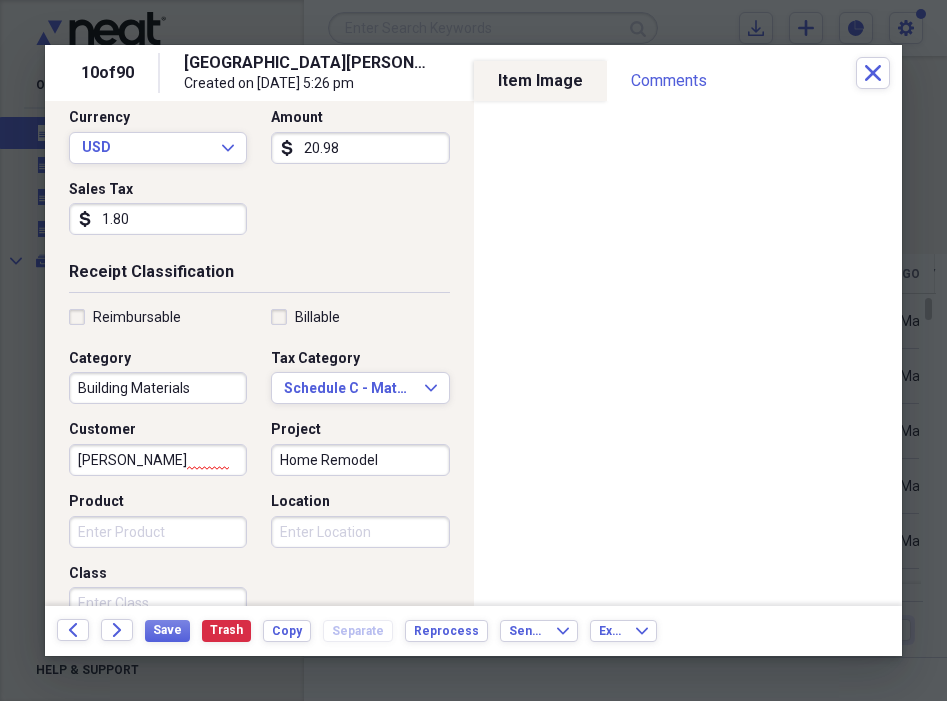click on "Location" at bounding box center (360, 532) 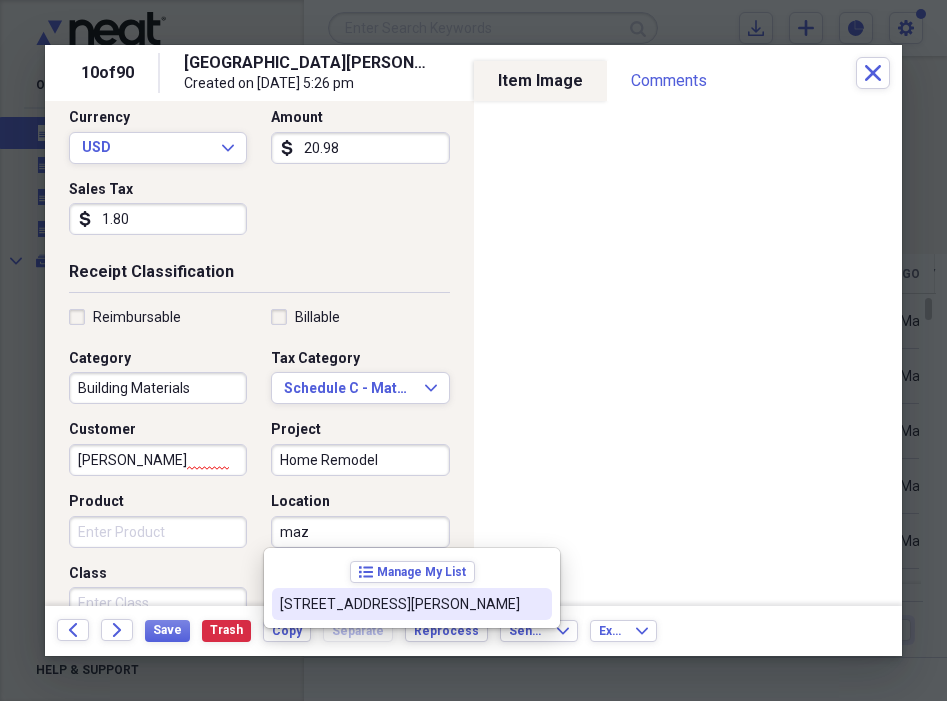 click on "[STREET_ADDRESS][PERSON_NAME]" at bounding box center [400, 604] 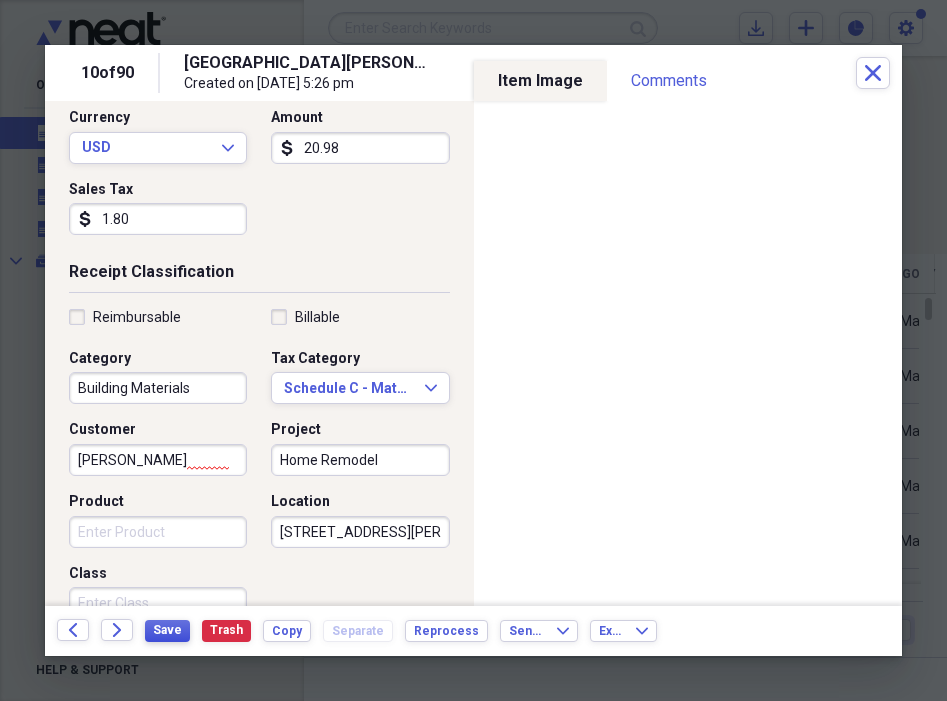 click on "Save" at bounding box center [167, 630] 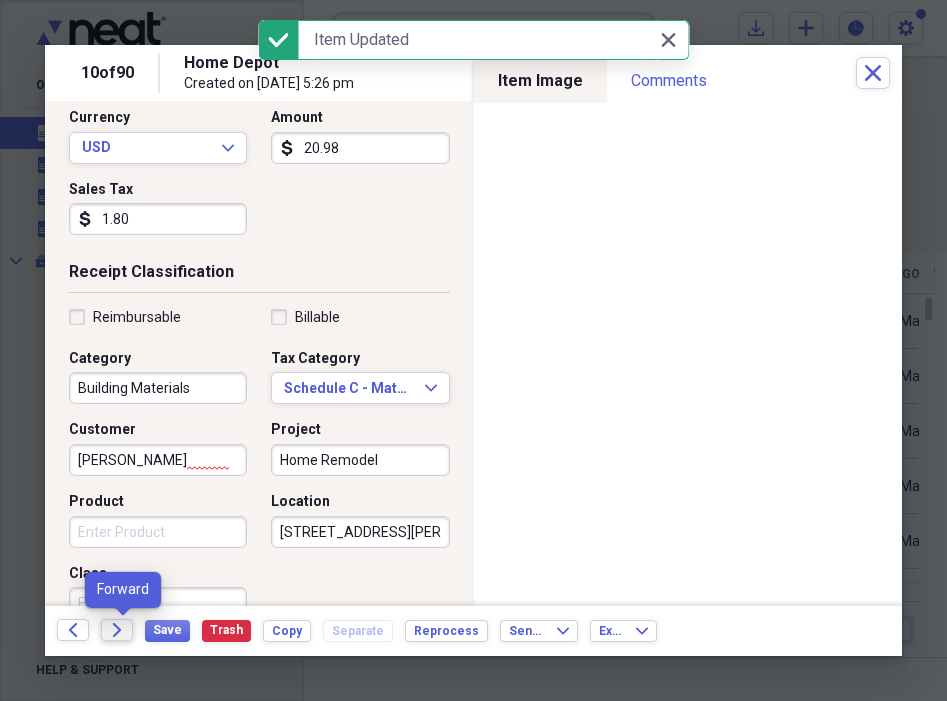 click on "Forward" at bounding box center [117, 630] 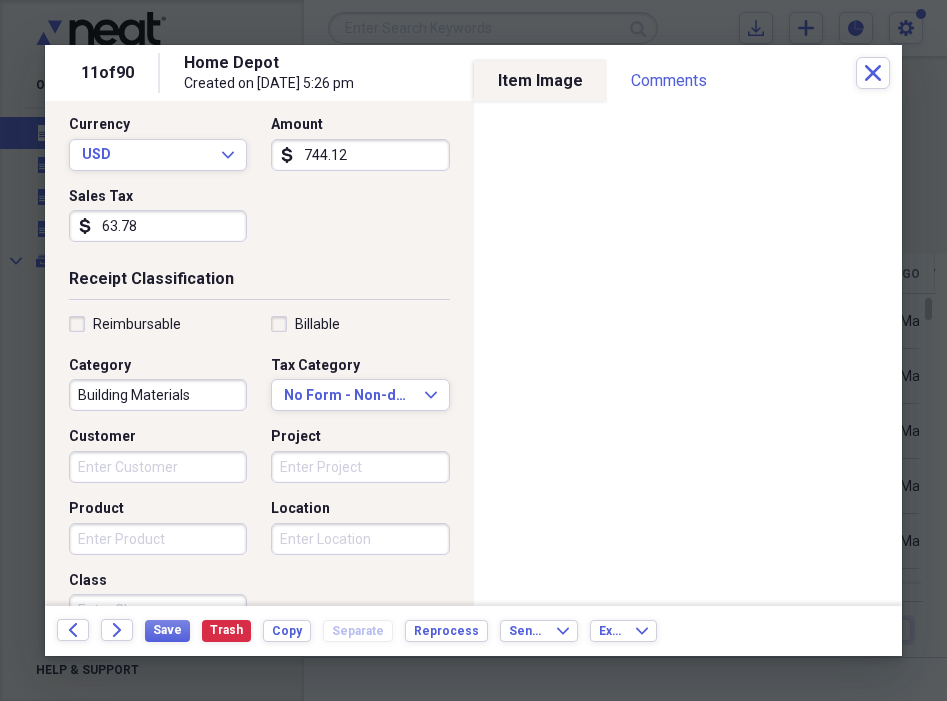 scroll, scrollTop: 294, scrollLeft: 0, axis: vertical 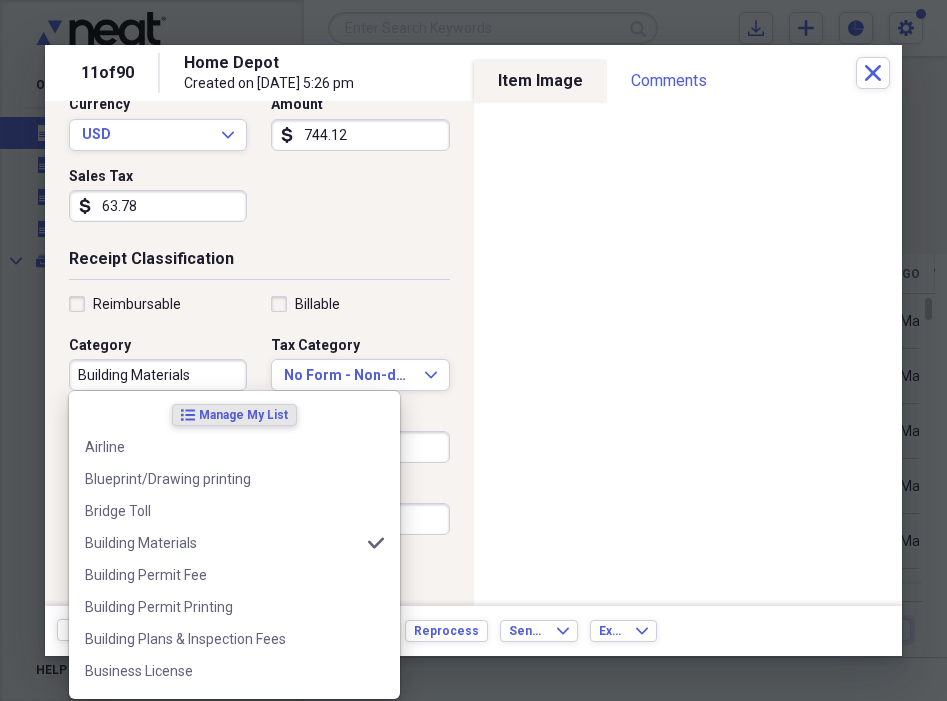 click on "Building Materials" at bounding box center [158, 375] 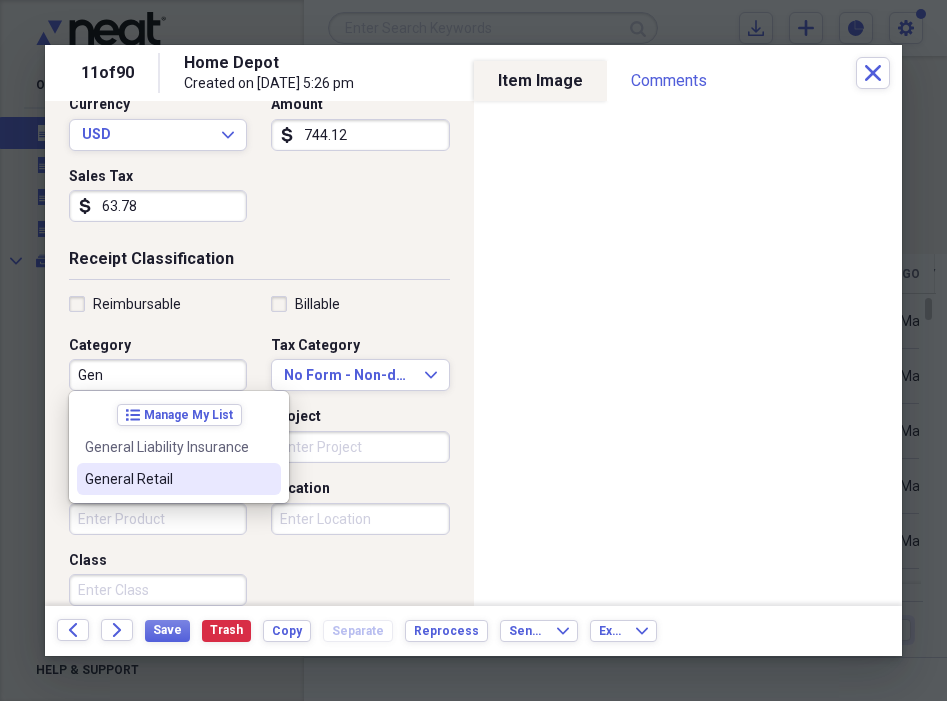 click on "General Retail" at bounding box center (167, 479) 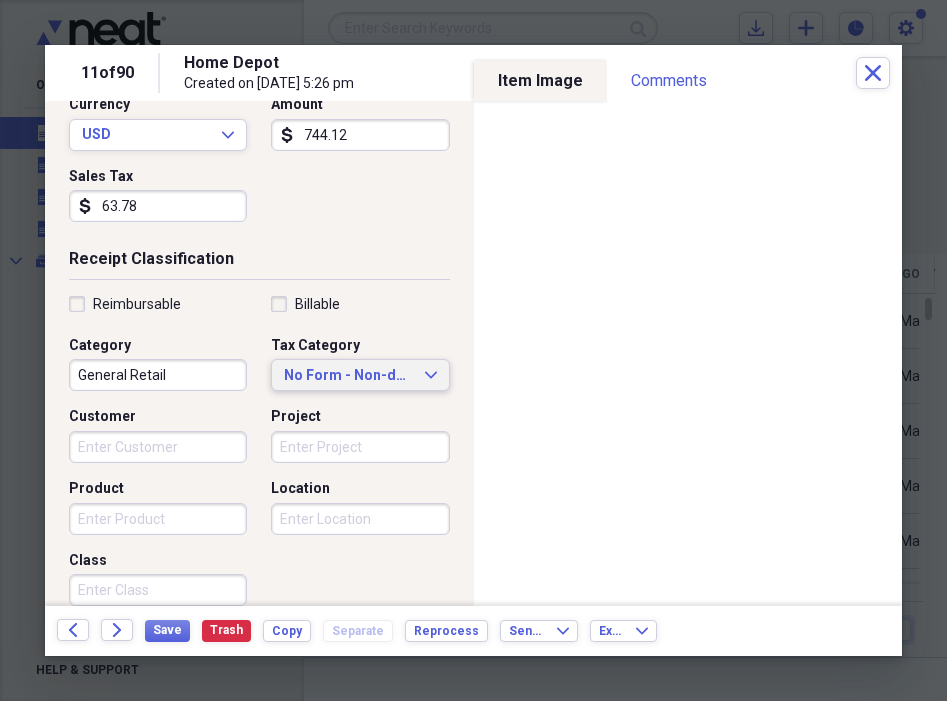 click on "No Form - Non-deductible" at bounding box center [348, 376] 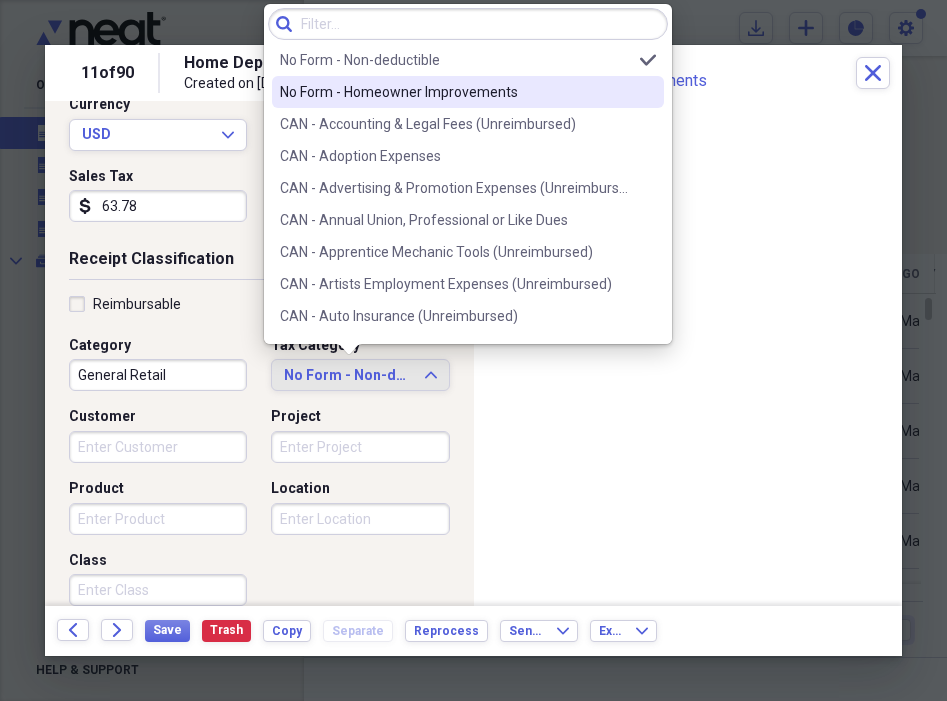 click on "No Form - Homeowner Improvements" at bounding box center (456, 92) 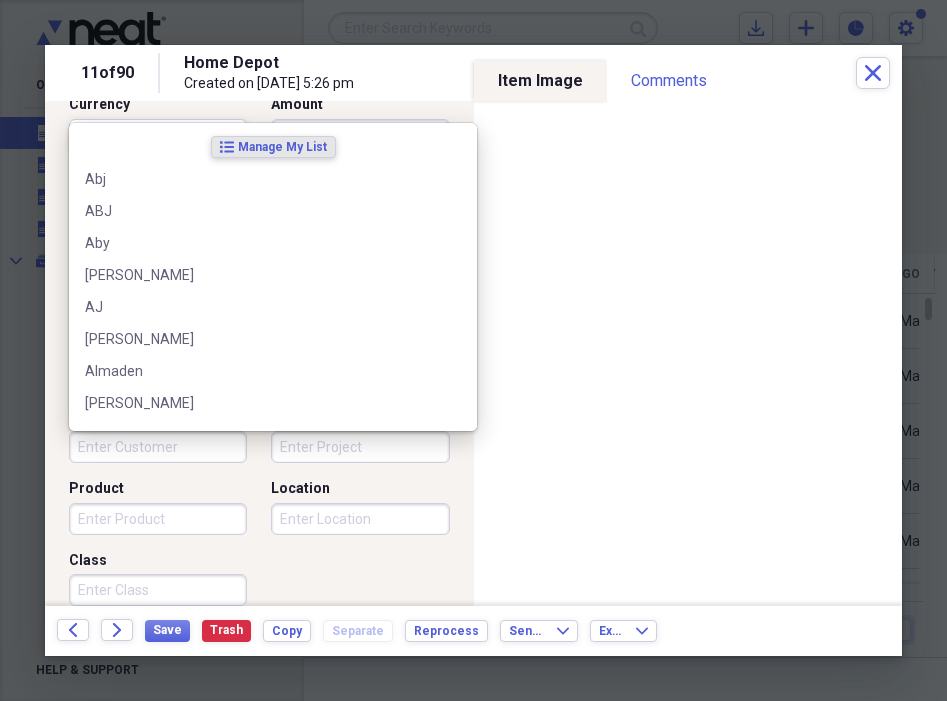 click on "Customer" at bounding box center [158, 447] 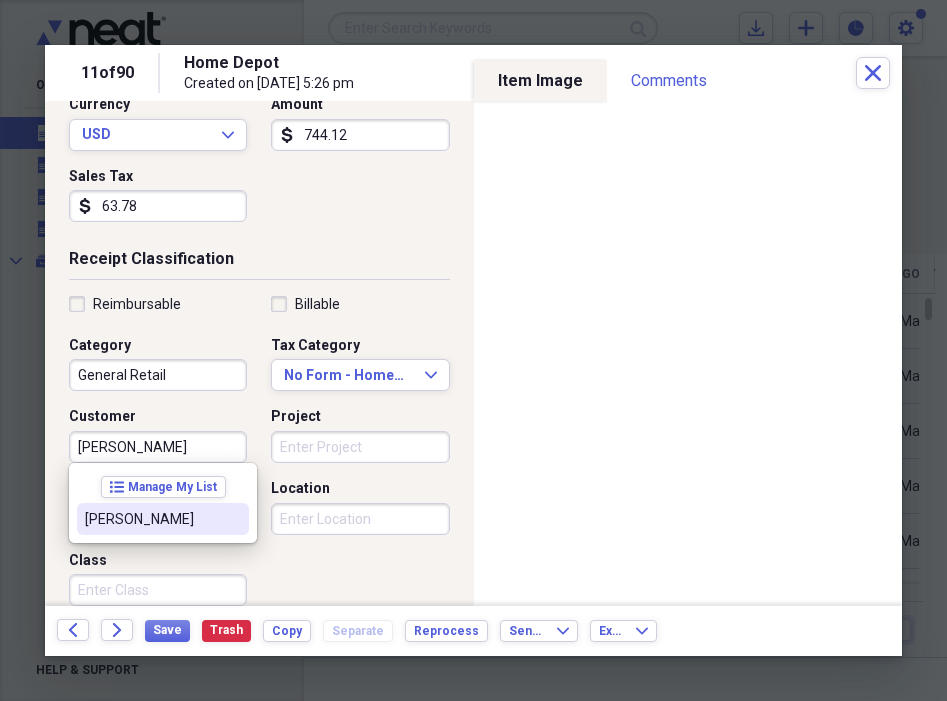 click on "[PERSON_NAME]" at bounding box center [151, 519] 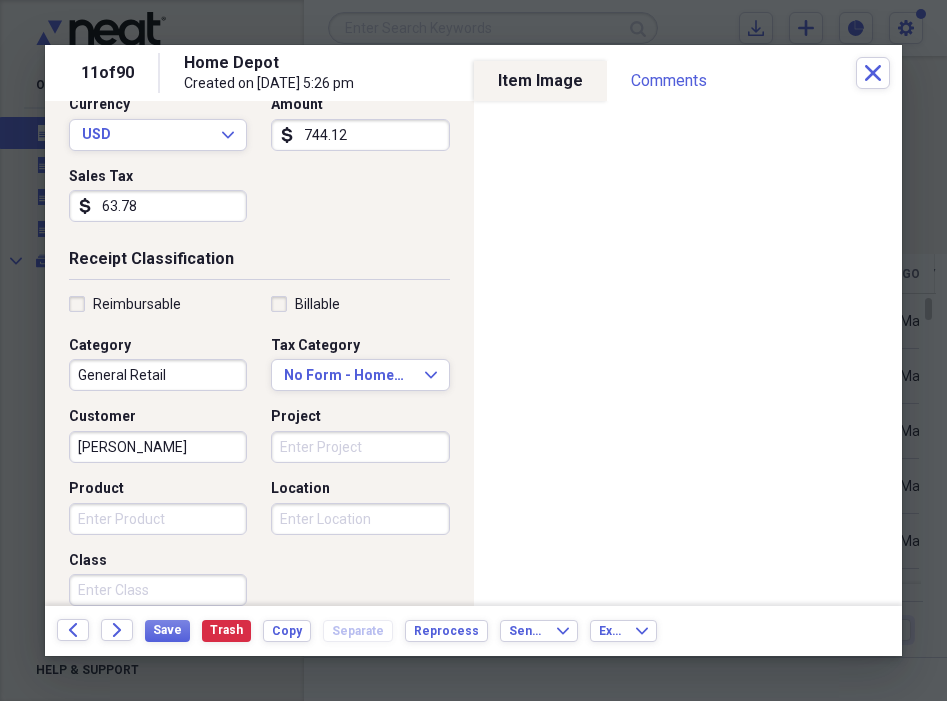click on "Project" at bounding box center (360, 447) 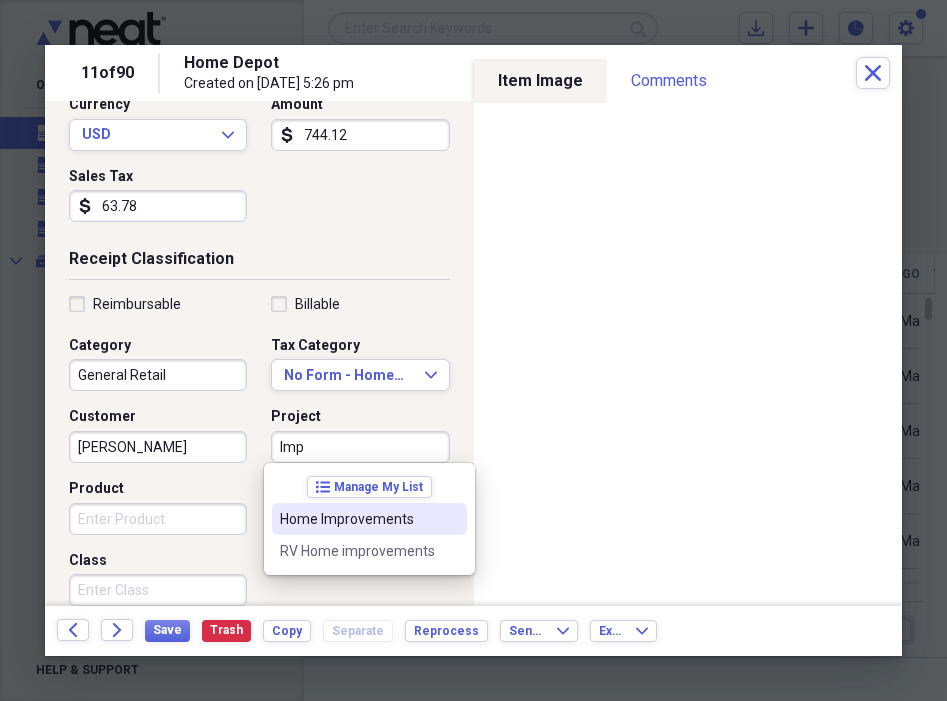 click on "Home Improvements" at bounding box center [369, 519] 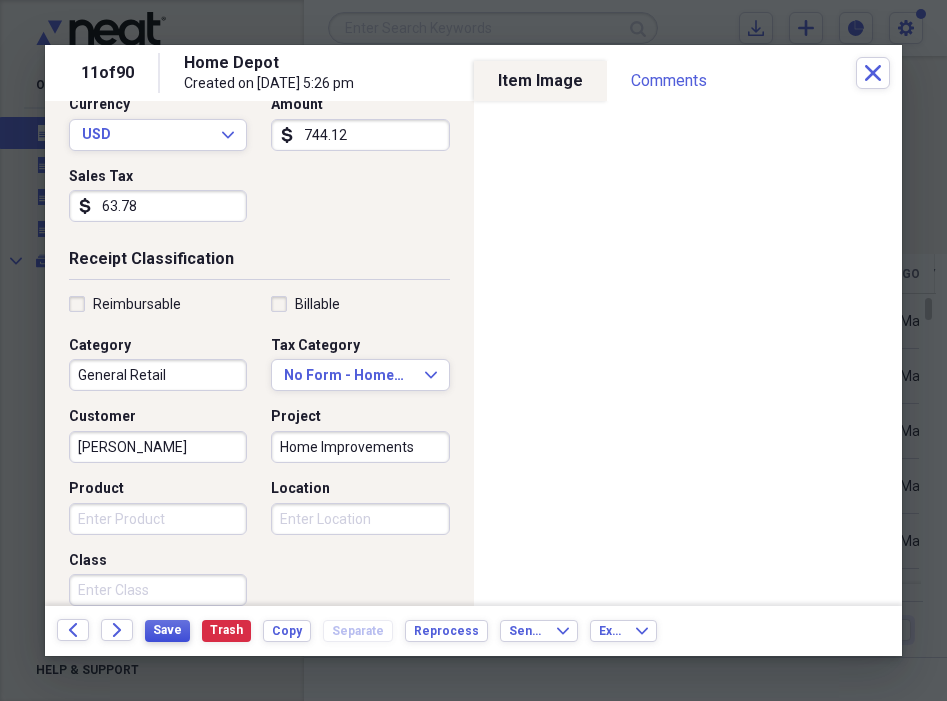 click on "Save" at bounding box center (167, 630) 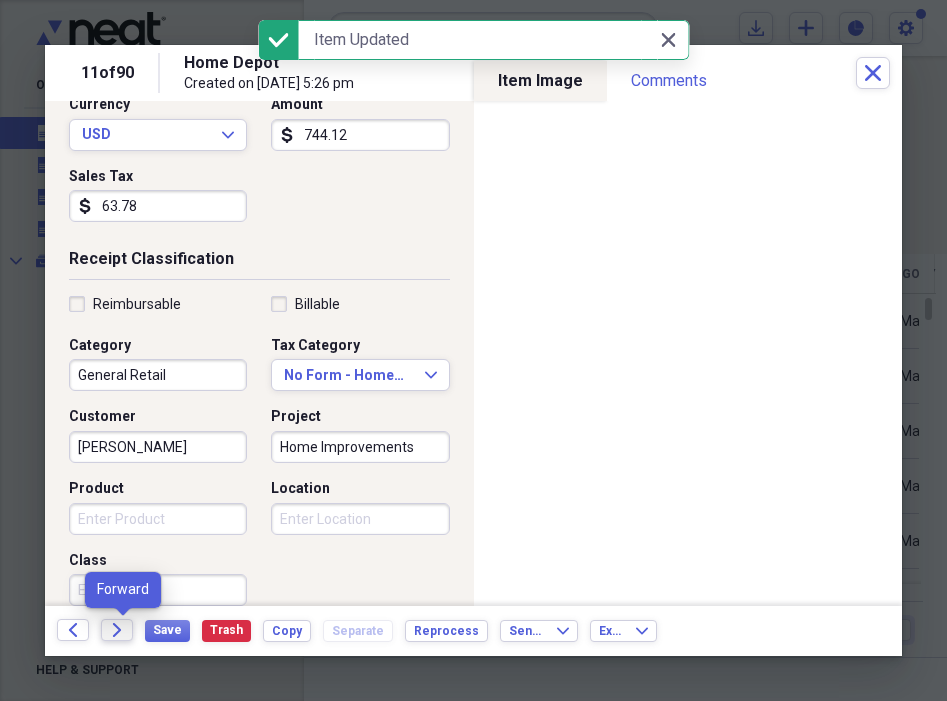 click on "Forward" 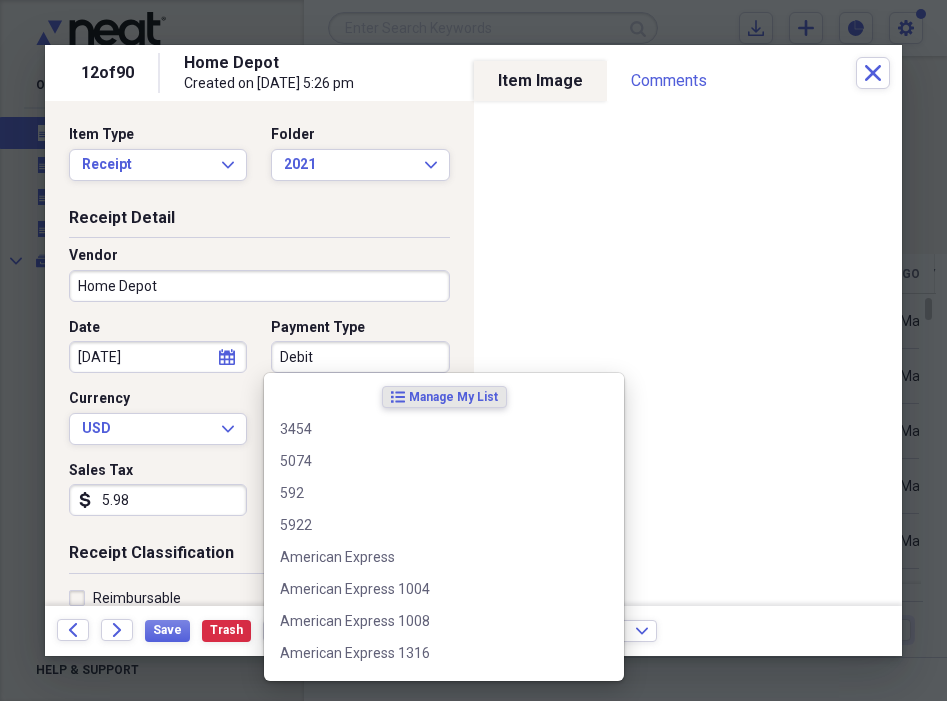 click on "Debit" at bounding box center [360, 357] 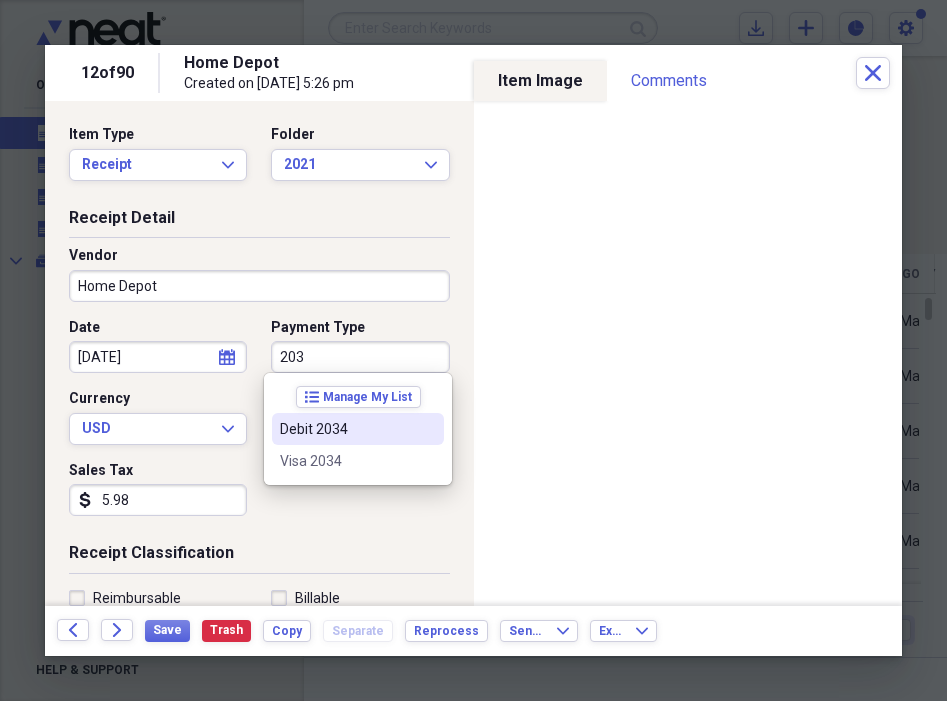 click on "Debit 2034" at bounding box center [346, 429] 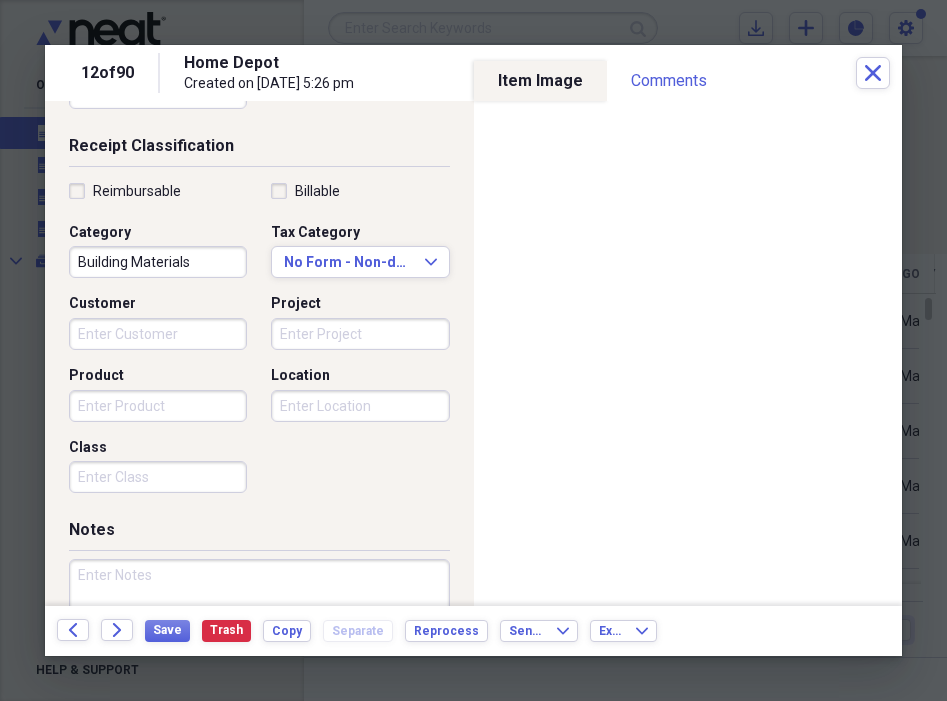 scroll, scrollTop: 405, scrollLeft: 0, axis: vertical 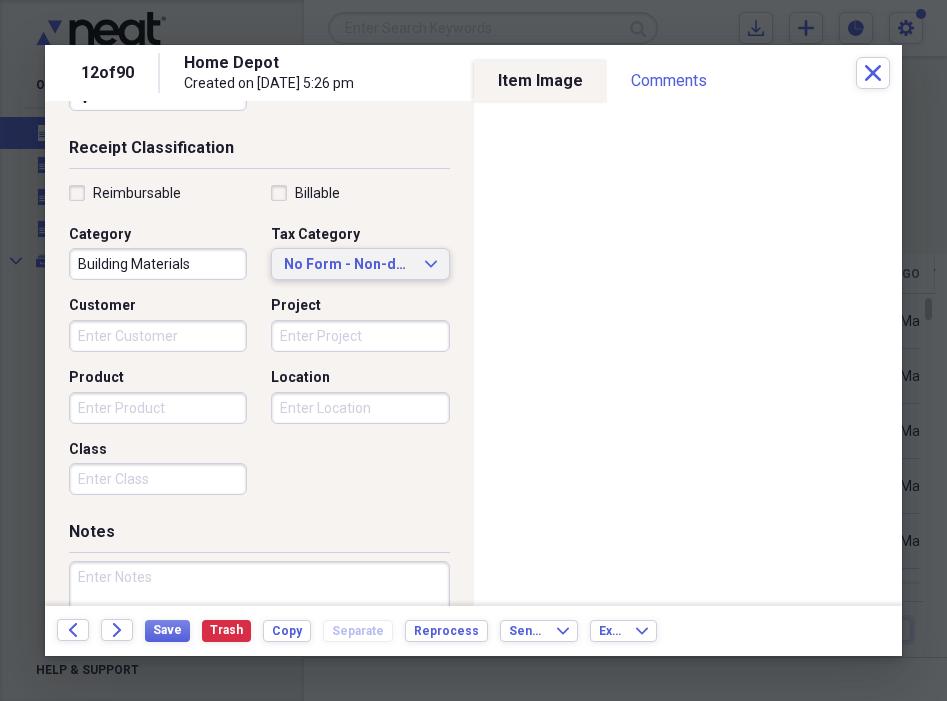click on "No Form - Non-deductible Expand" at bounding box center (360, 264) 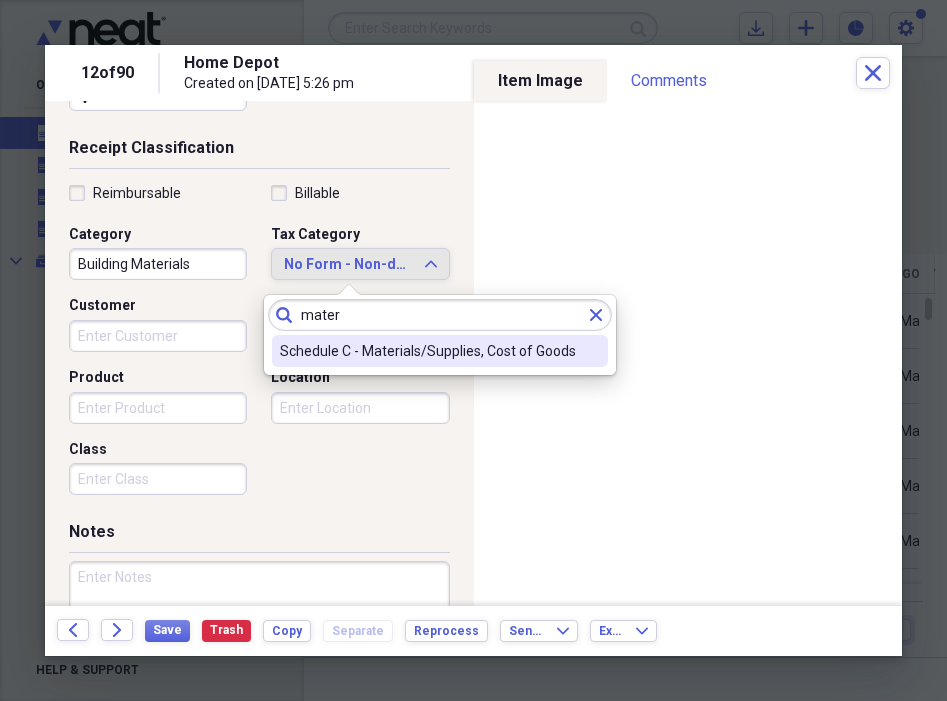 type on "mater" 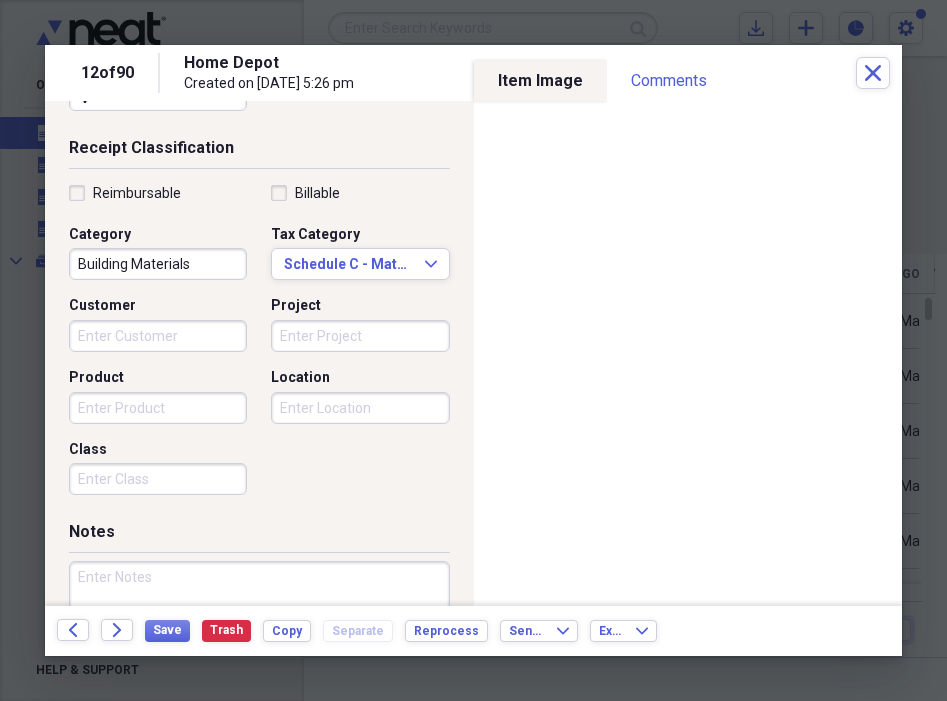 click on "Customer" at bounding box center [158, 336] 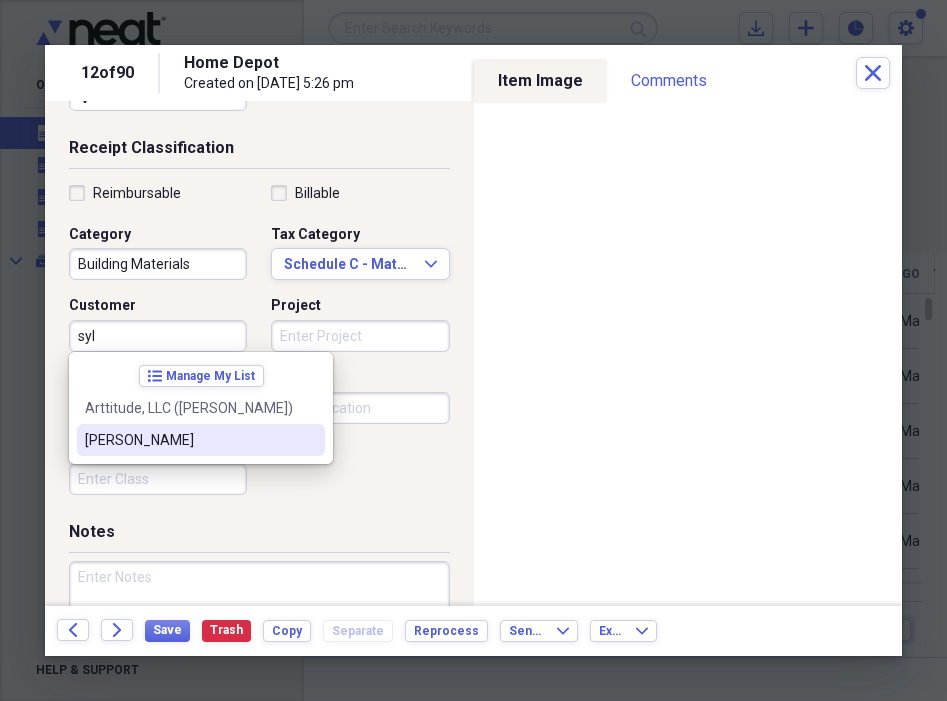 click on "[PERSON_NAME]" at bounding box center (189, 440) 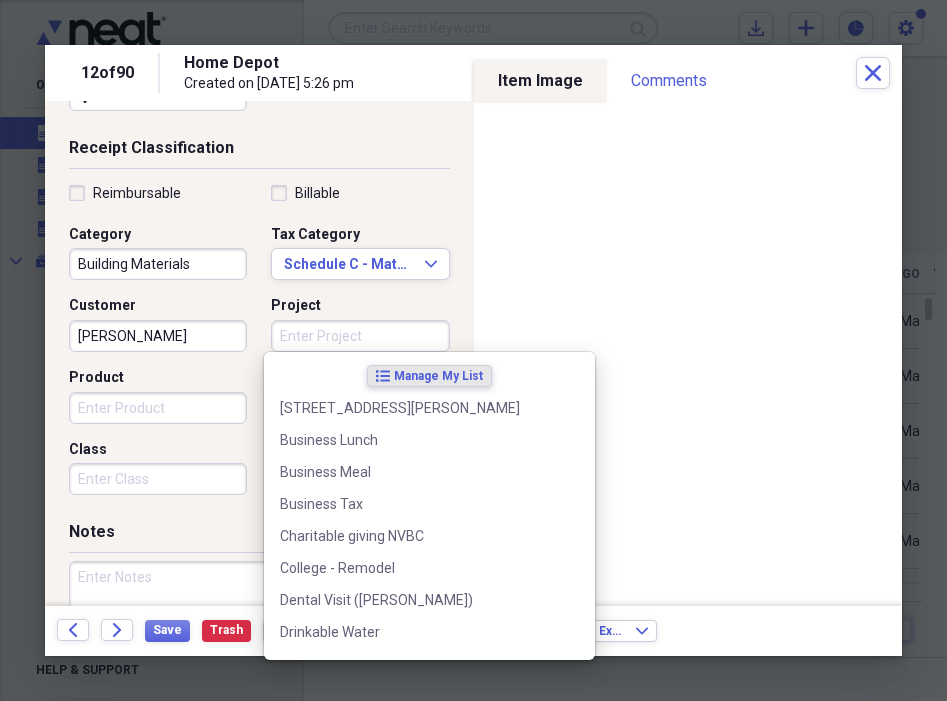 click on "Project" at bounding box center (360, 336) 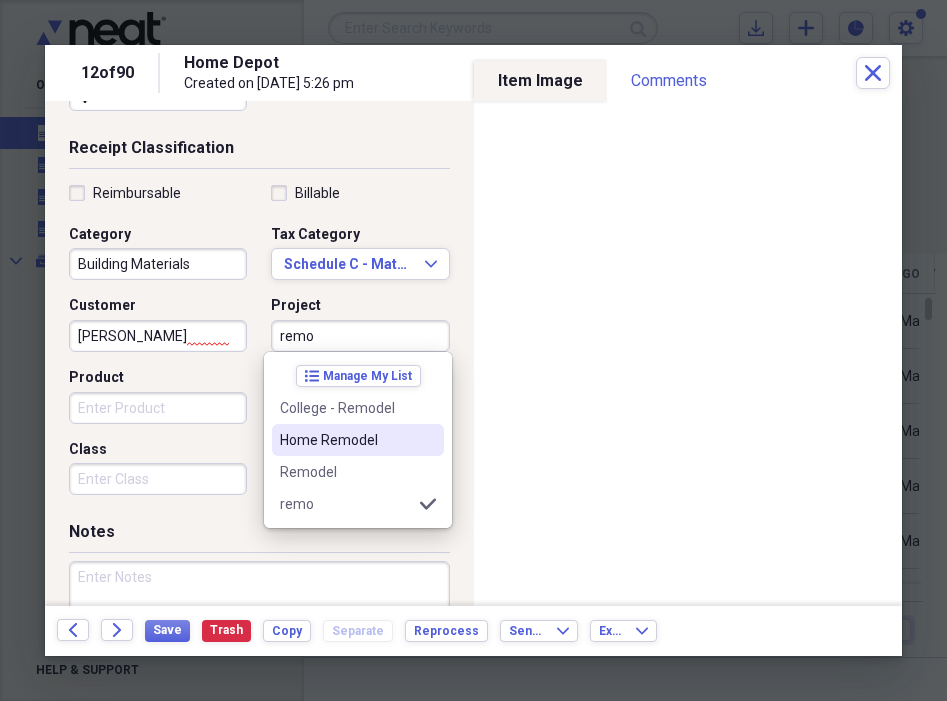 click on "Home Remodel" at bounding box center [346, 440] 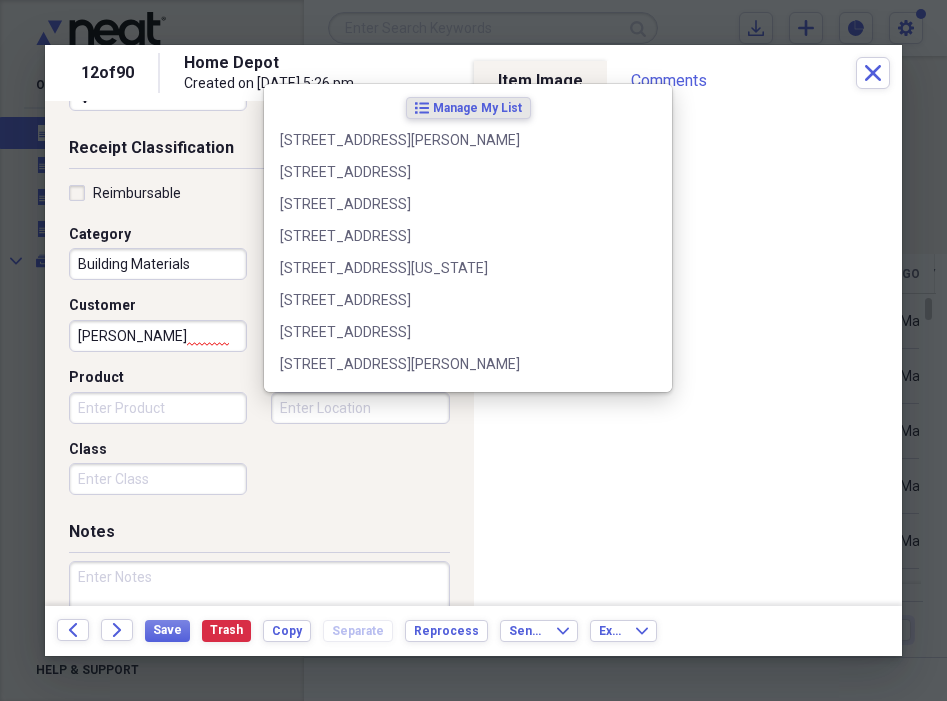 click on "Location" at bounding box center [360, 408] 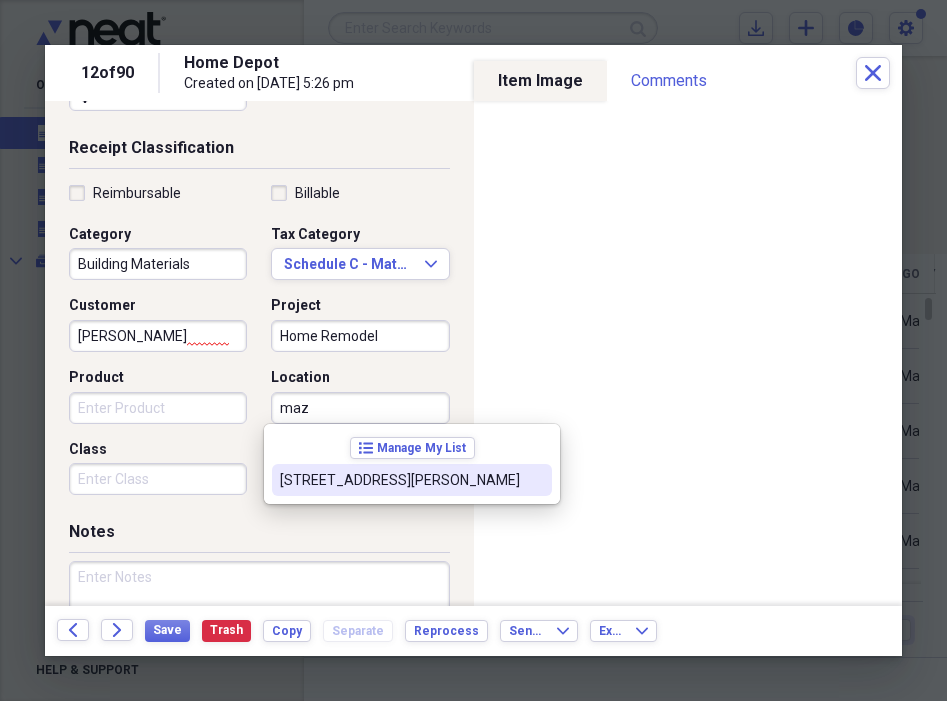 click on "[STREET_ADDRESS][PERSON_NAME]" at bounding box center (400, 480) 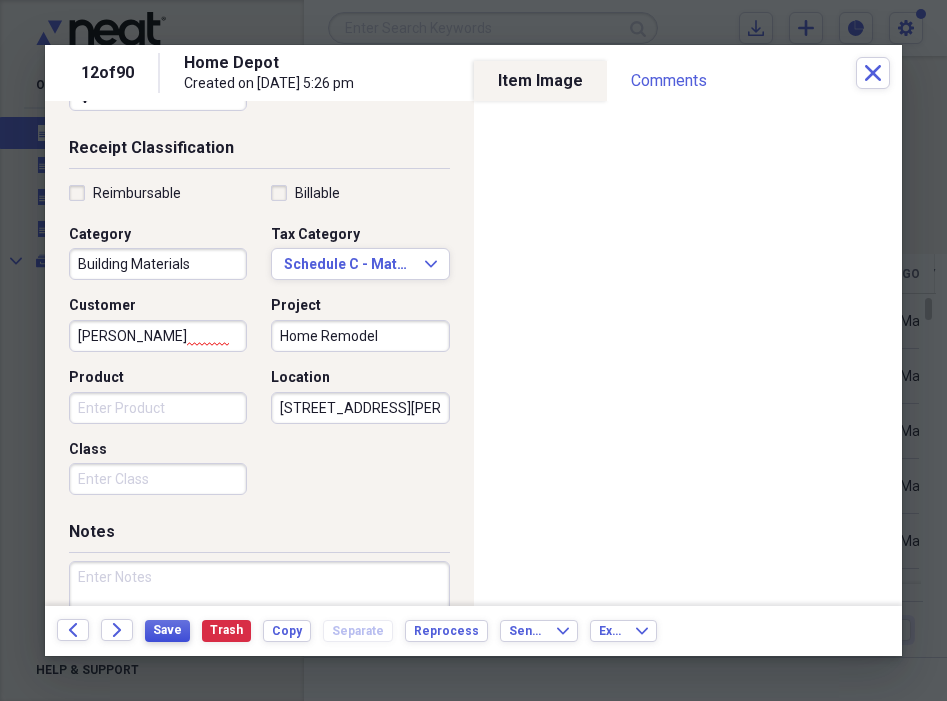 click on "Save" at bounding box center (167, 630) 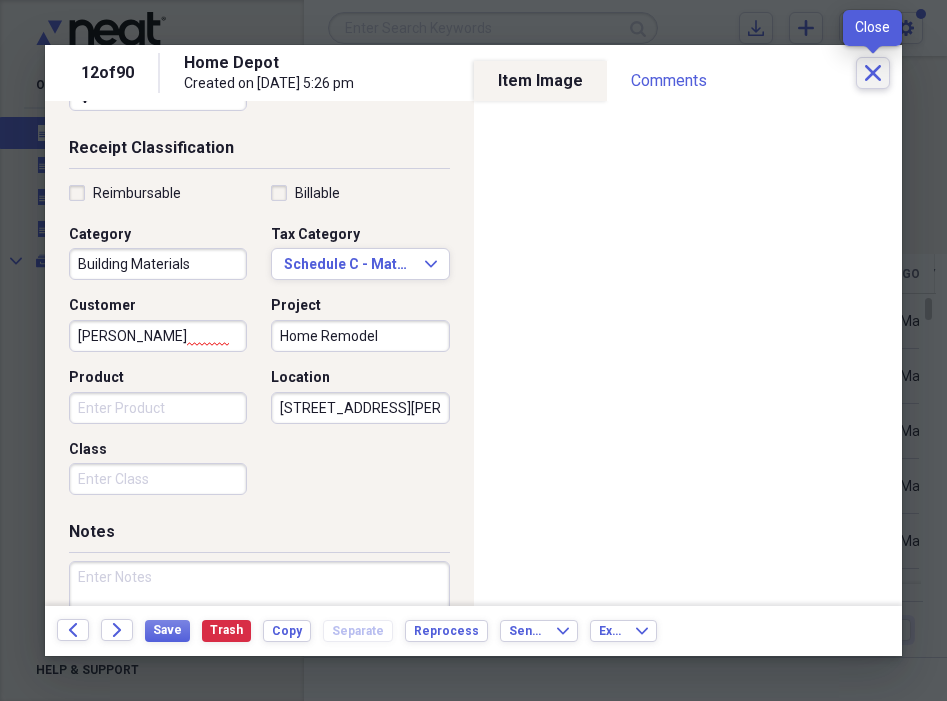click 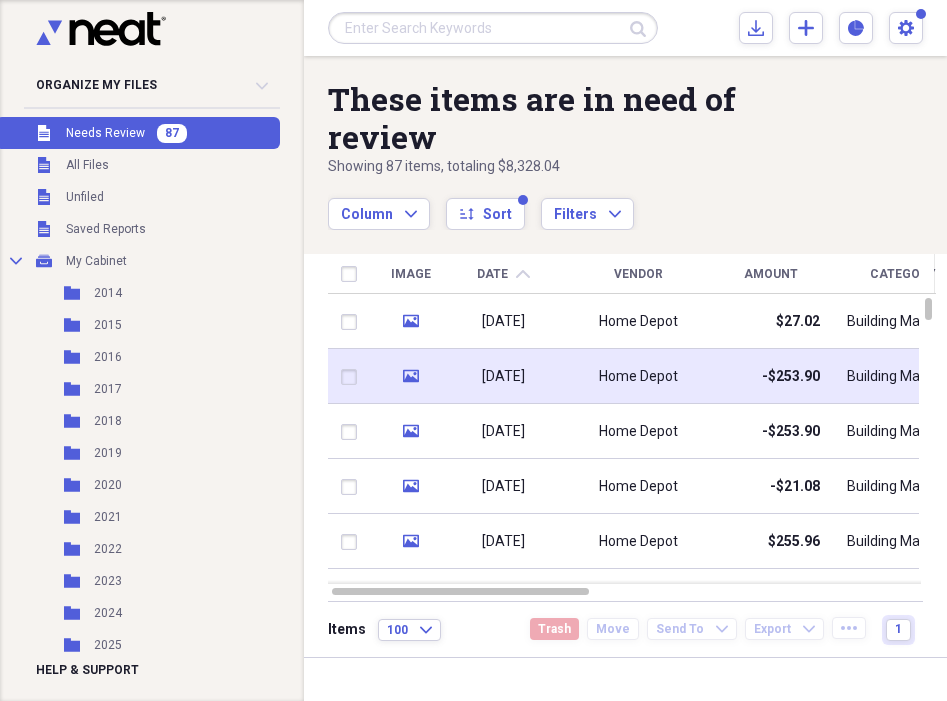 click at bounding box center (353, 377) 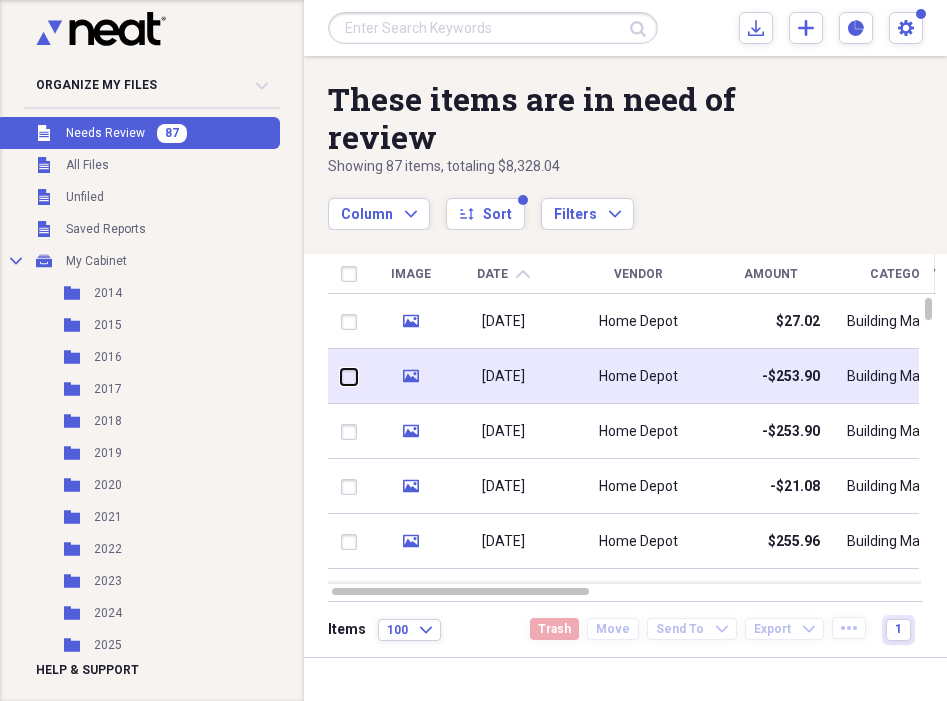 click at bounding box center (341, 376) 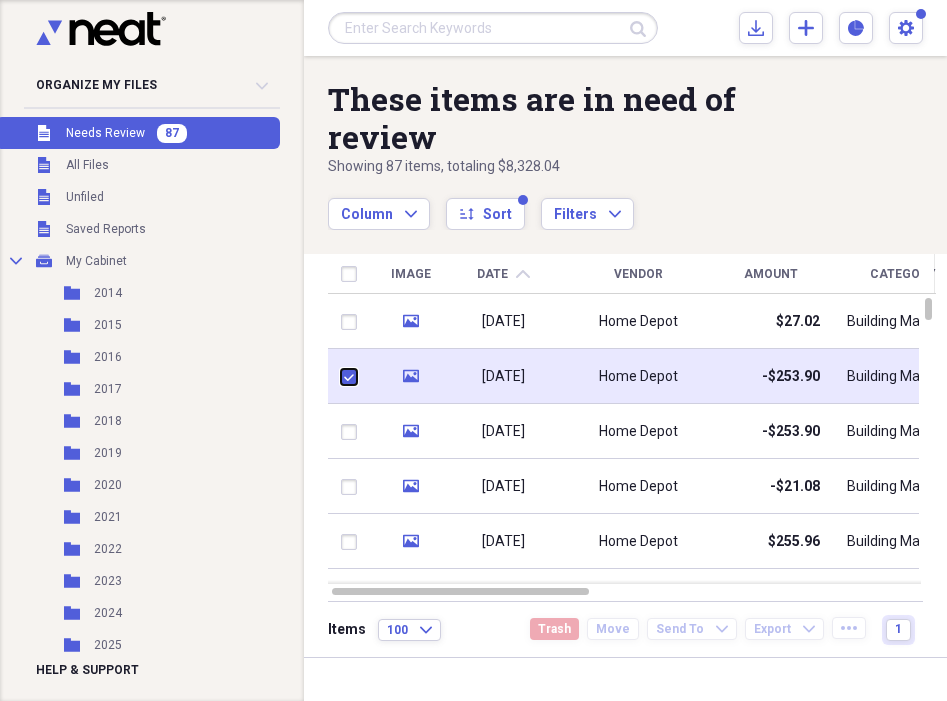 checkbox on "true" 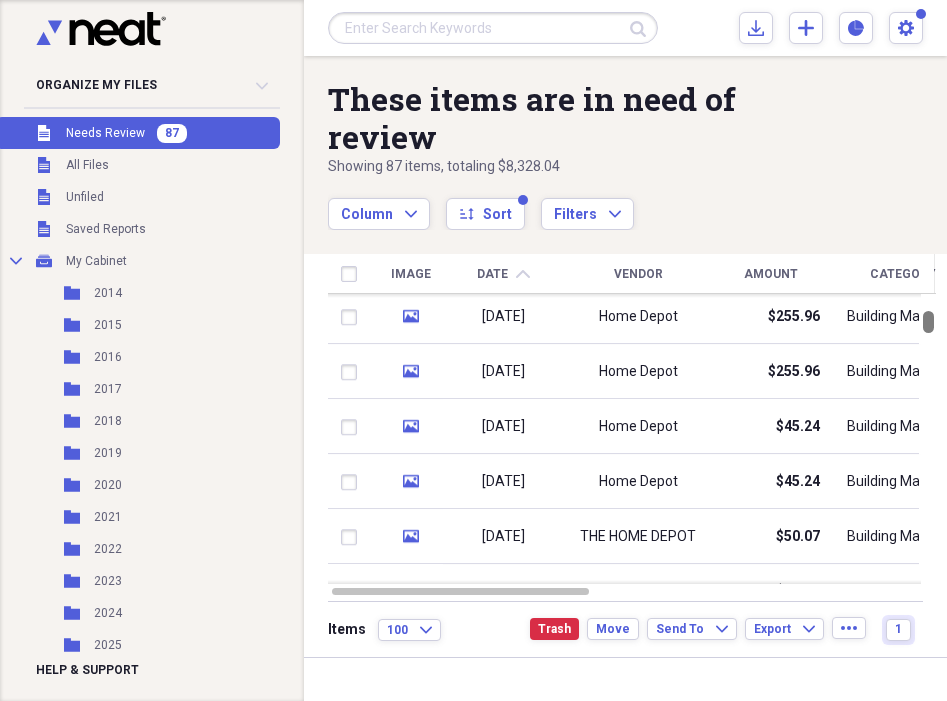 drag, startPoint x: 940, startPoint y: 312, endPoint x: 945, endPoint y: 325, distance: 13.928389 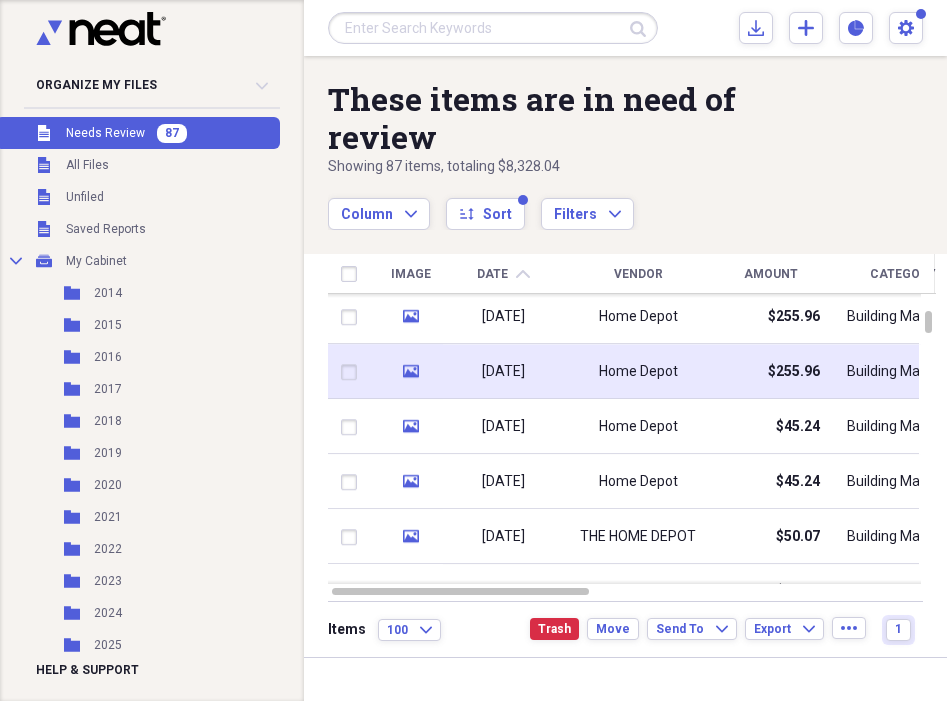click at bounding box center (353, 372) 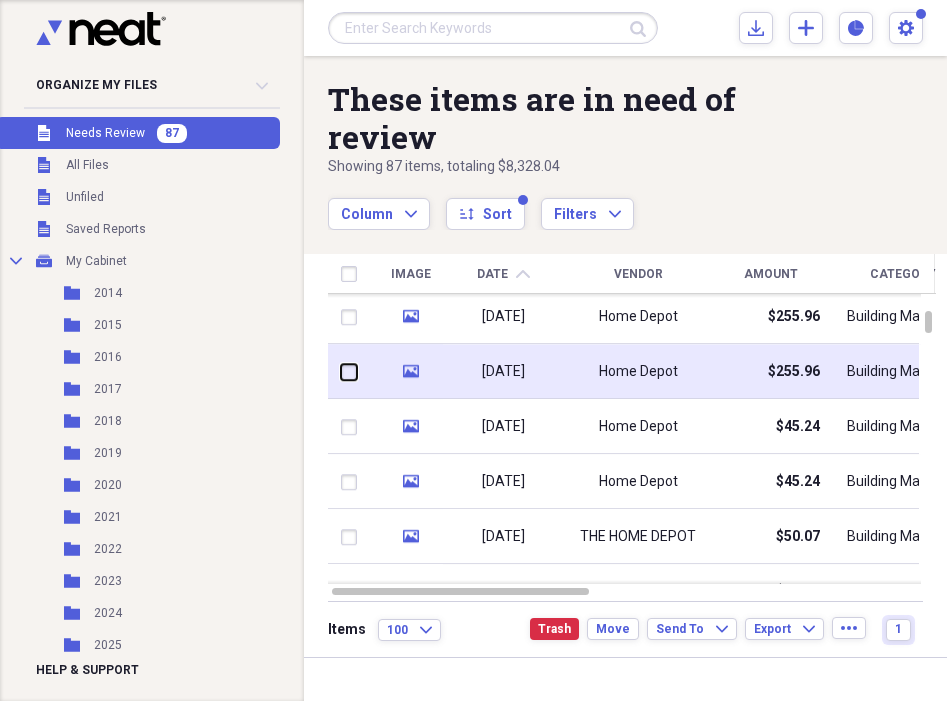 click at bounding box center [341, 372] 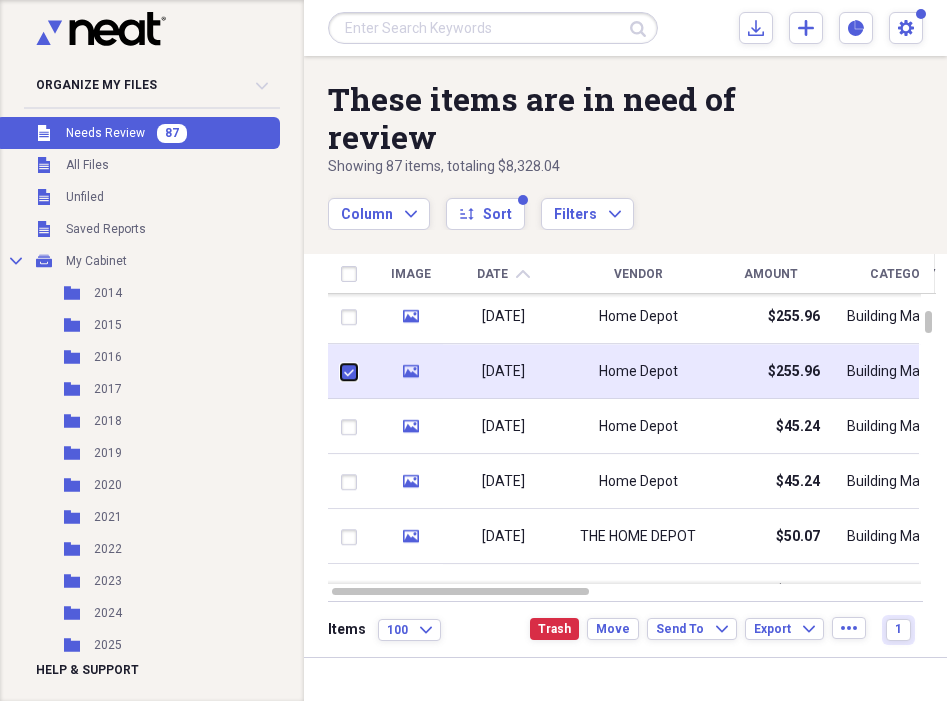 checkbox on "true" 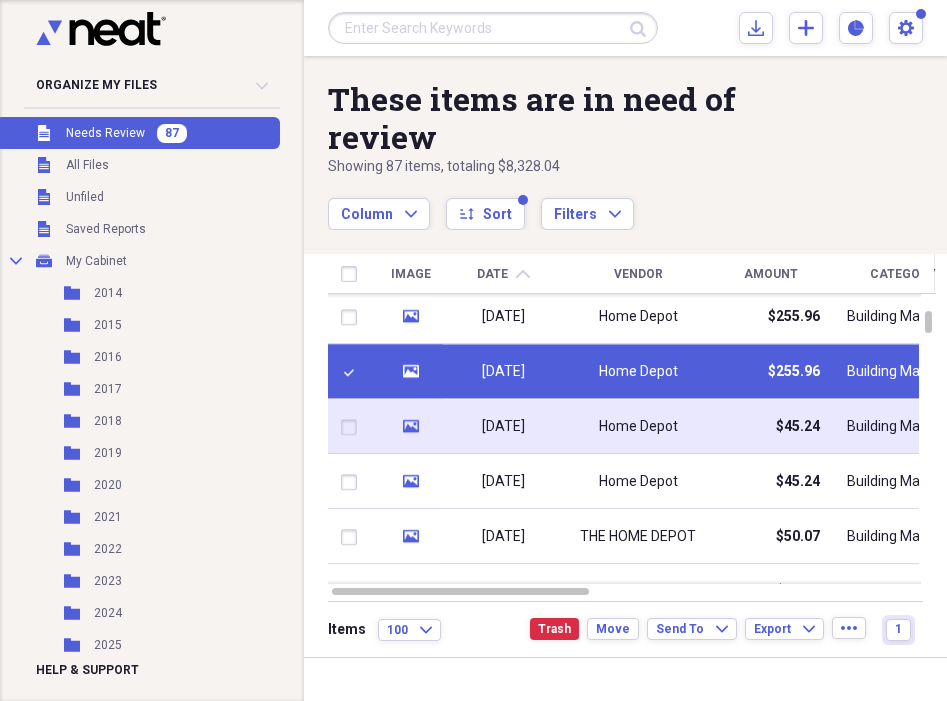 click at bounding box center (353, 427) 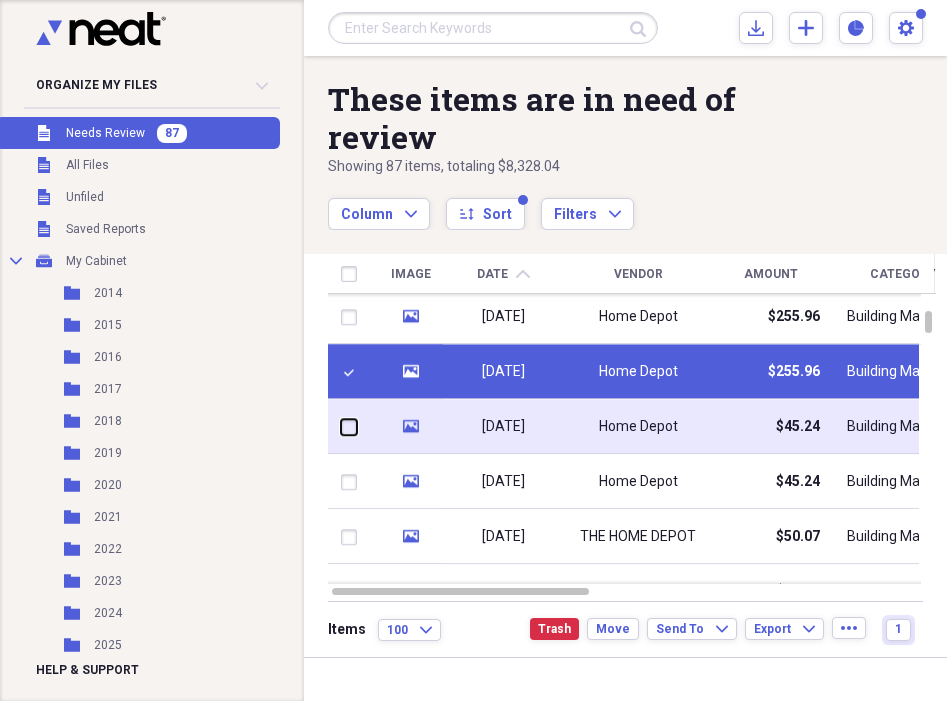 click at bounding box center (341, 427) 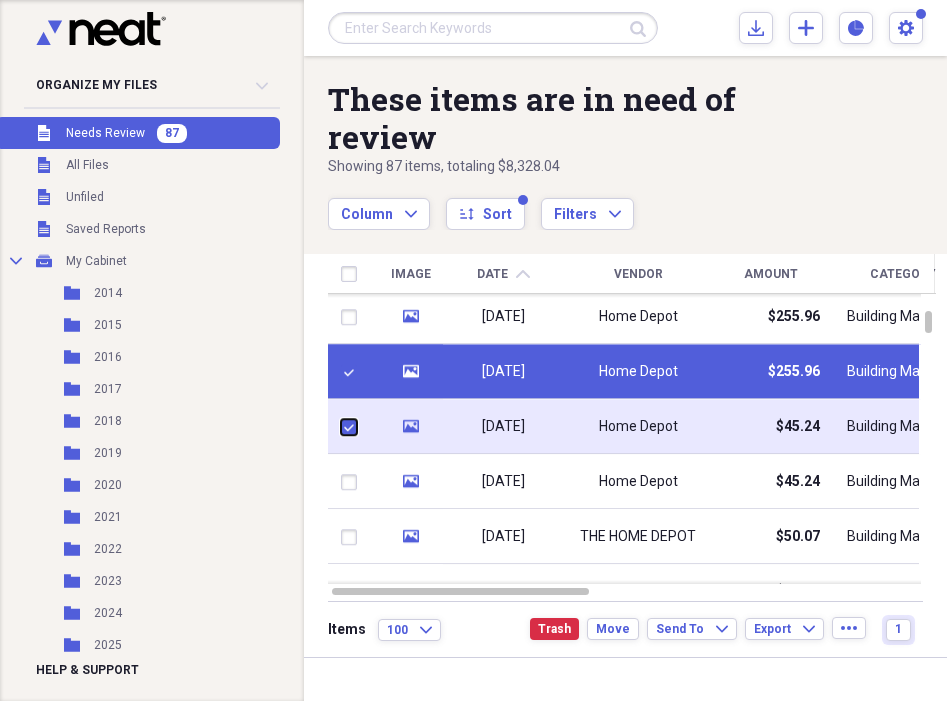 checkbox on "true" 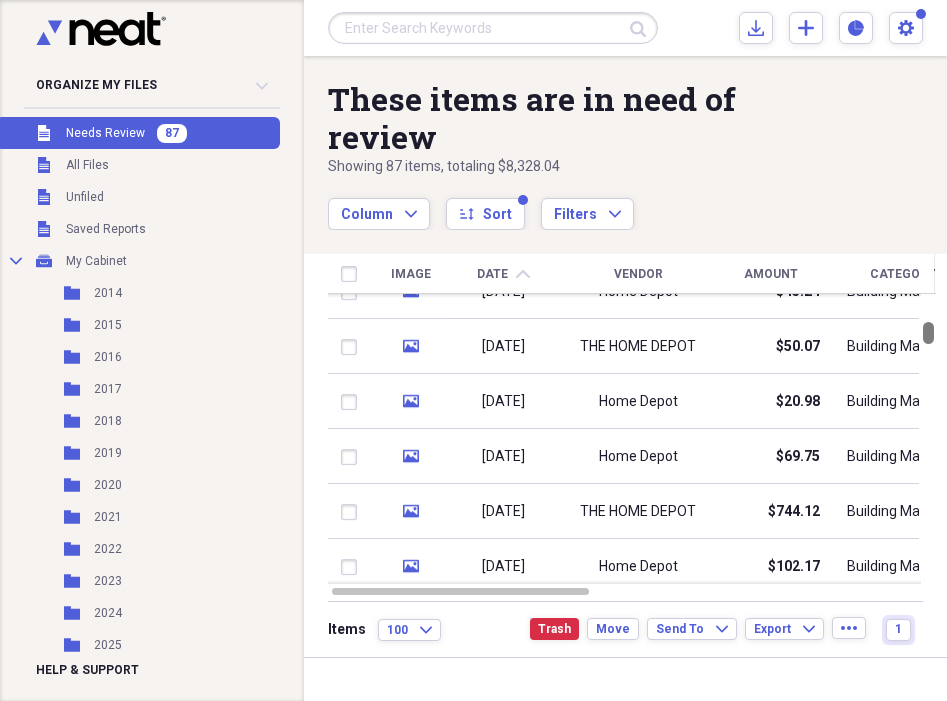checkbox on "false" 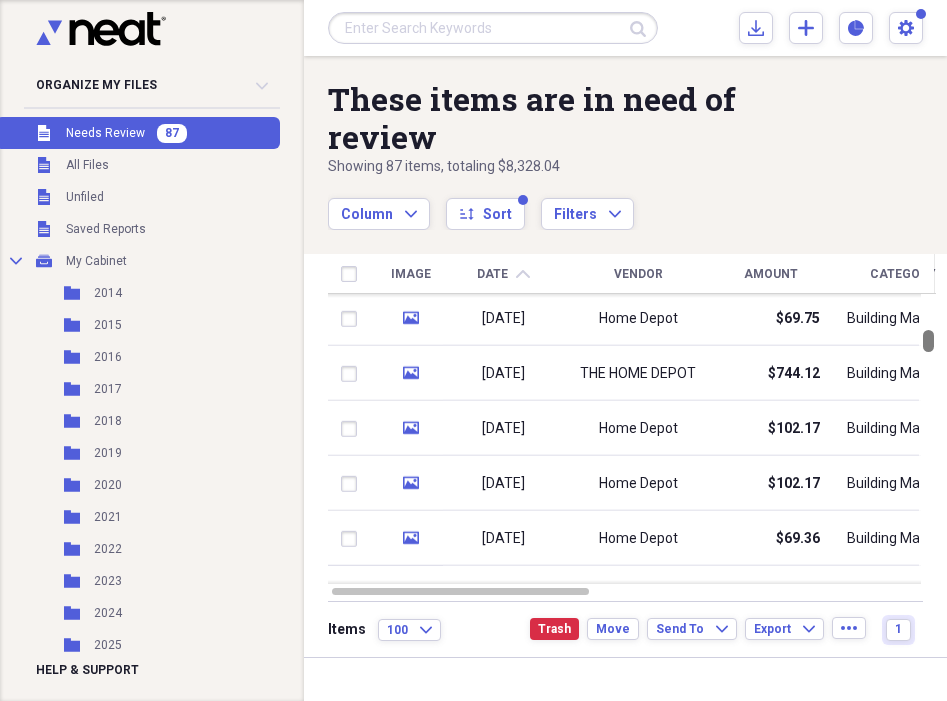 checkbox on "false" 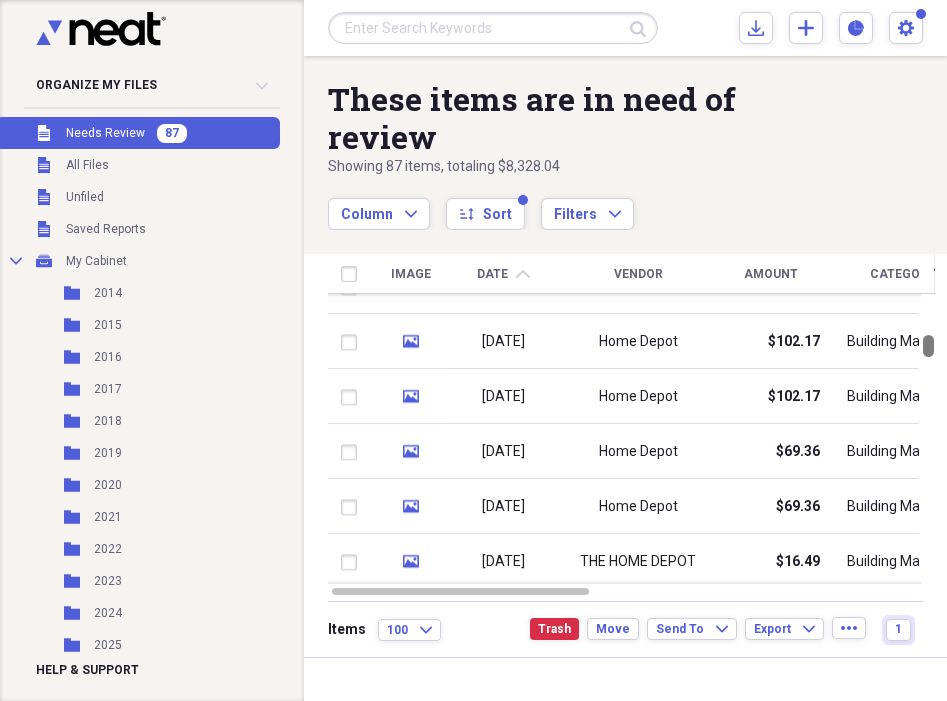 checkbox on "false" 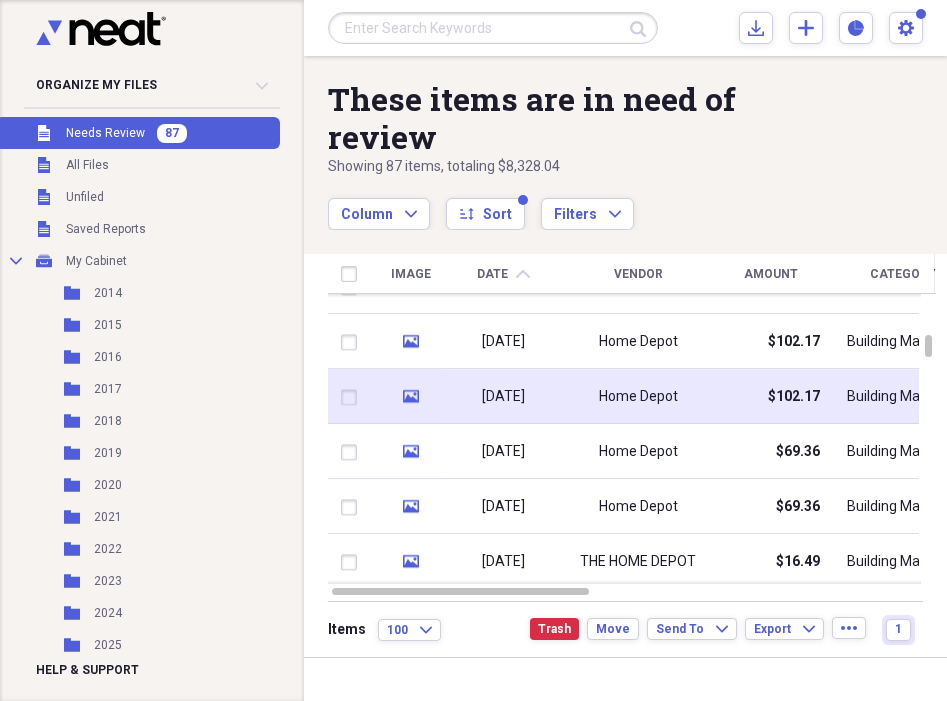 click at bounding box center (353, 397) 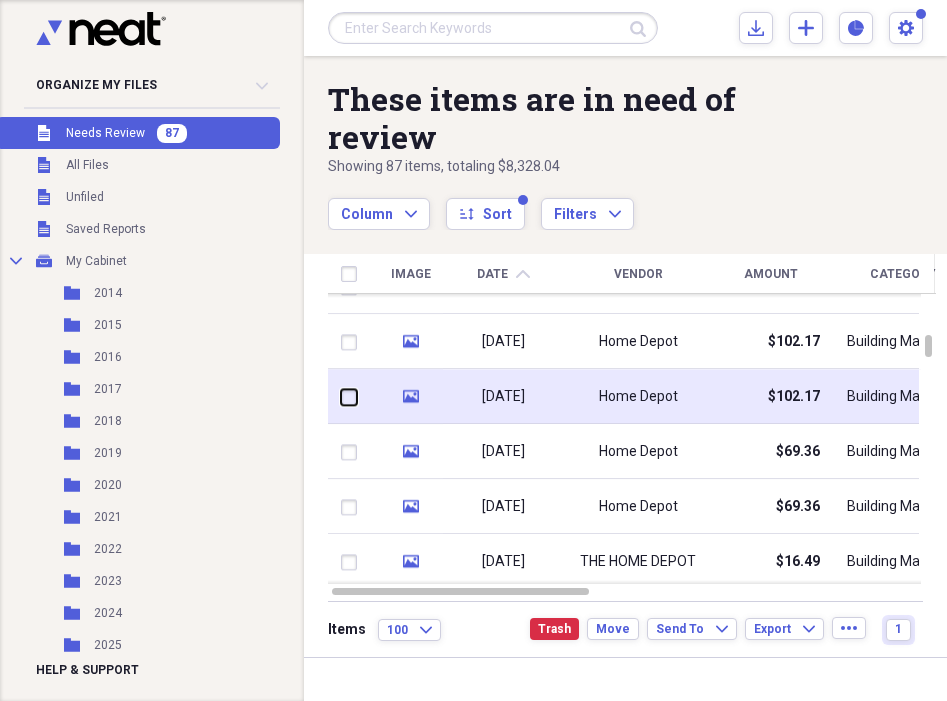 click at bounding box center [341, 397] 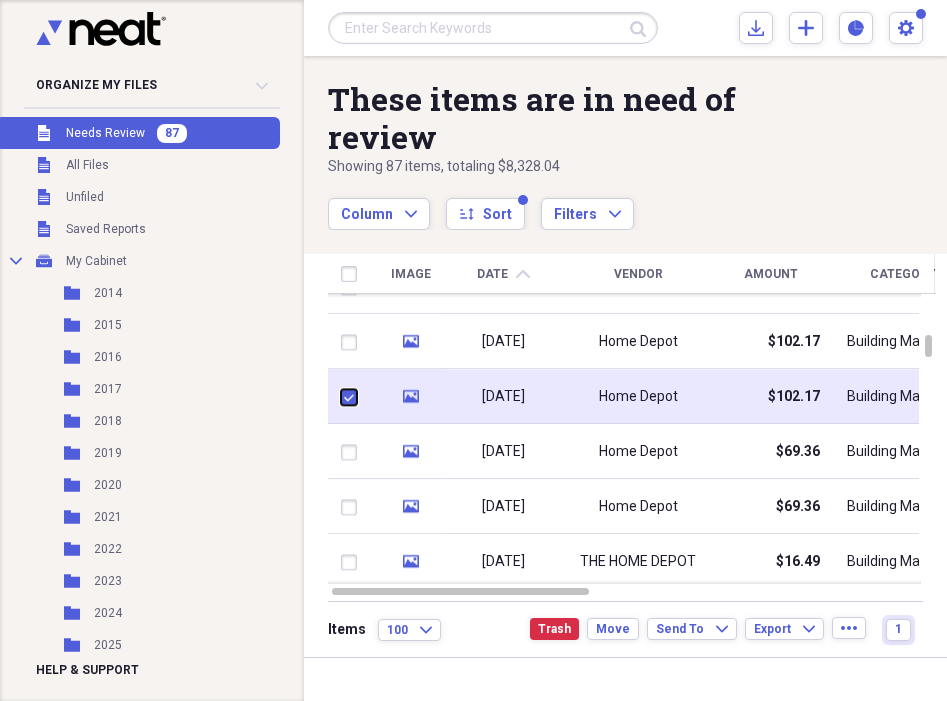 checkbox on "true" 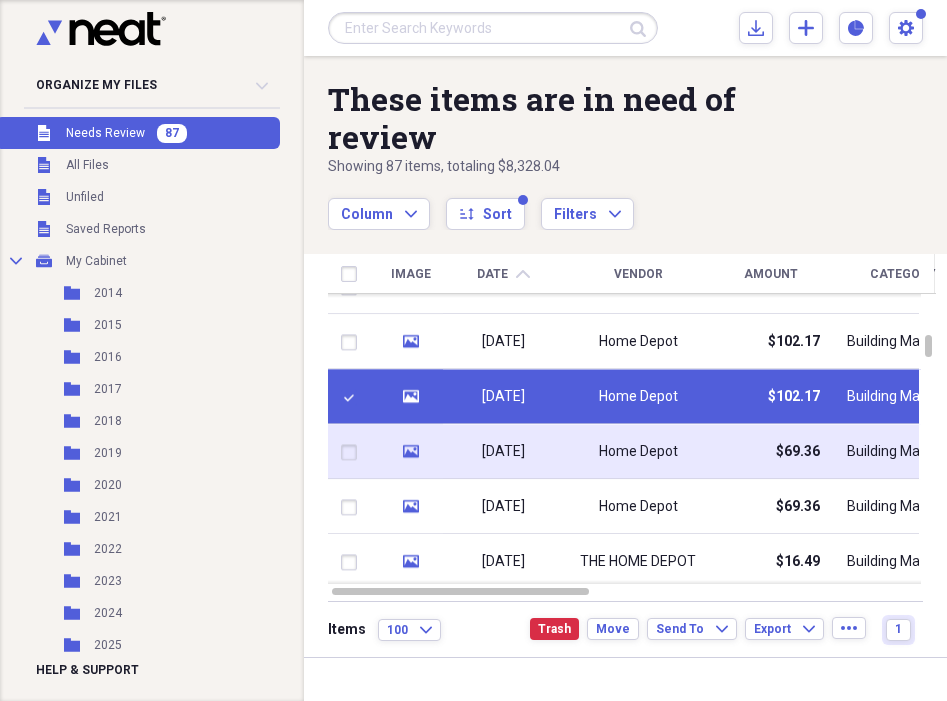 click at bounding box center [353, 452] 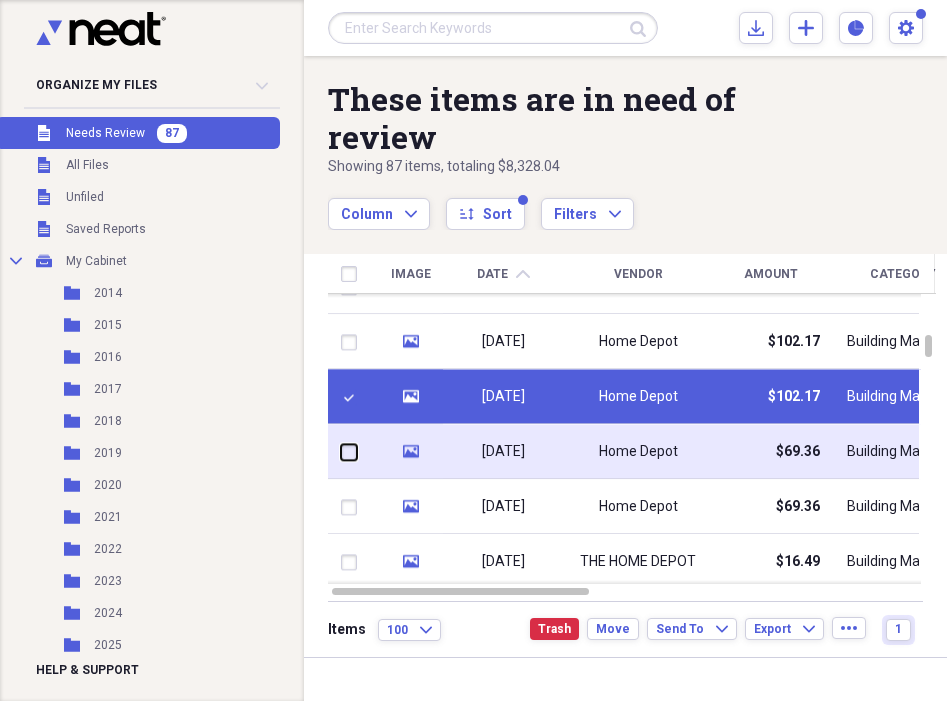 click at bounding box center [341, 452] 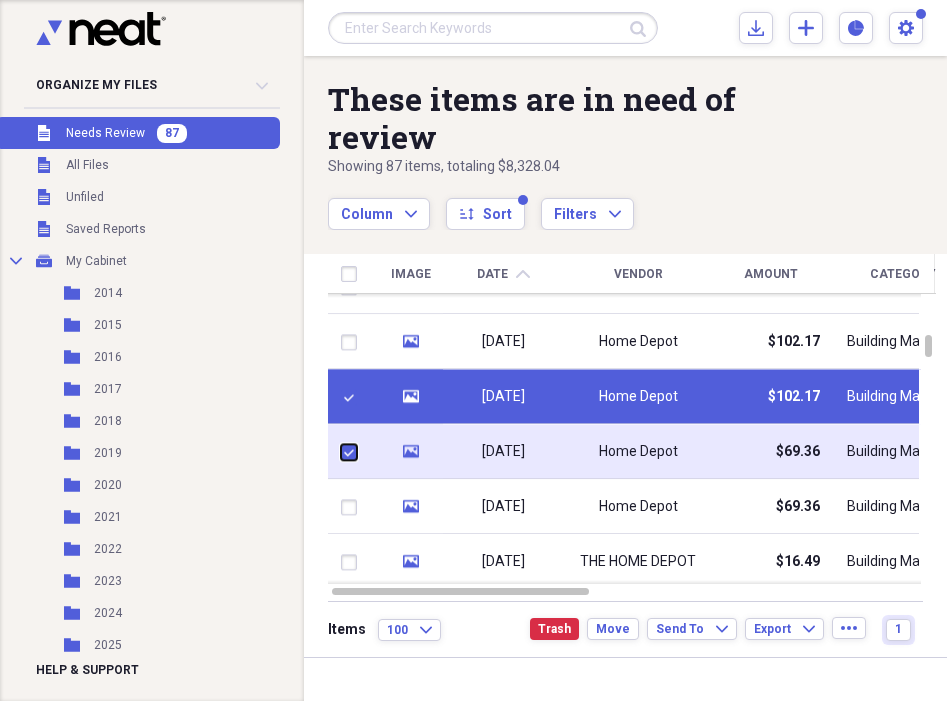 checkbox on "true" 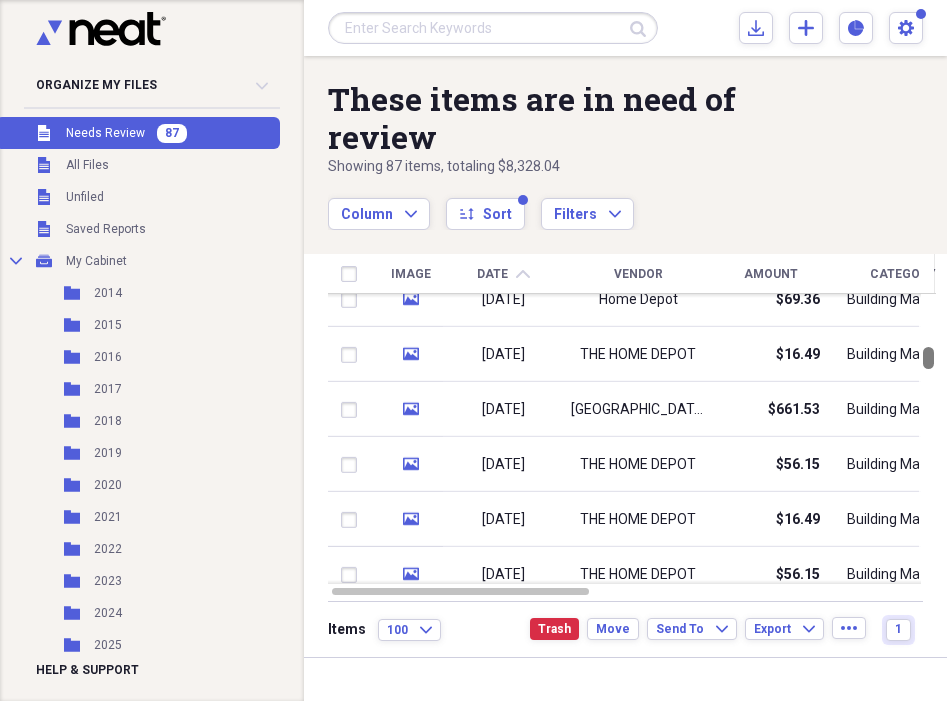 drag, startPoint x: 942, startPoint y: 341, endPoint x: 943, endPoint y: 353, distance: 12.0415945 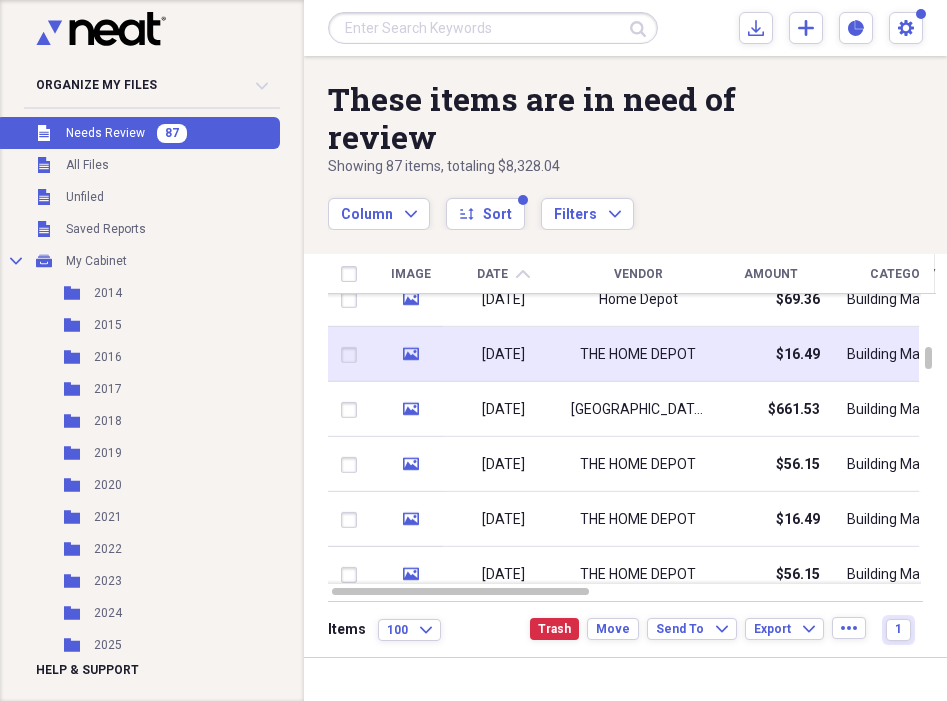 click at bounding box center [353, 355] 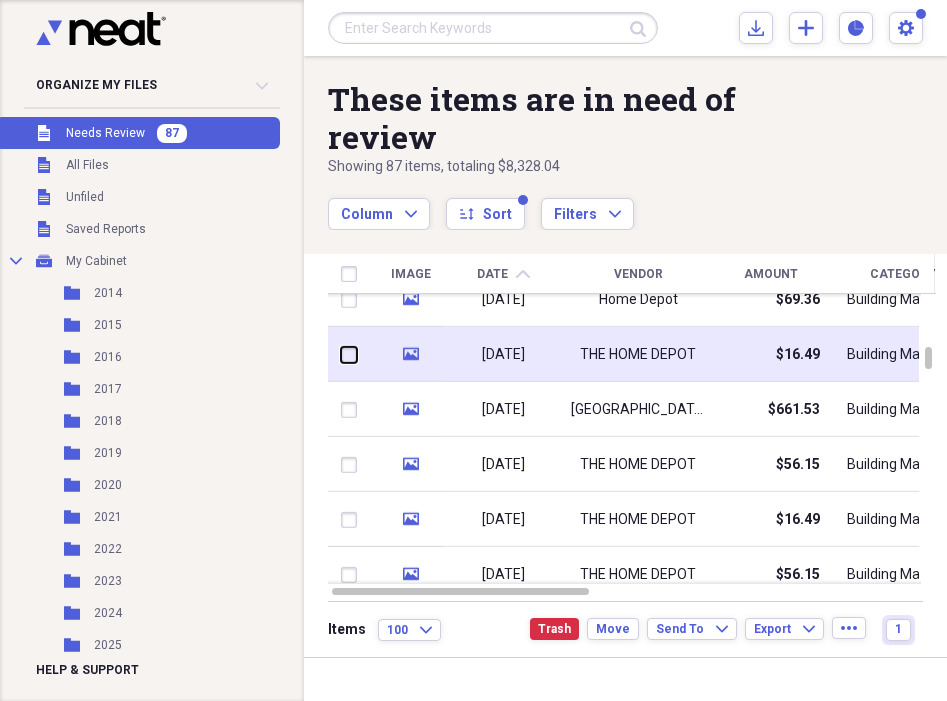 click at bounding box center [341, 354] 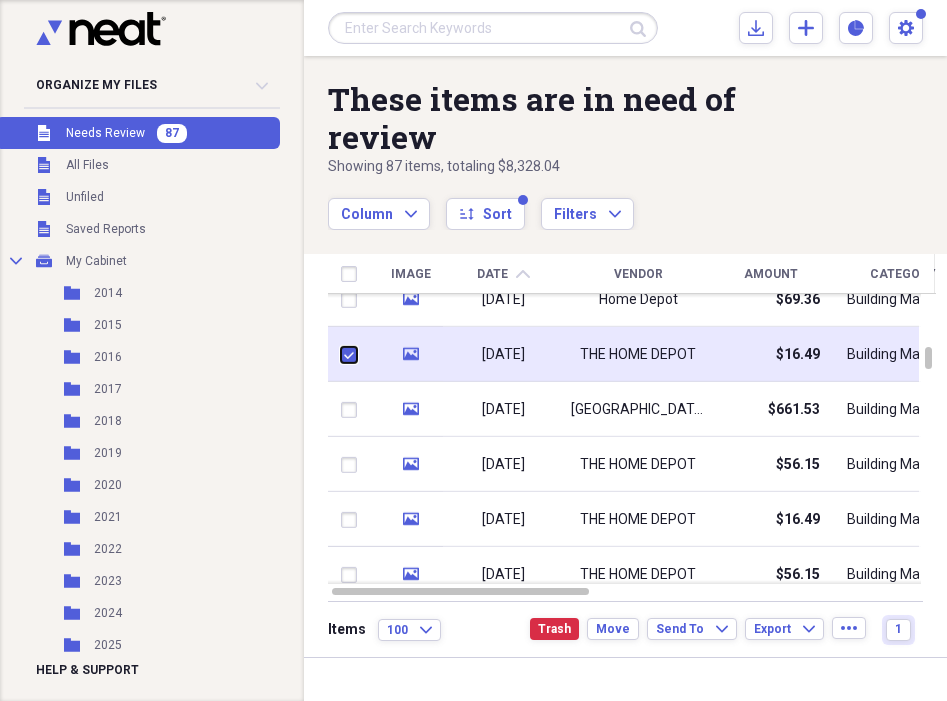 checkbox on "true" 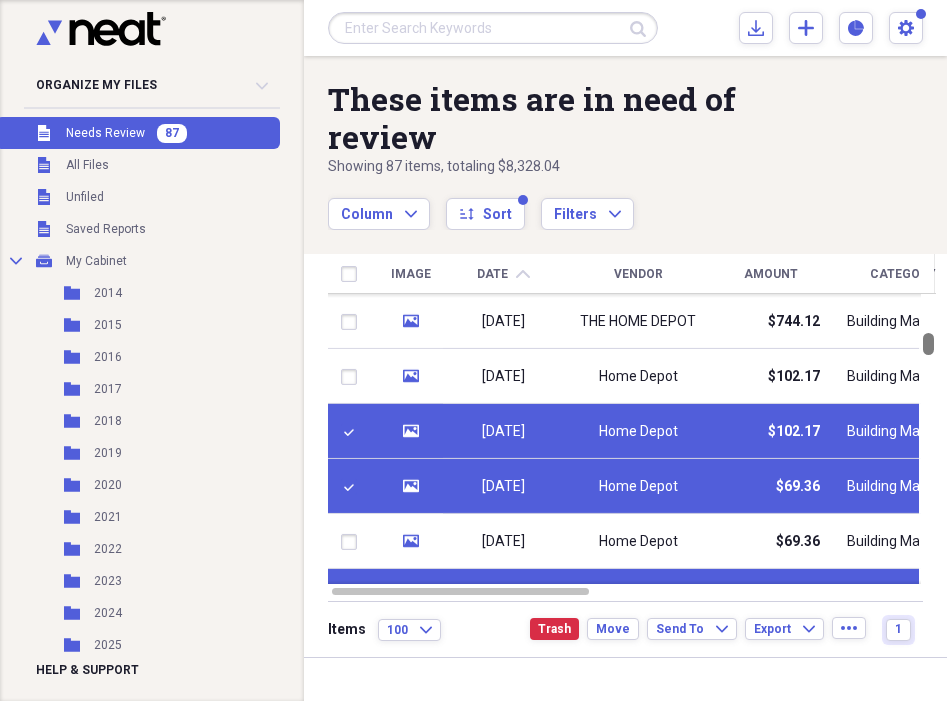 scroll, scrollTop: 0, scrollLeft: 0, axis: both 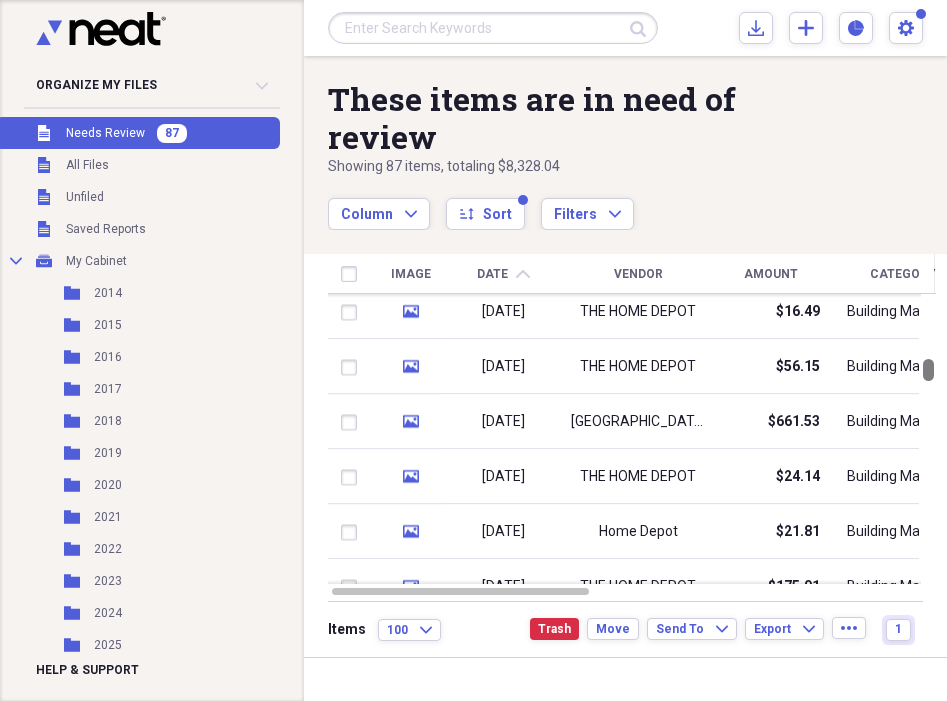 checkbox on "false" 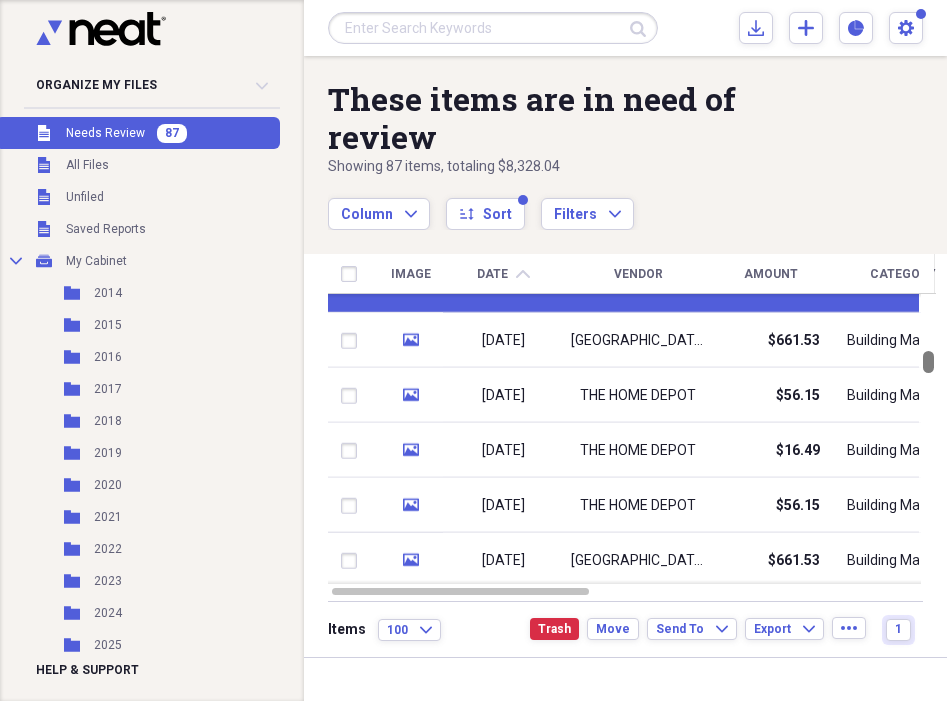 checkbox on "true" 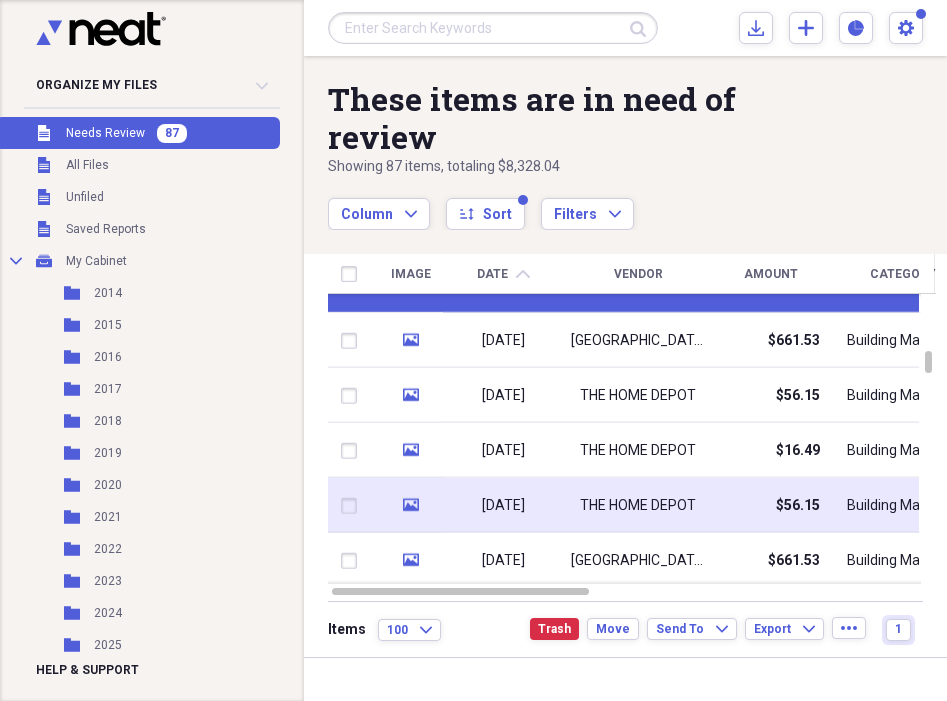 click at bounding box center (353, 506) 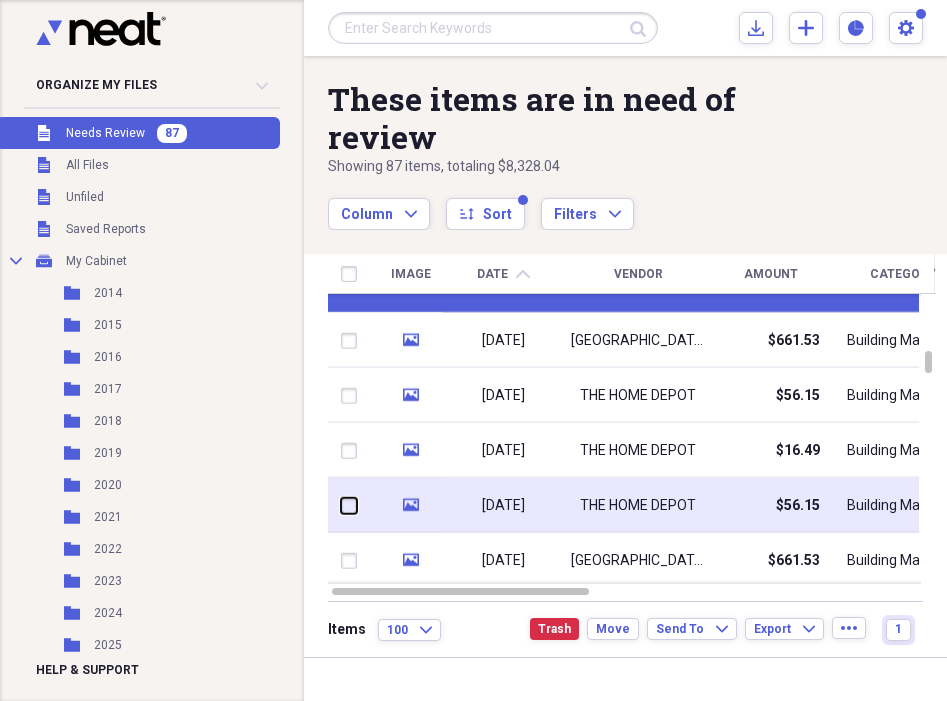 click at bounding box center [341, 505] 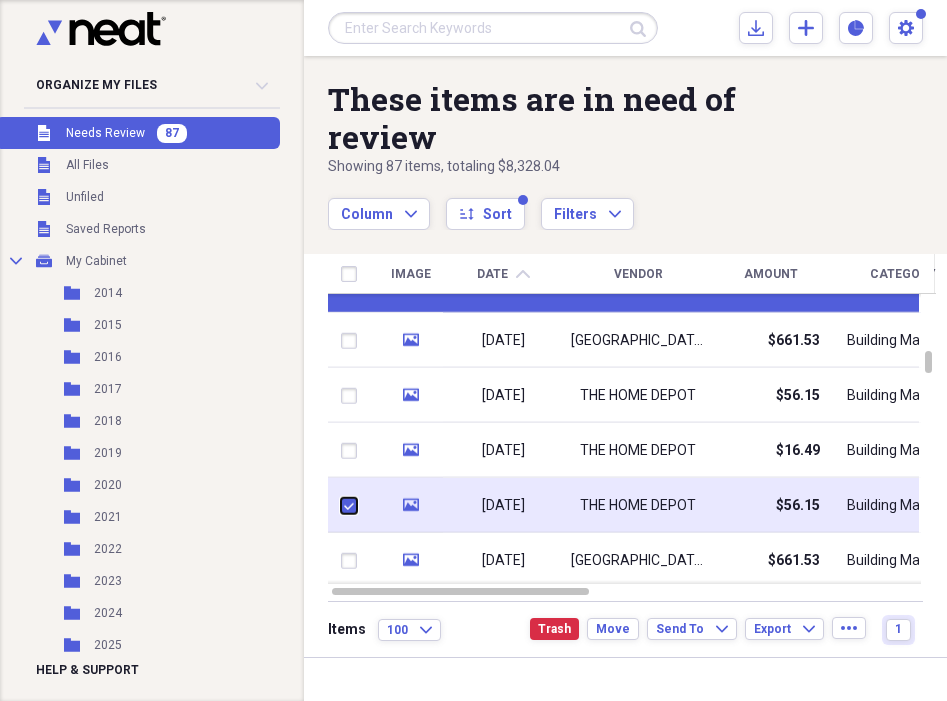 checkbox on "true" 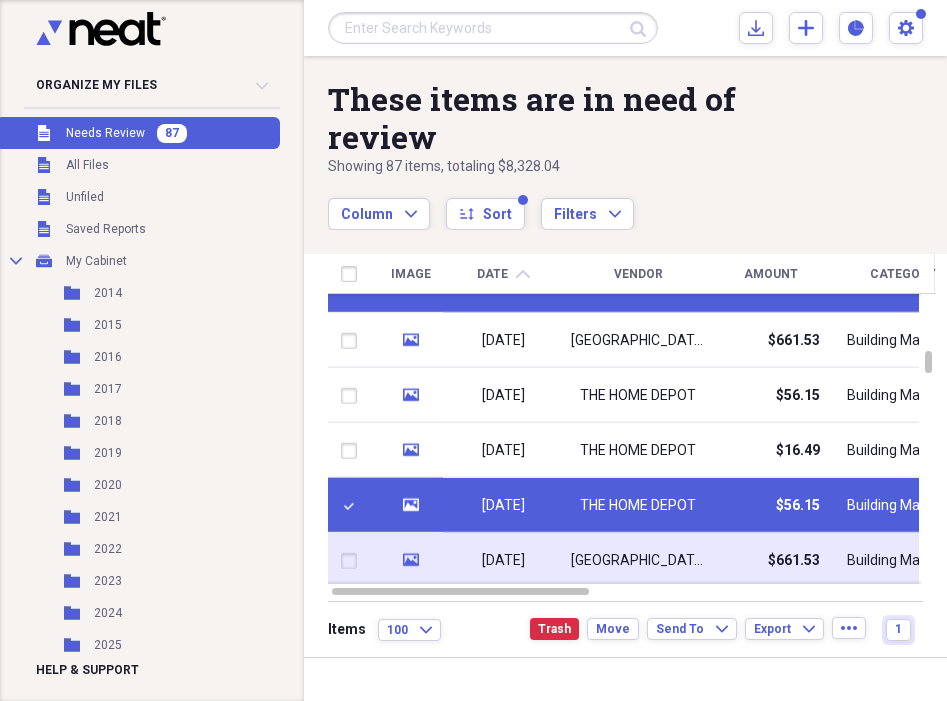 click at bounding box center [353, 561] 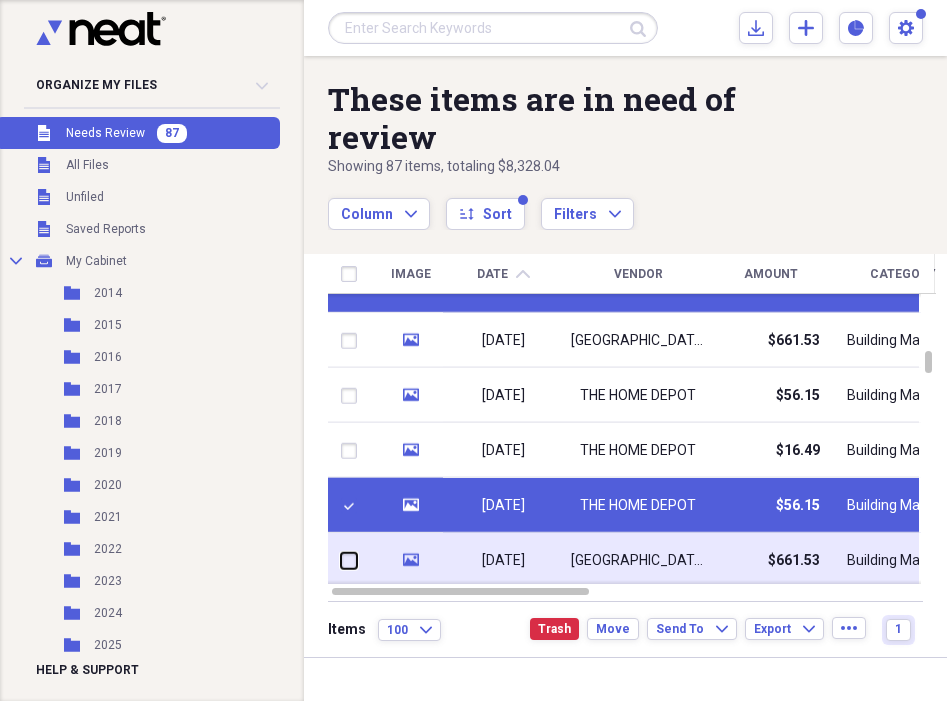 click at bounding box center [341, 560] 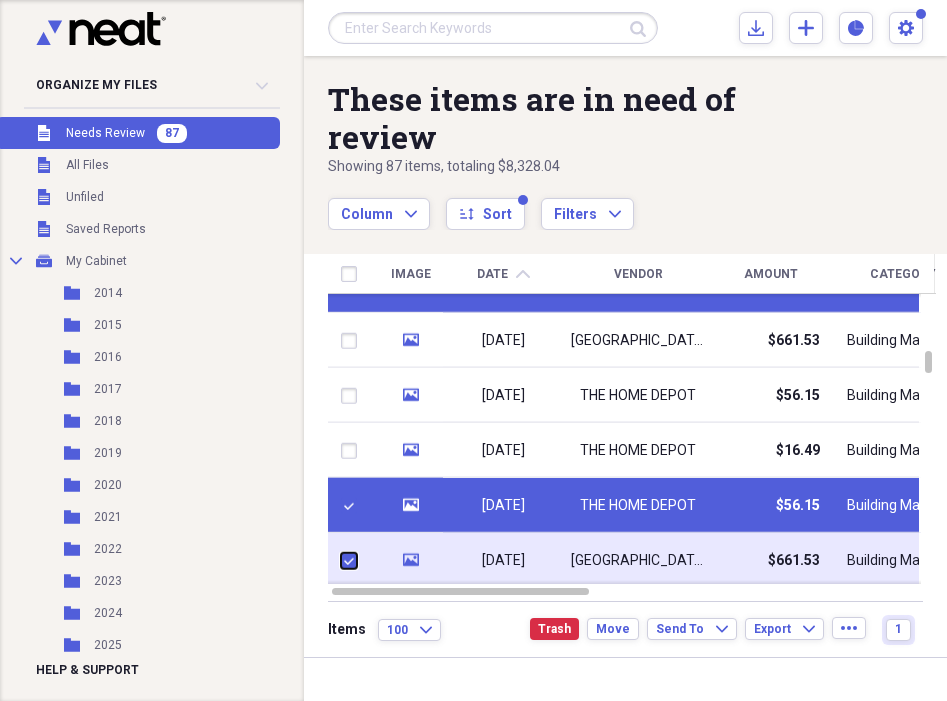 checkbox on "true" 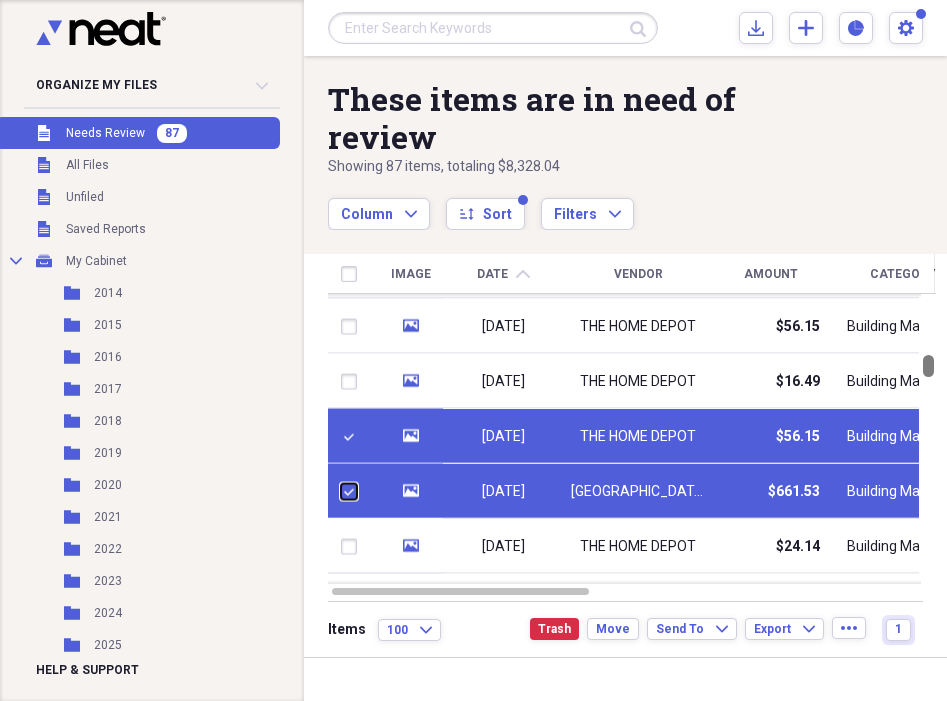 checkbox on "false" 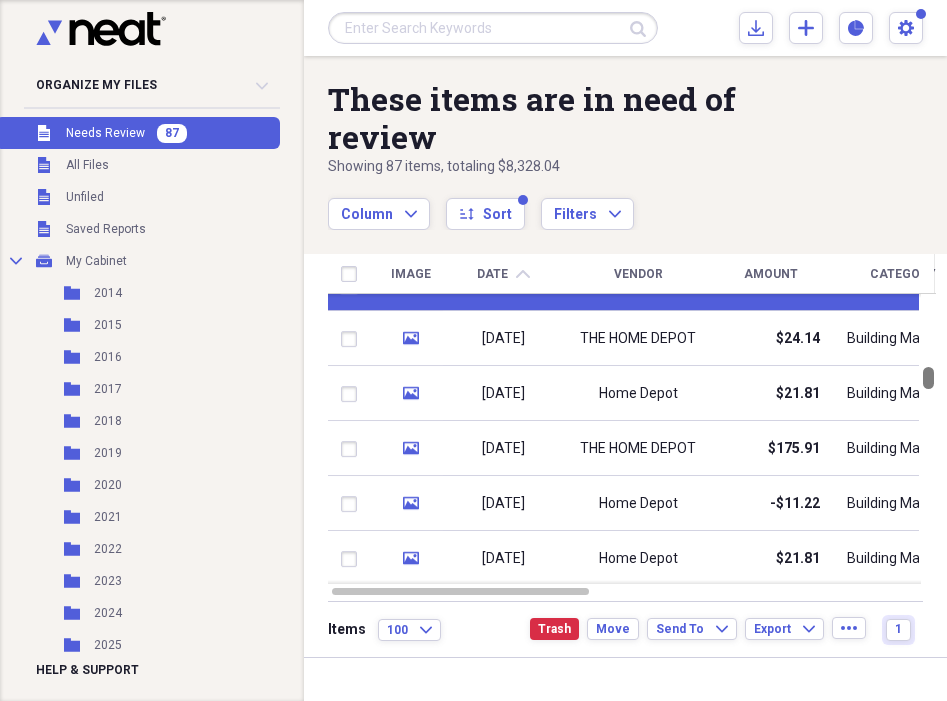 checkbox on "false" 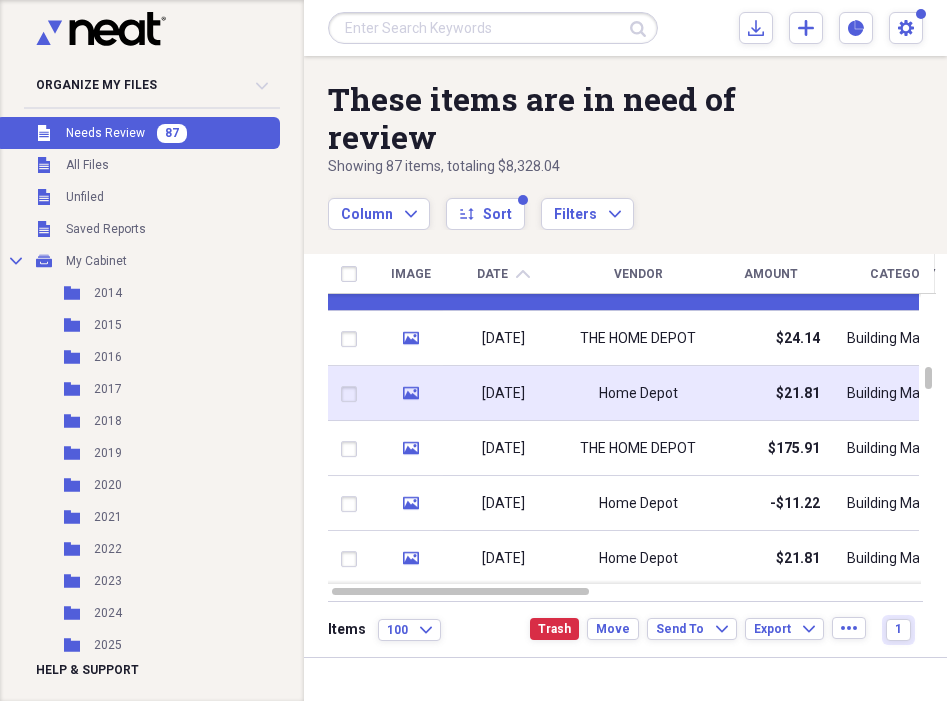 click at bounding box center [353, 394] 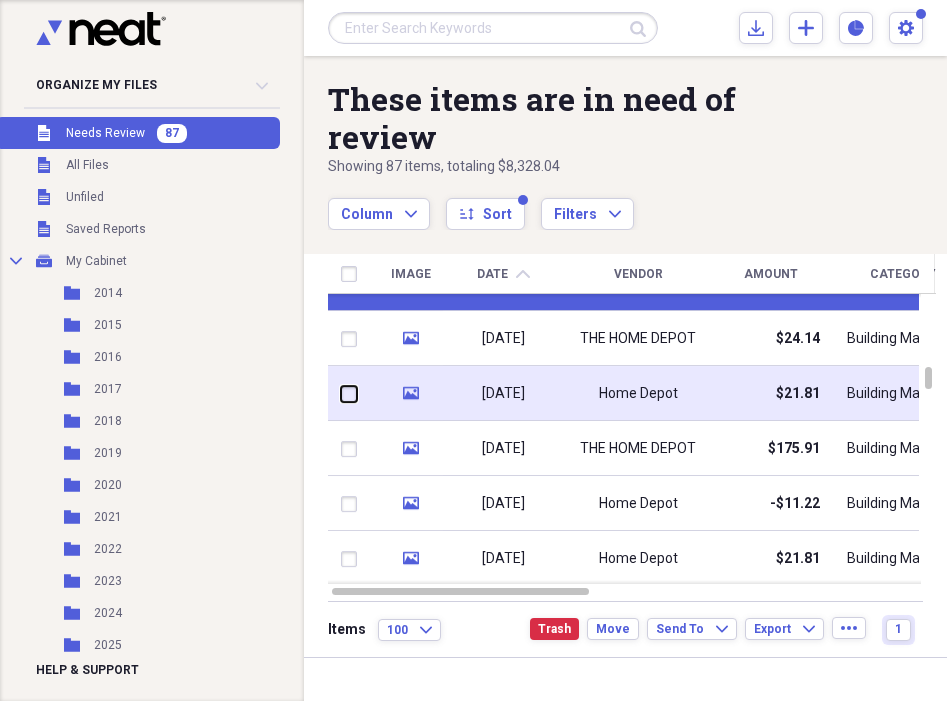 click at bounding box center (341, 393) 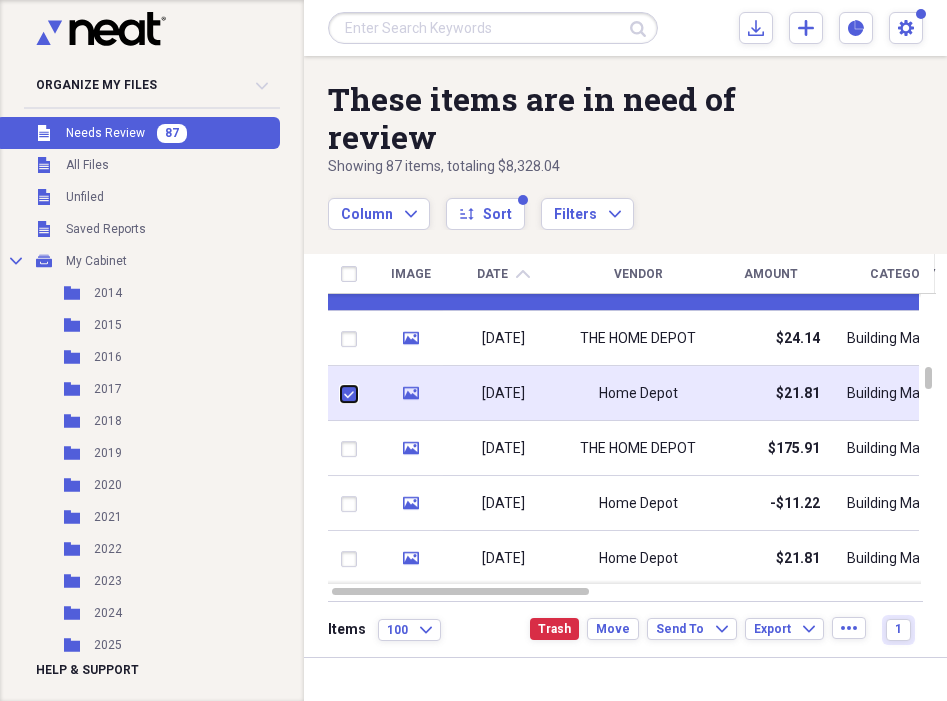 checkbox on "true" 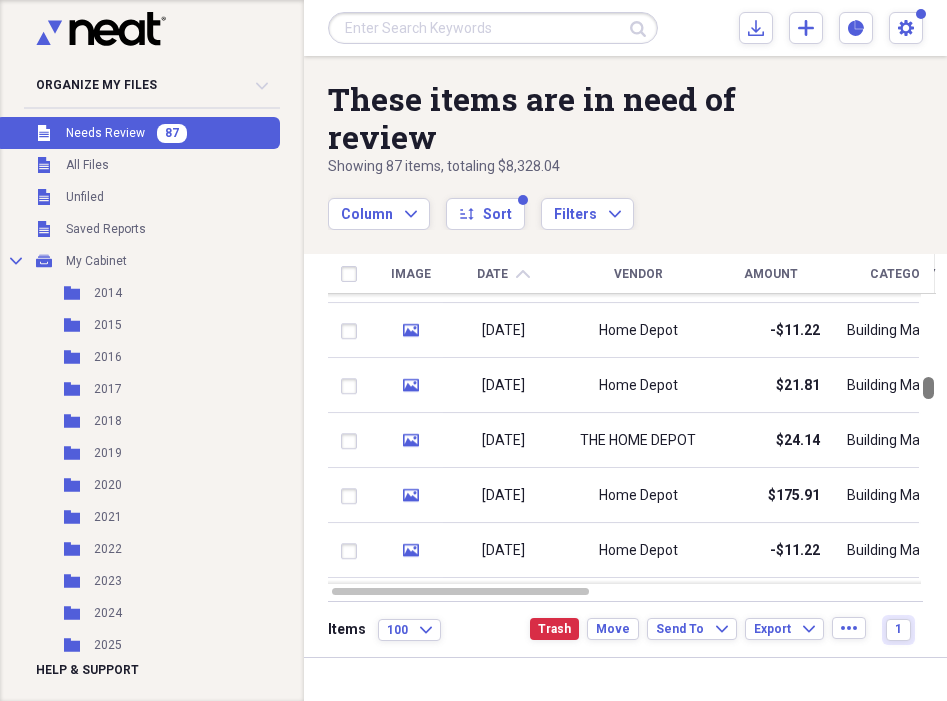 checkbox on "false" 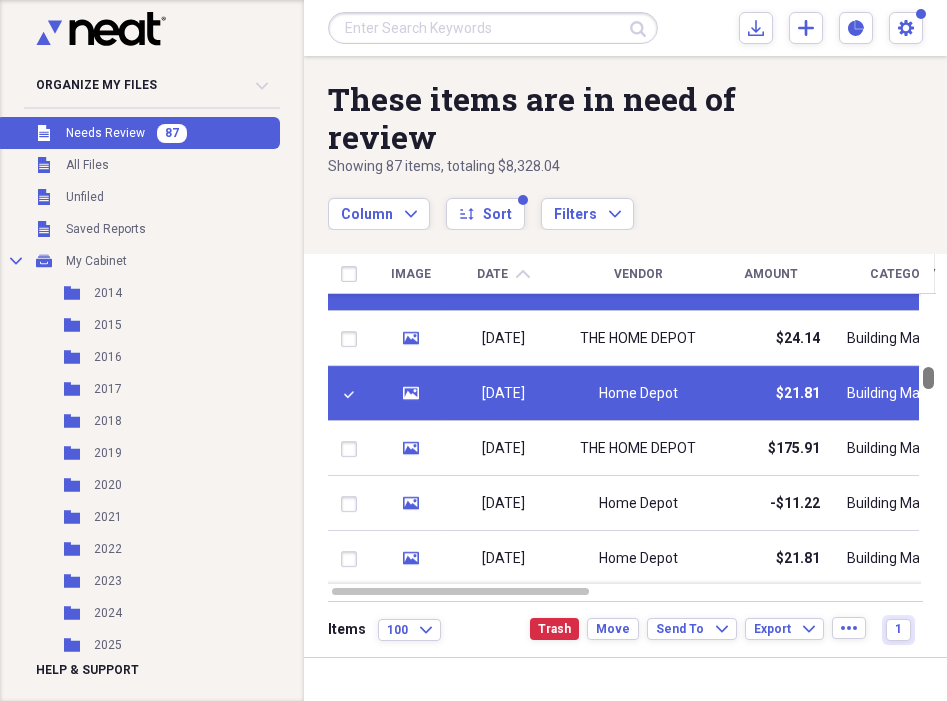 checkbox on "true" 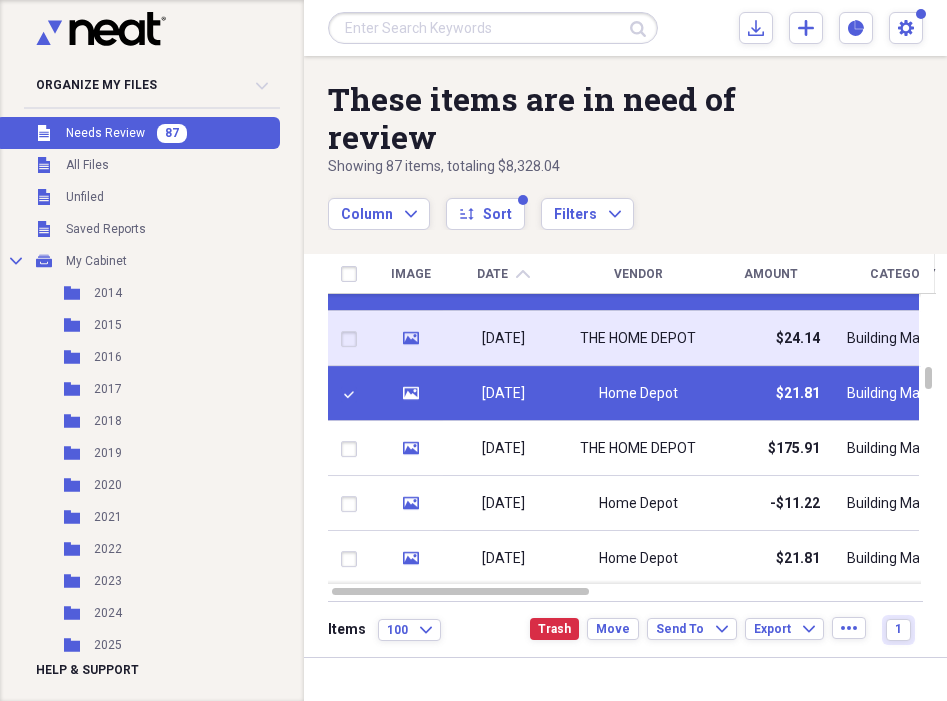 click at bounding box center (353, 339) 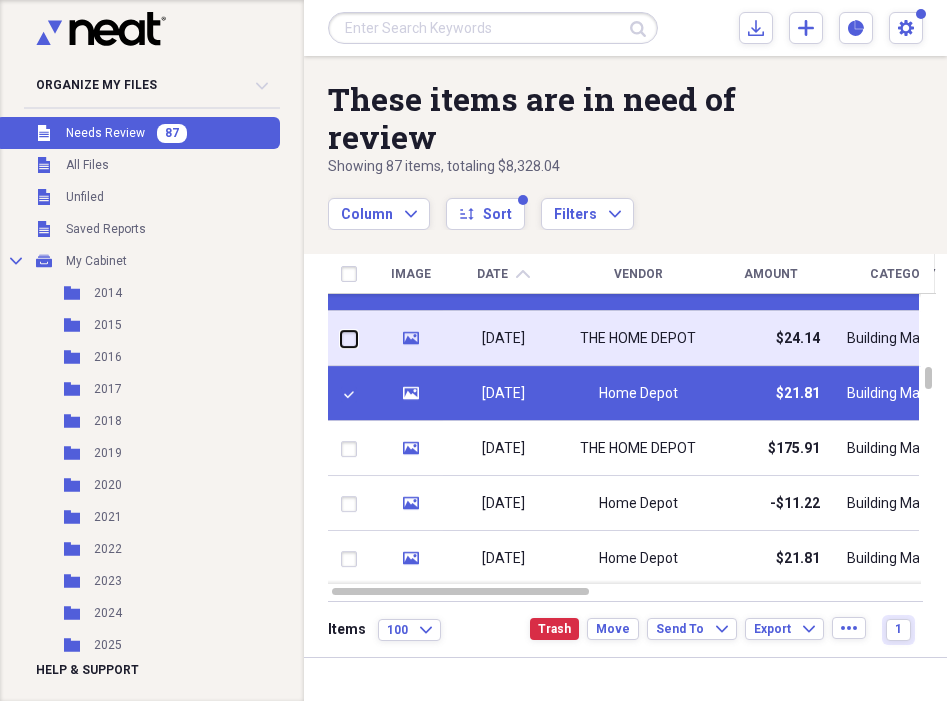 click at bounding box center (341, 338) 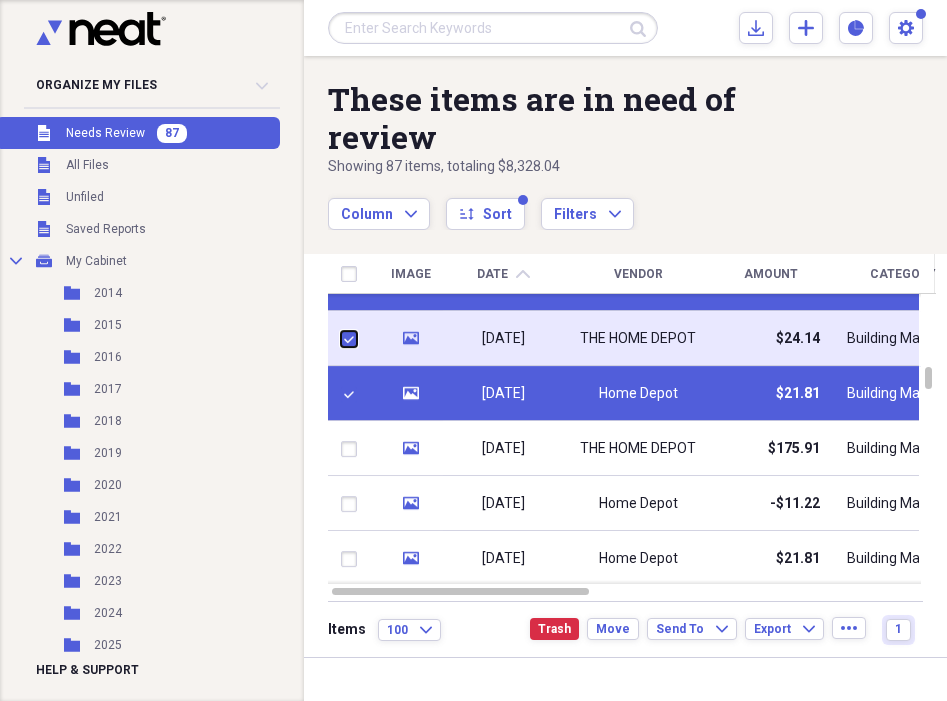 checkbox on "true" 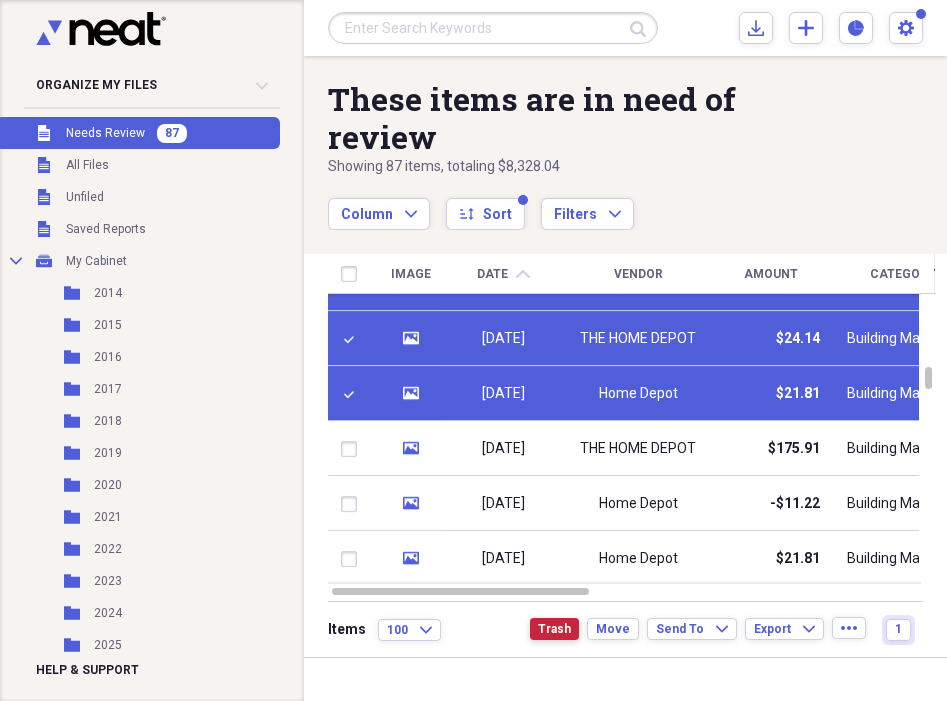 click on "Trash" at bounding box center [554, 629] 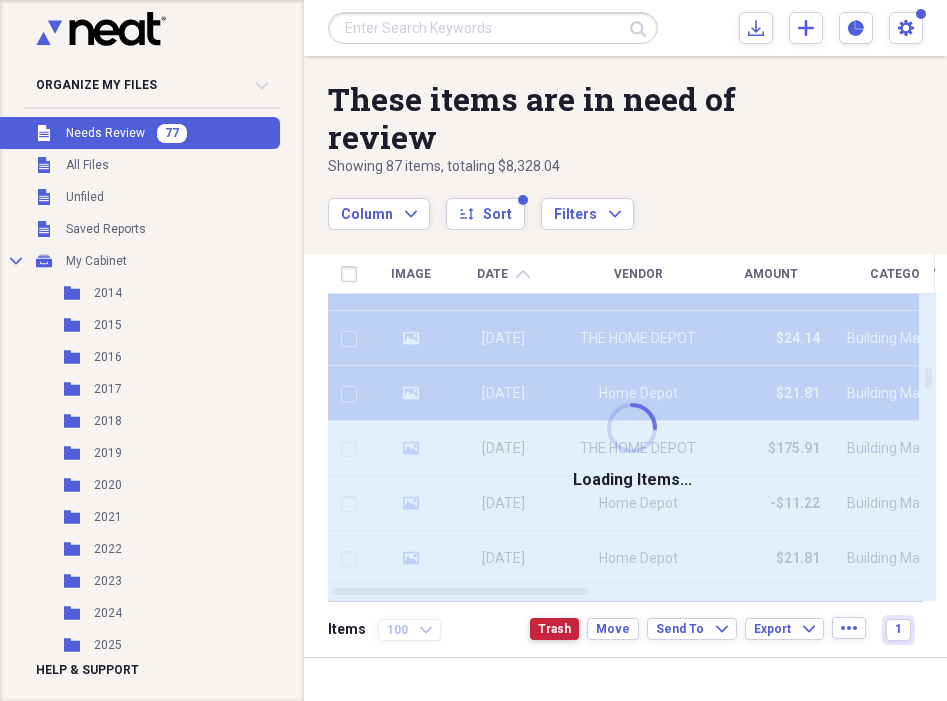 checkbox on "false" 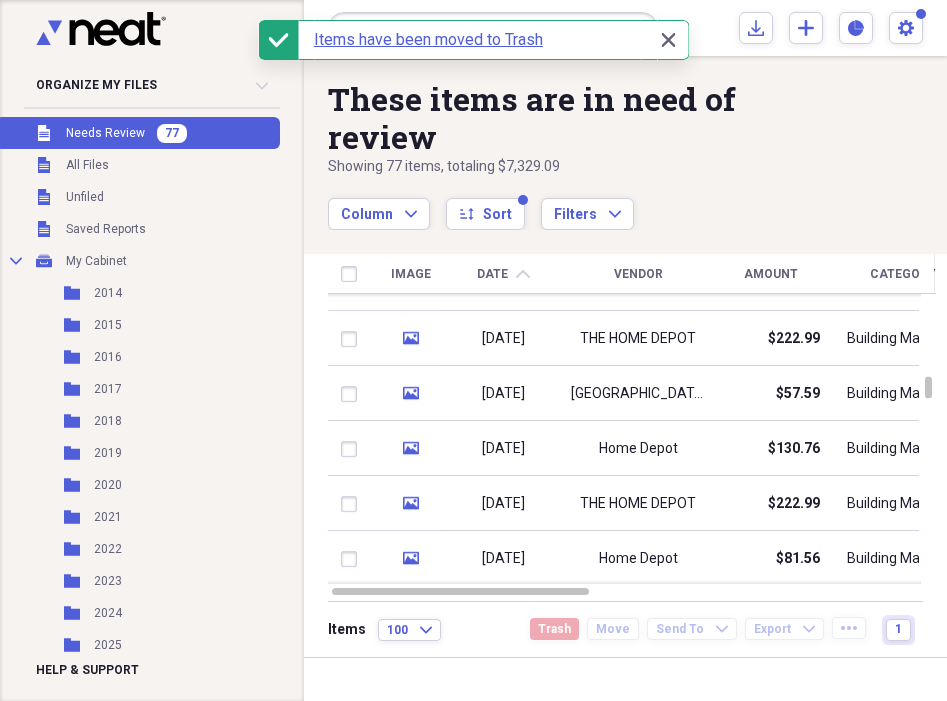 click on "Date" at bounding box center (492, 274) 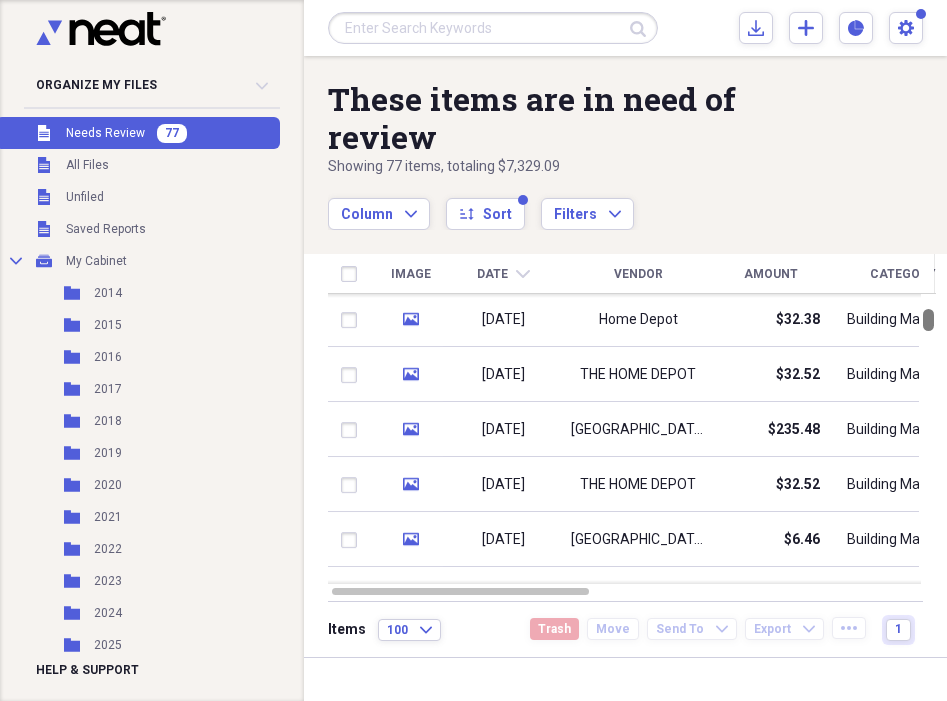 drag, startPoint x: 937, startPoint y: 311, endPoint x: 940, endPoint y: 322, distance: 11.401754 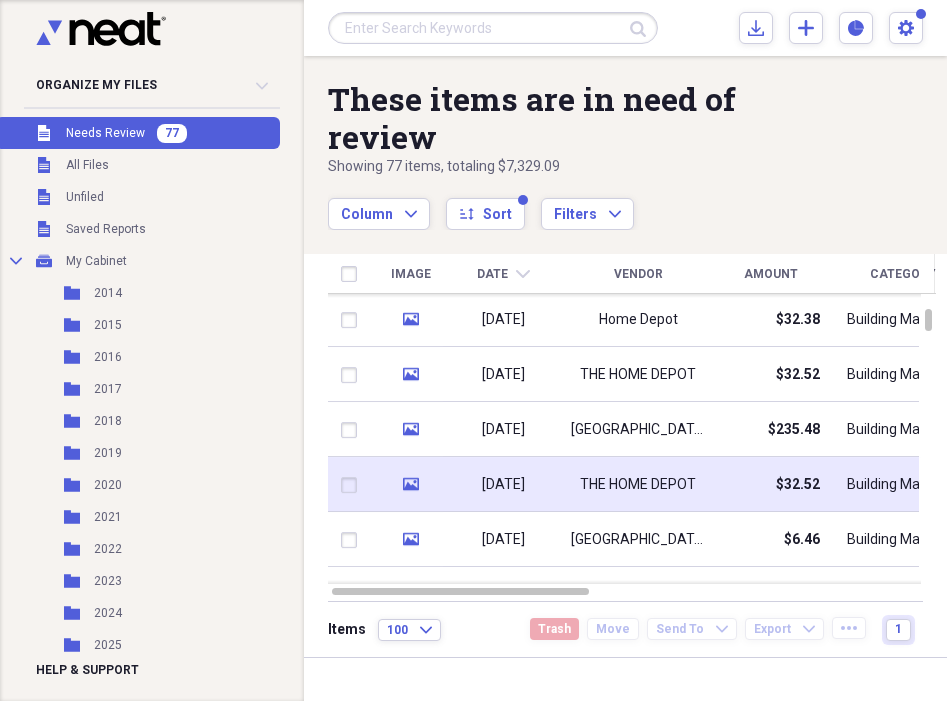 click at bounding box center [353, 485] 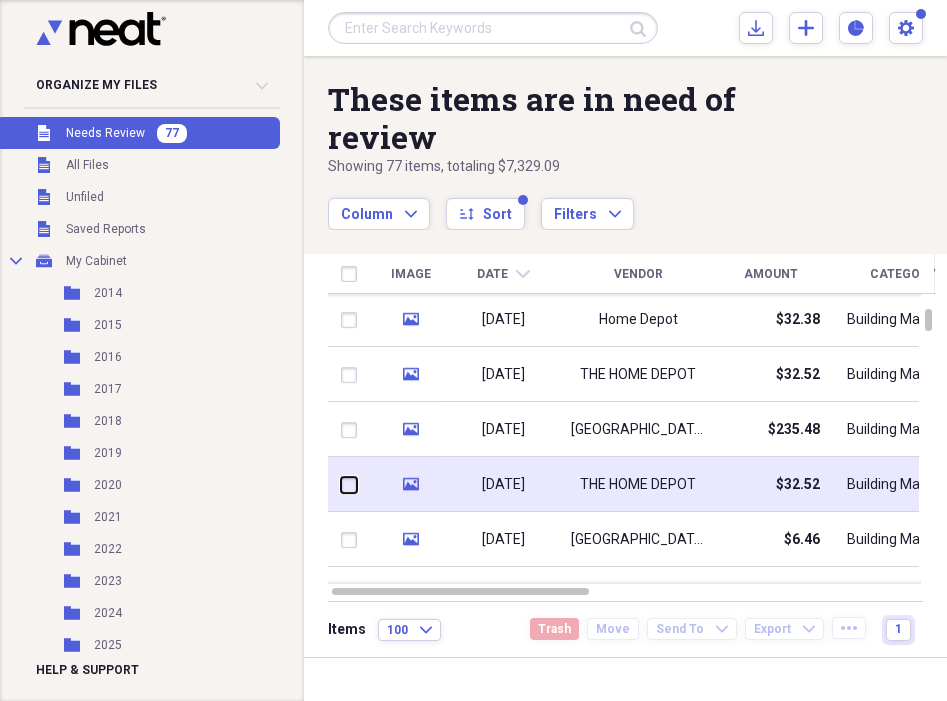 click at bounding box center (341, 484) 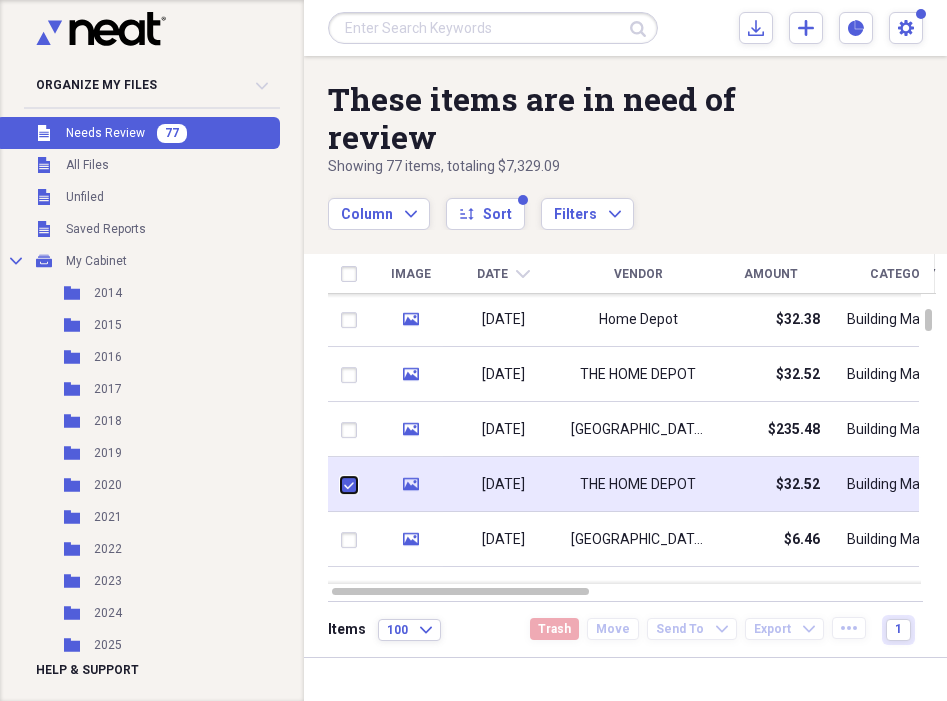 checkbox on "true" 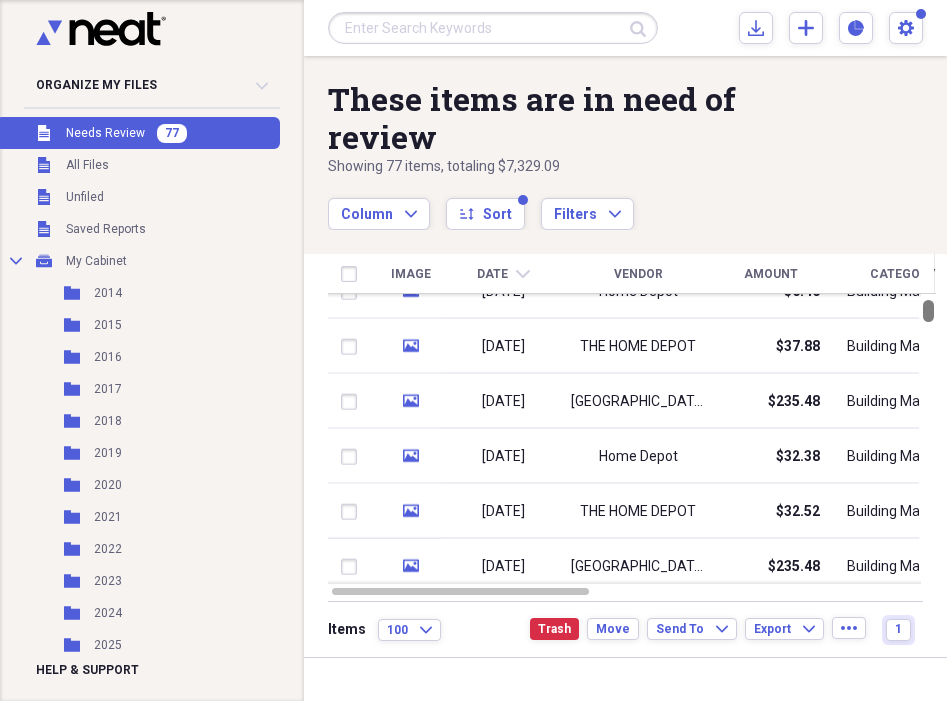 click at bounding box center [928, 311] 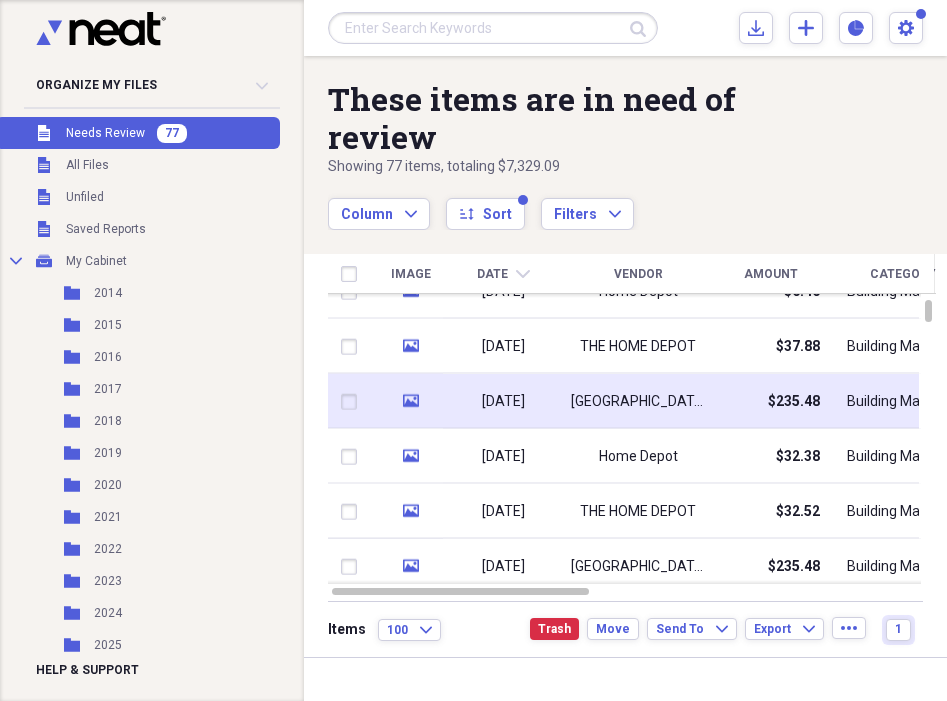 click at bounding box center (353, 402) 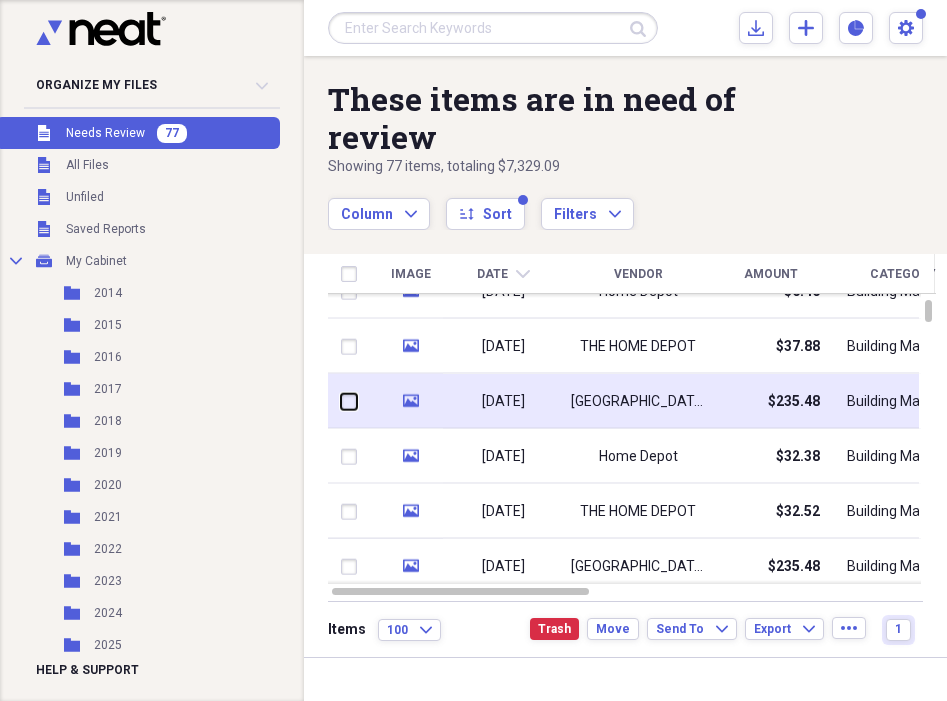 click at bounding box center (341, 401) 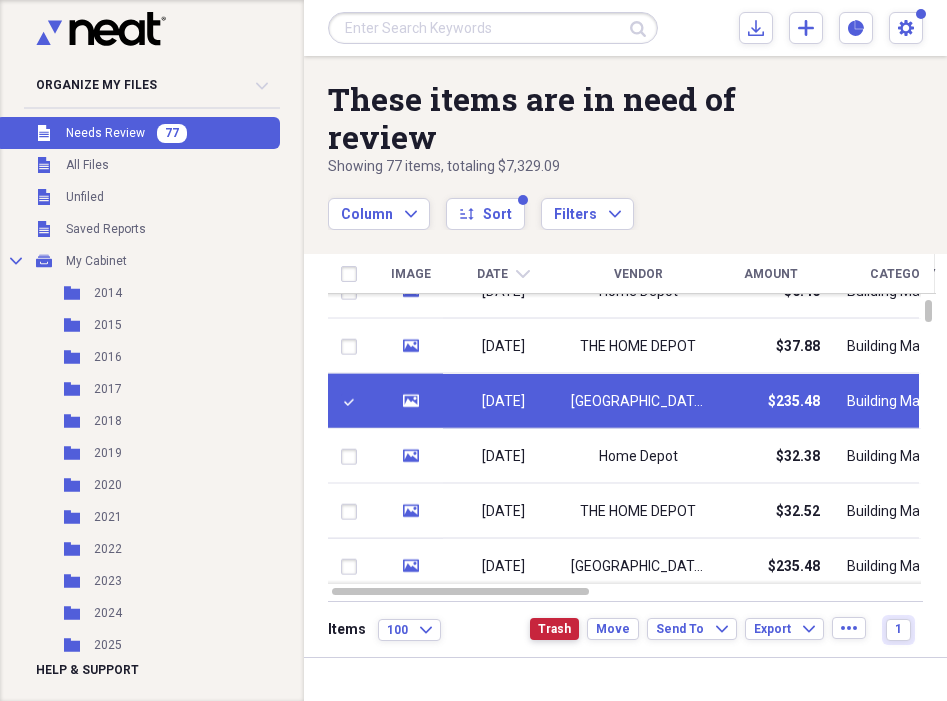 click on "Trash" at bounding box center (554, 629) 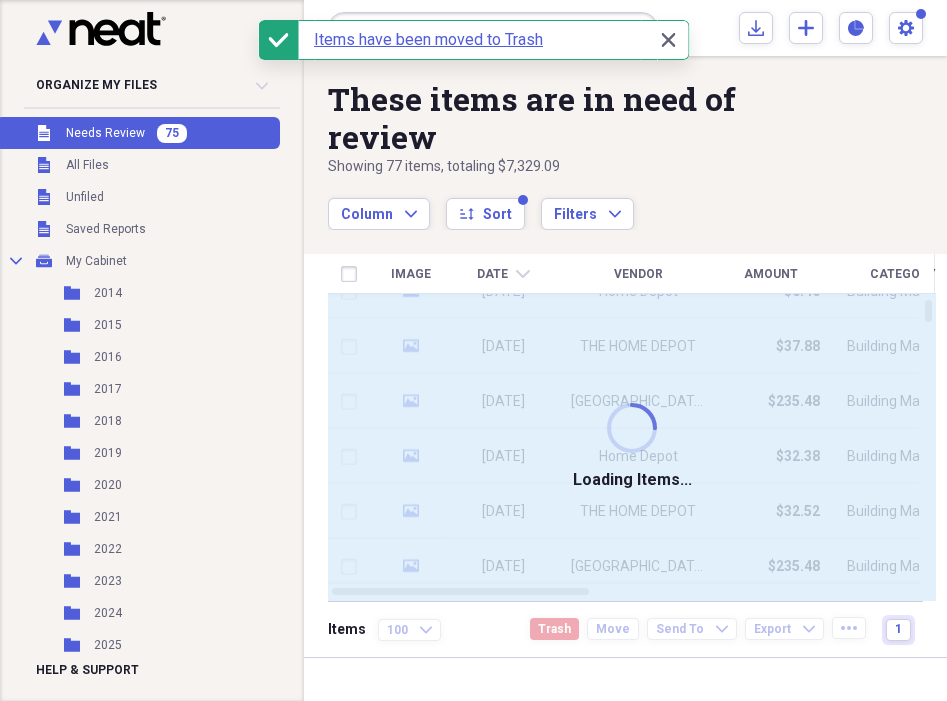 checkbox on "false" 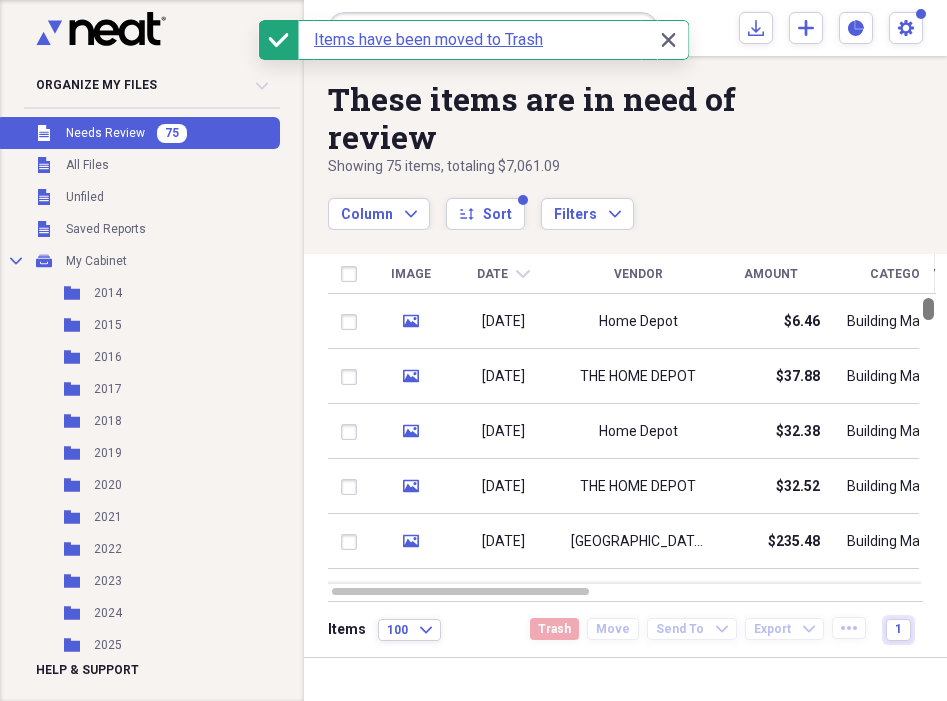 drag, startPoint x: 938, startPoint y: 315, endPoint x: 937, endPoint y: 293, distance: 22.022715 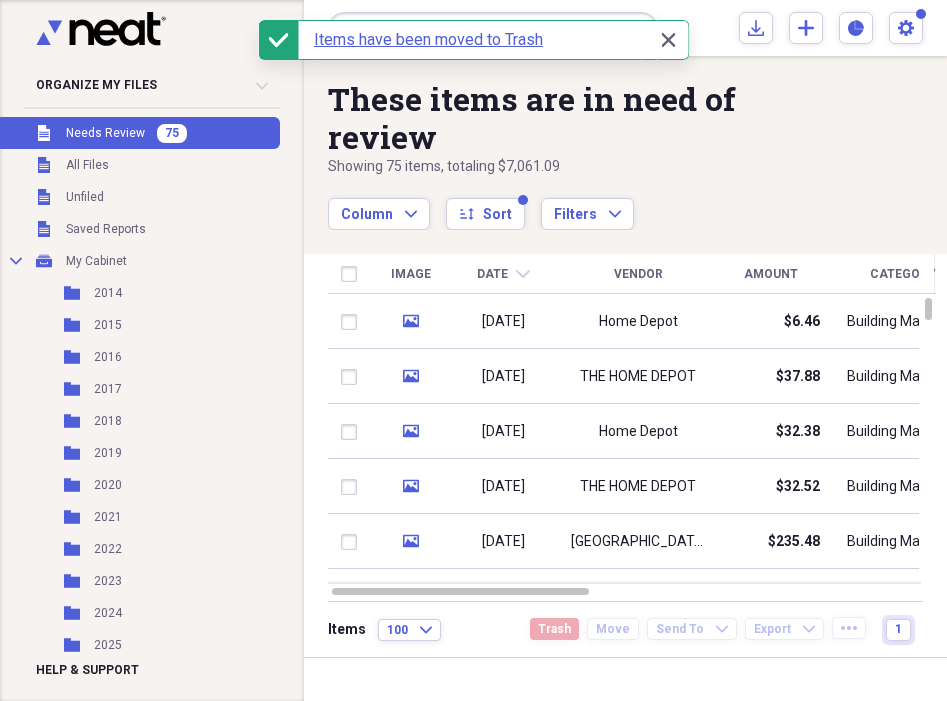 click on "Amount" at bounding box center (771, 274) 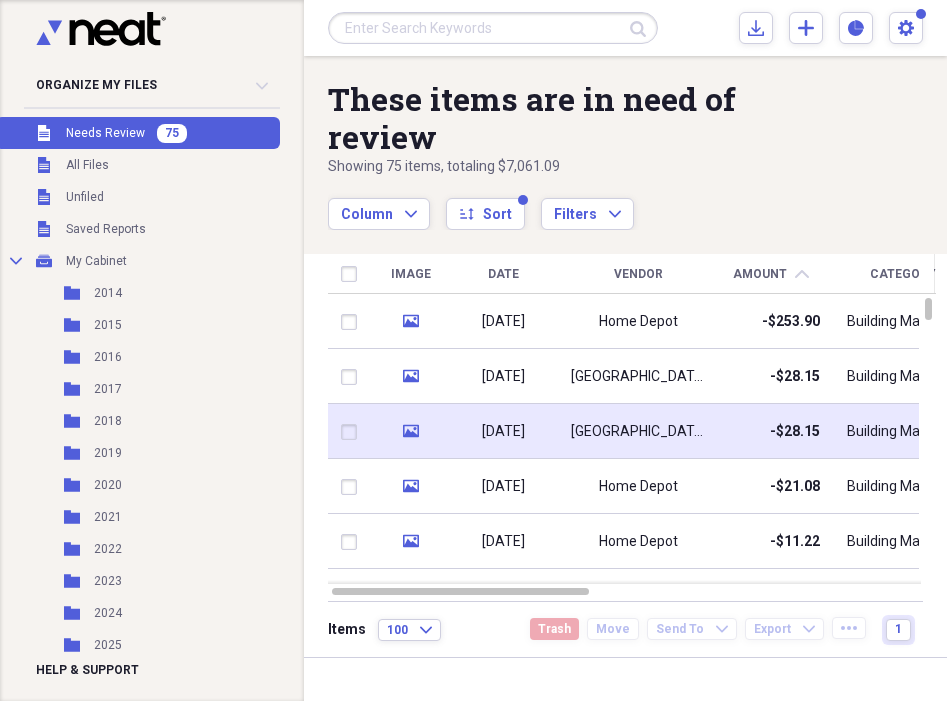 click at bounding box center [353, 432] 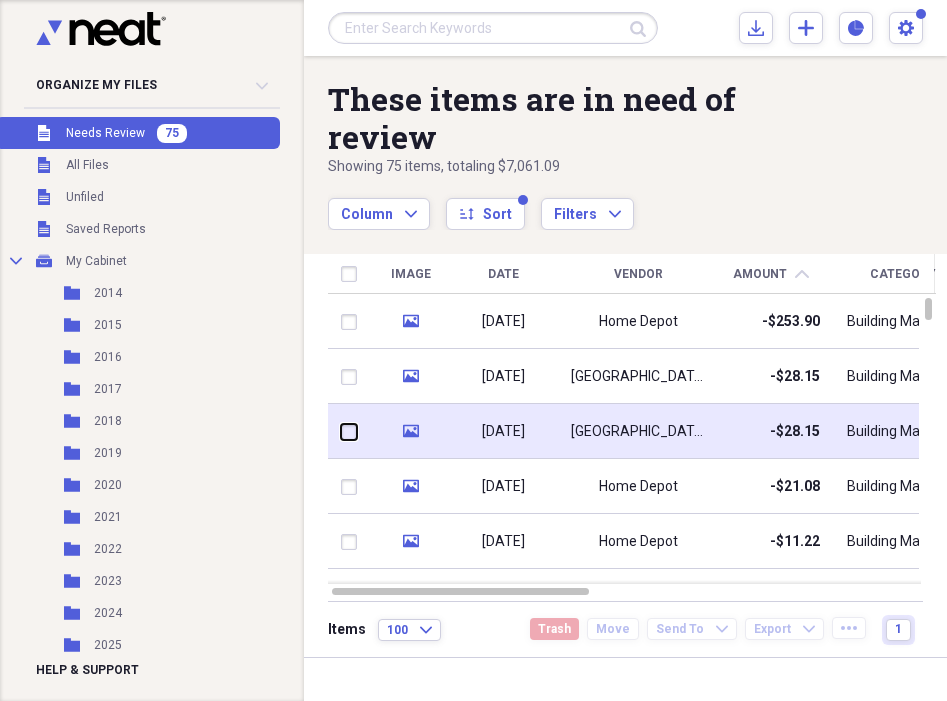 click at bounding box center [341, 431] 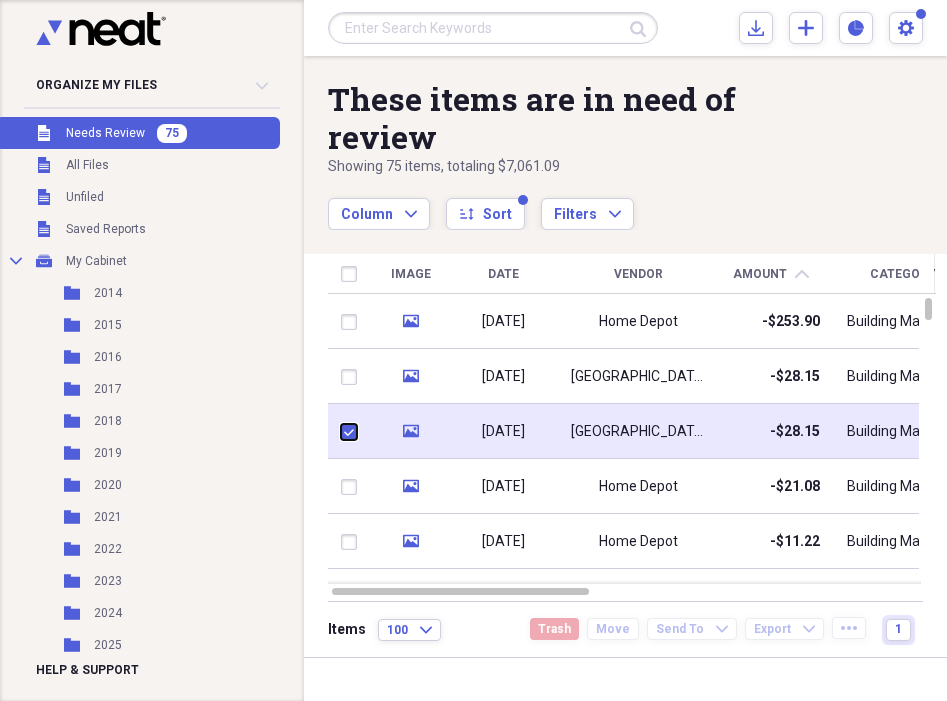 checkbox on "true" 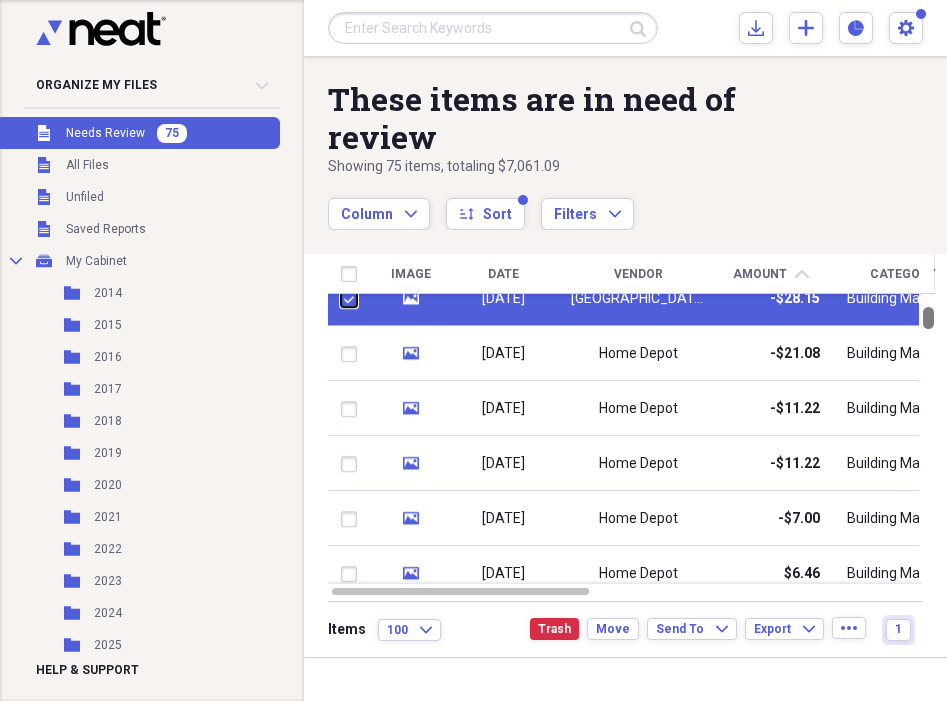 click at bounding box center [928, 318] 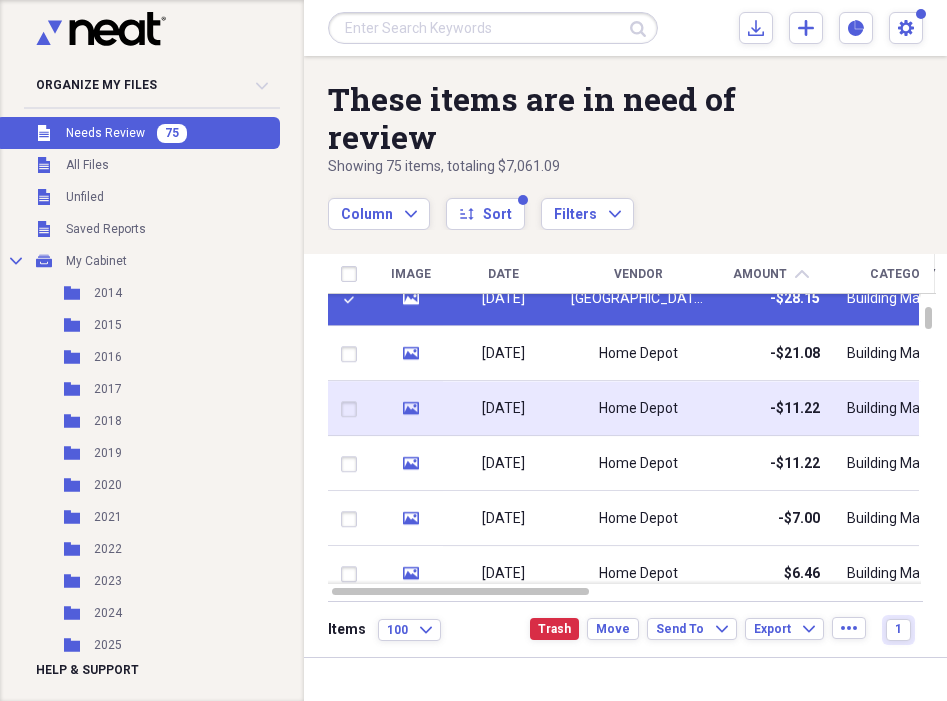click at bounding box center [353, 409] 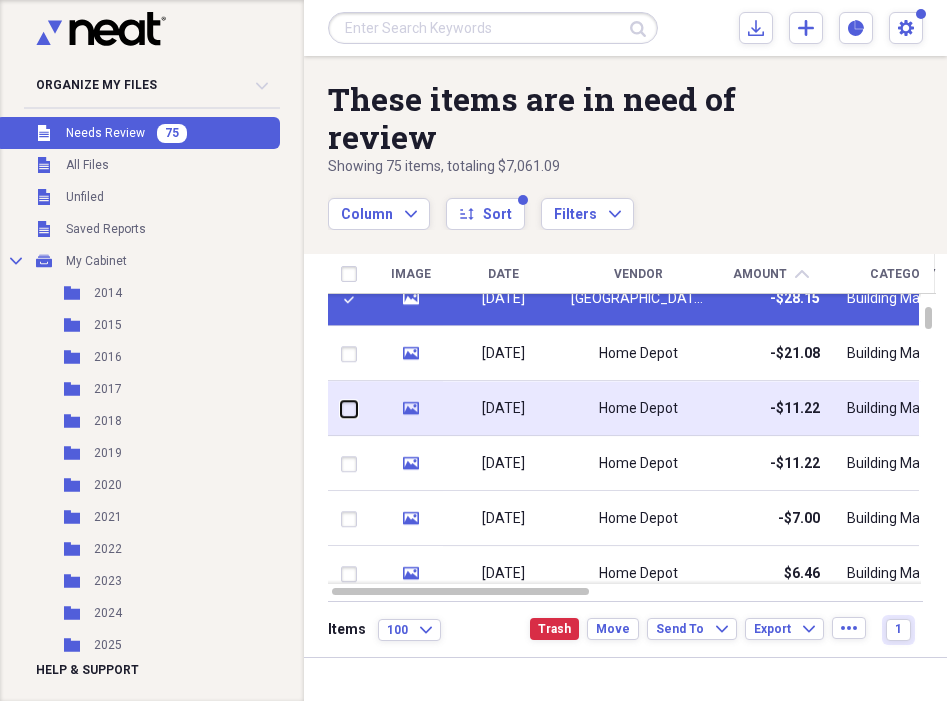 click at bounding box center [341, 409] 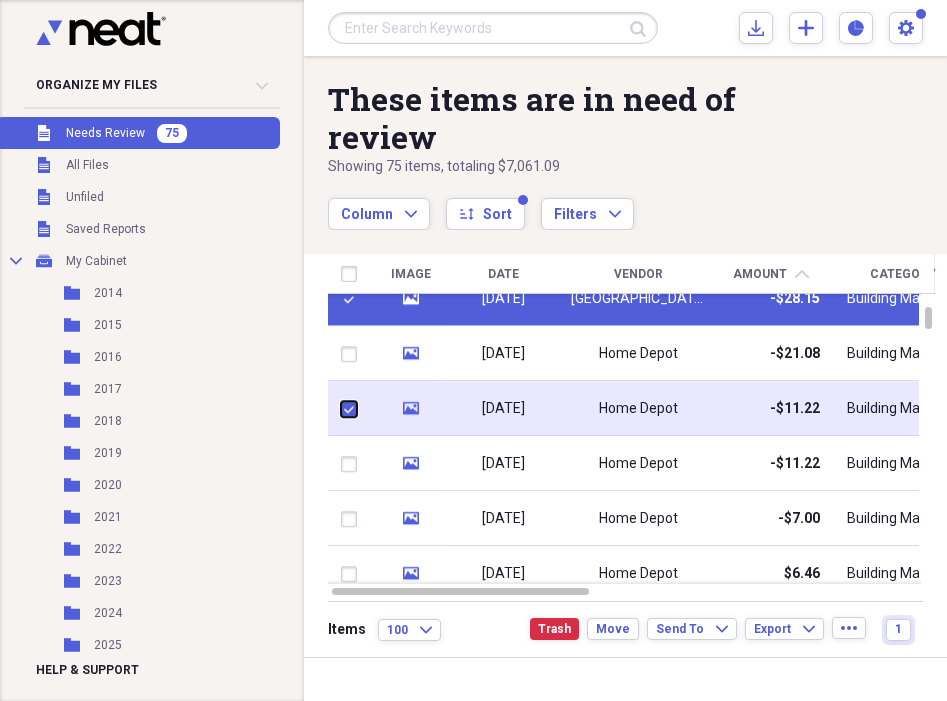 checkbox on "true" 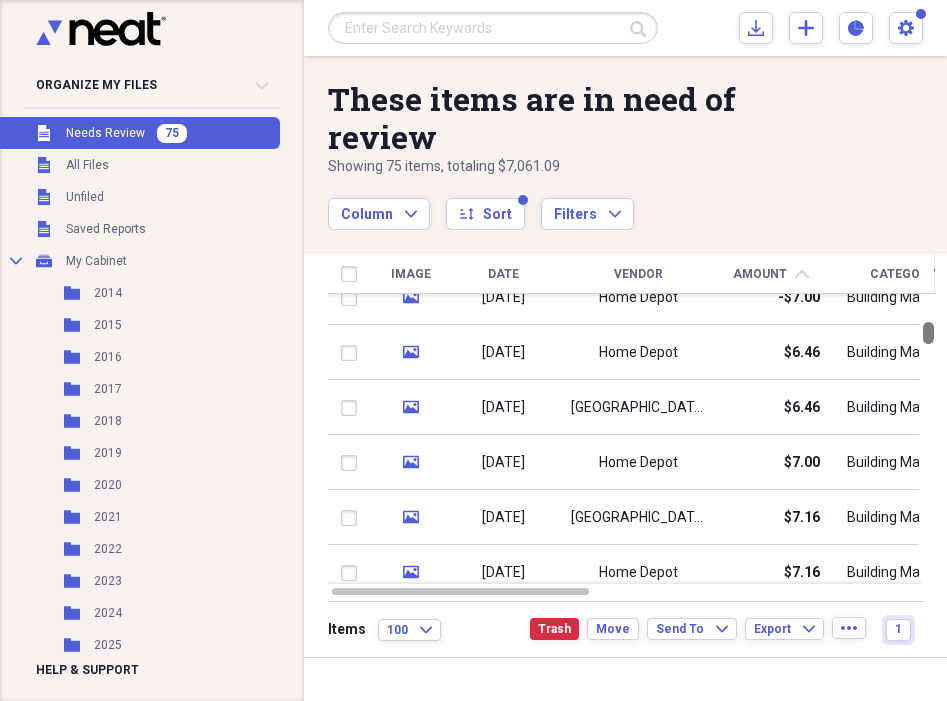 checkbox on "false" 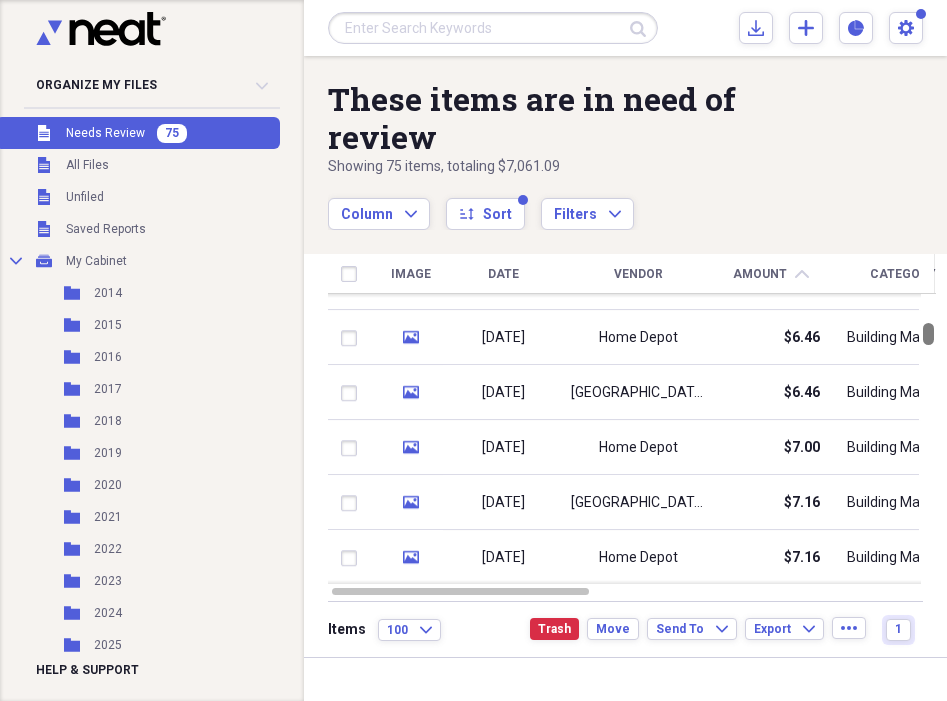 drag, startPoint x: 934, startPoint y: 317, endPoint x: 938, endPoint y: 333, distance: 16.492422 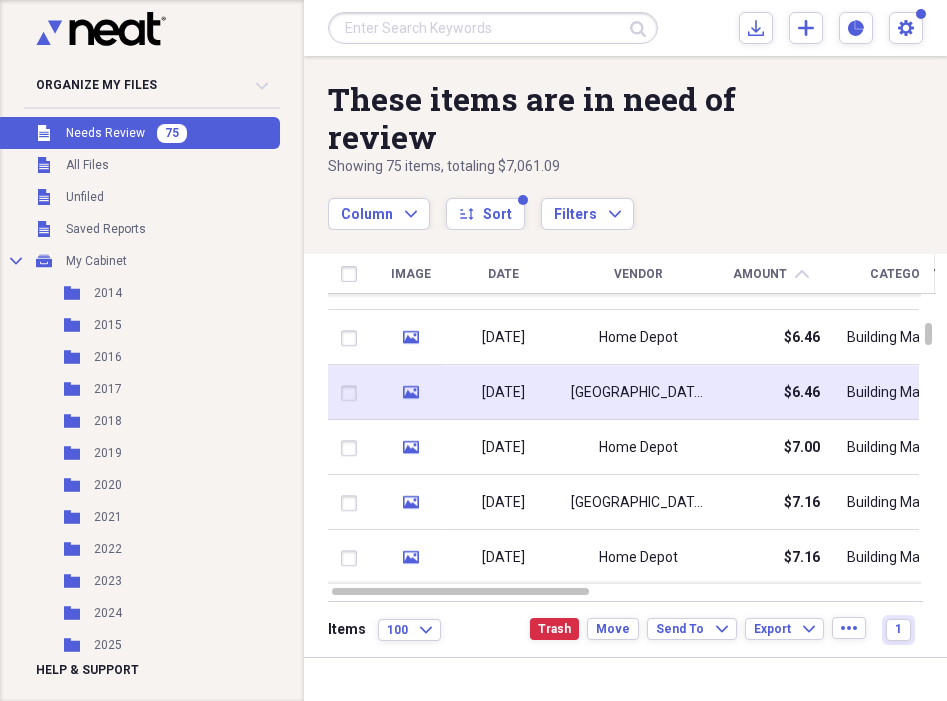 click at bounding box center [353, 393] 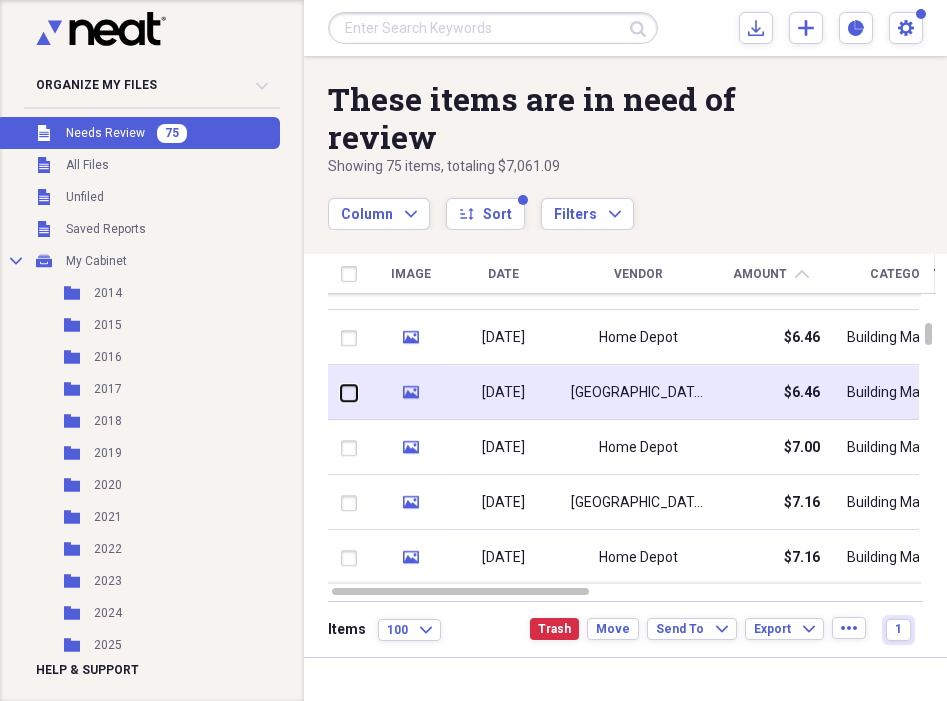 click at bounding box center [341, 393] 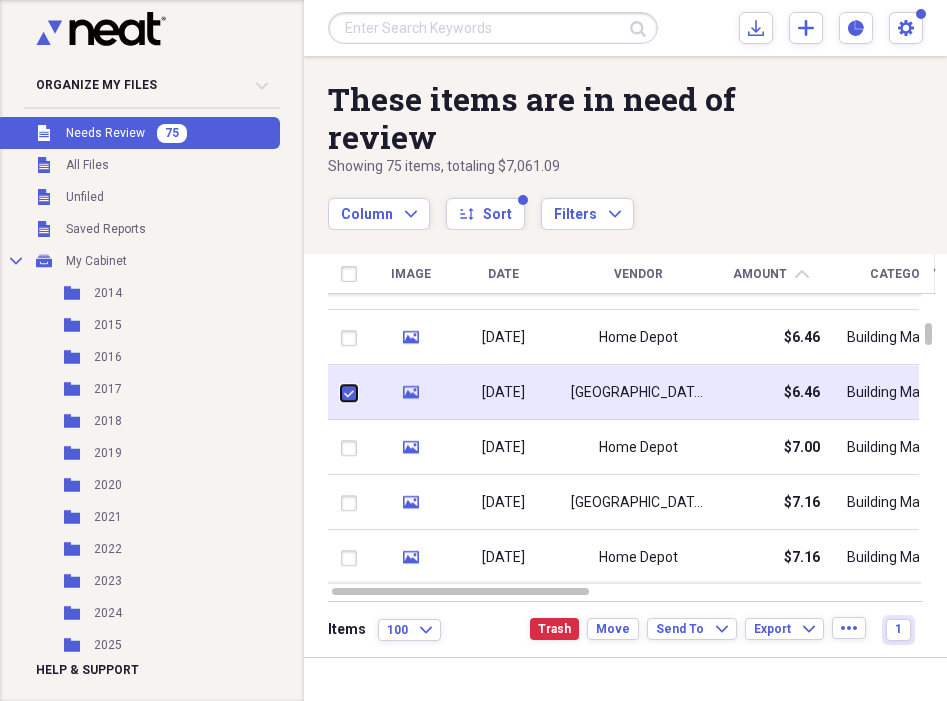 checkbox on "true" 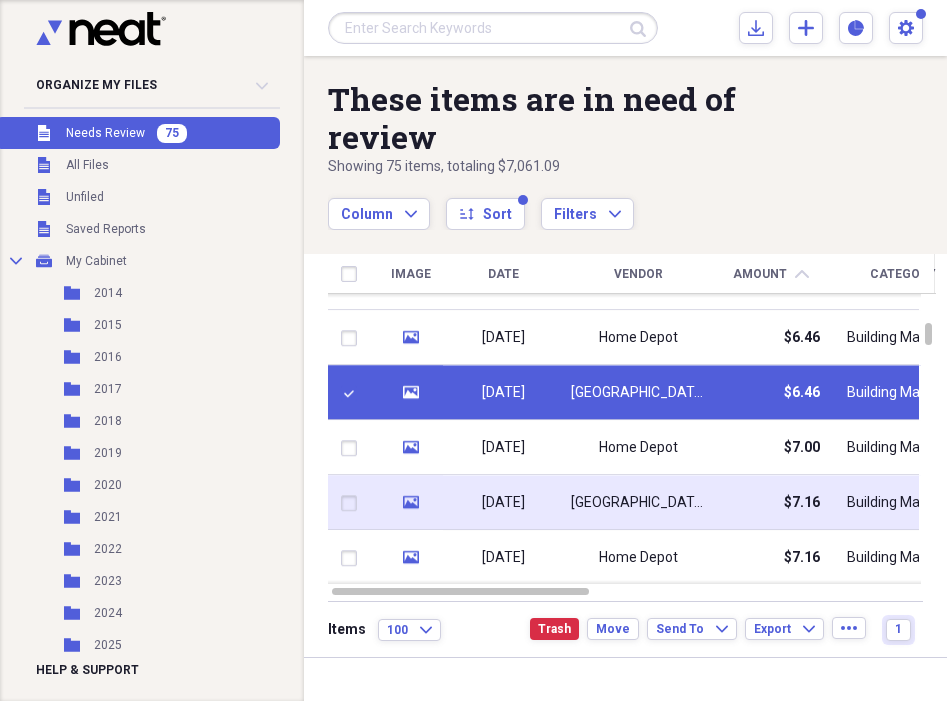 click at bounding box center [353, 503] 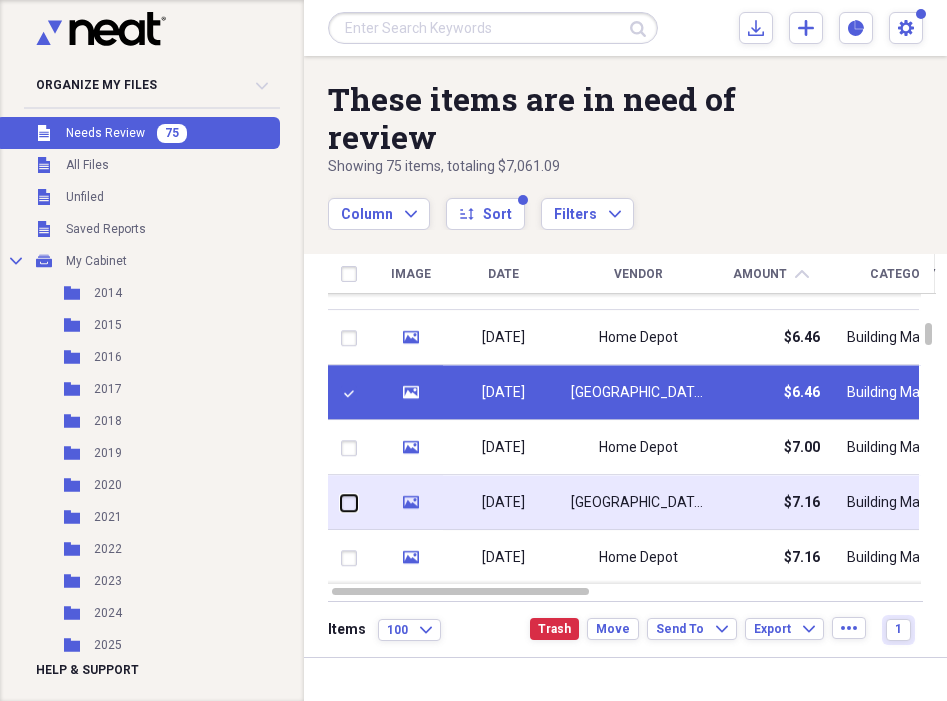 click at bounding box center [341, 503] 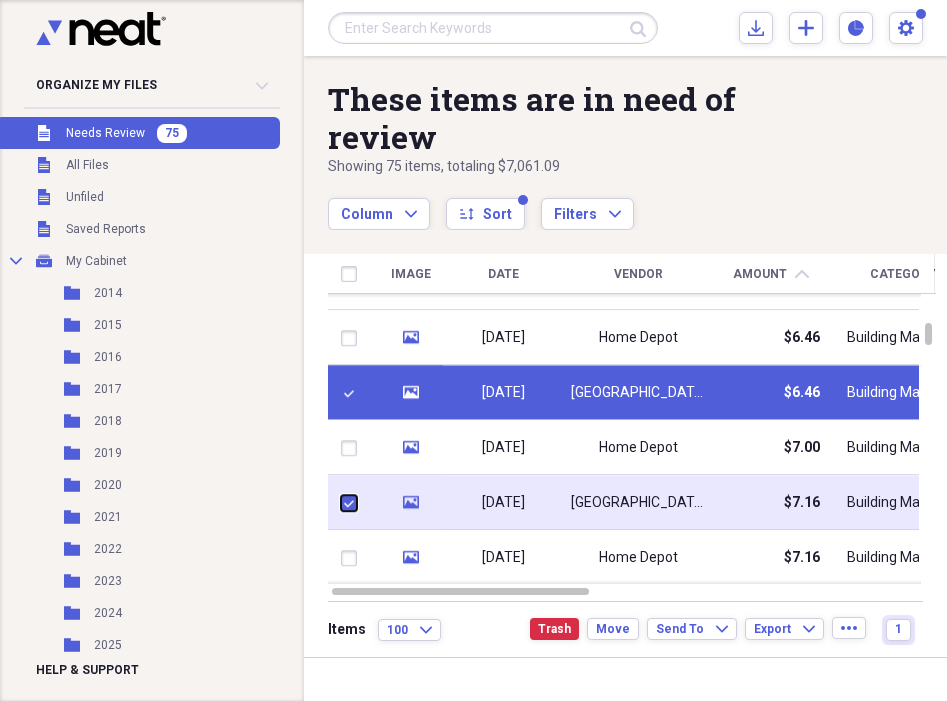 checkbox on "true" 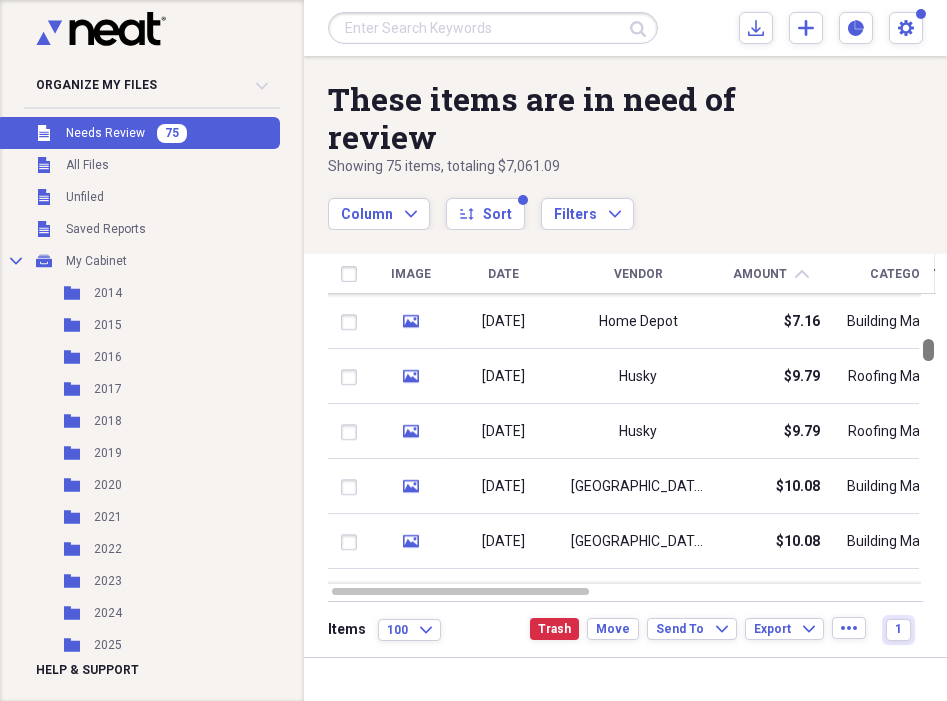 checkbox on "false" 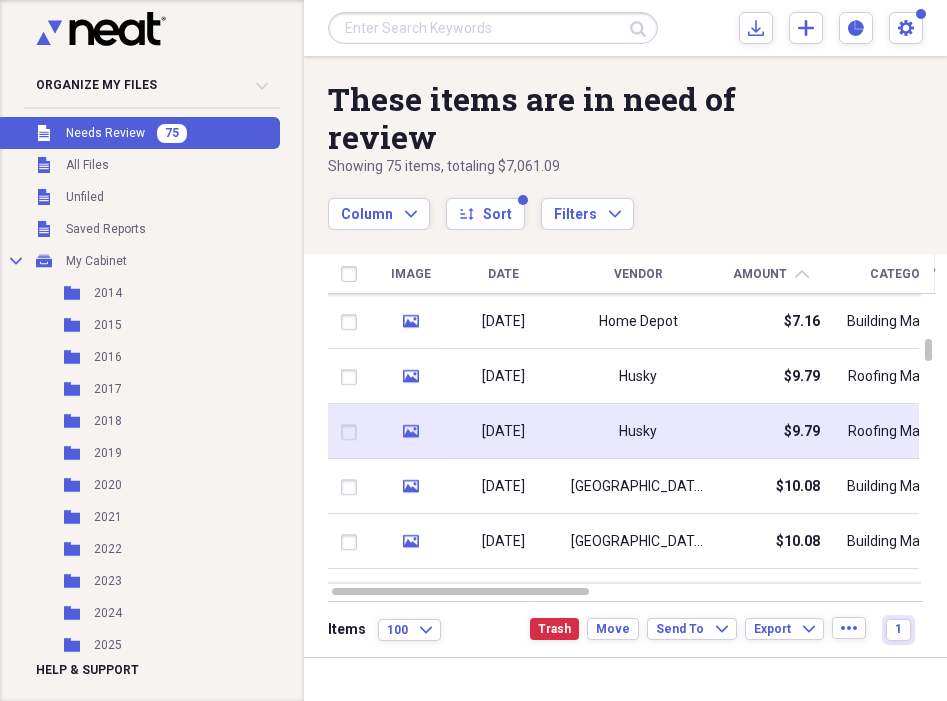 click at bounding box center [353, 432] 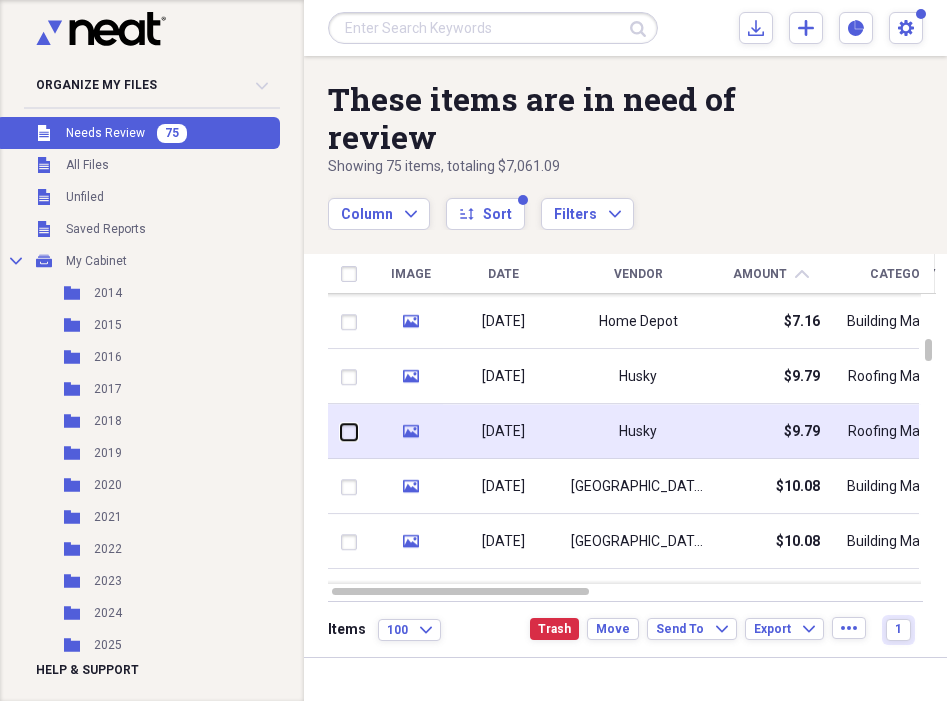 click at bounding box center (341, 432) 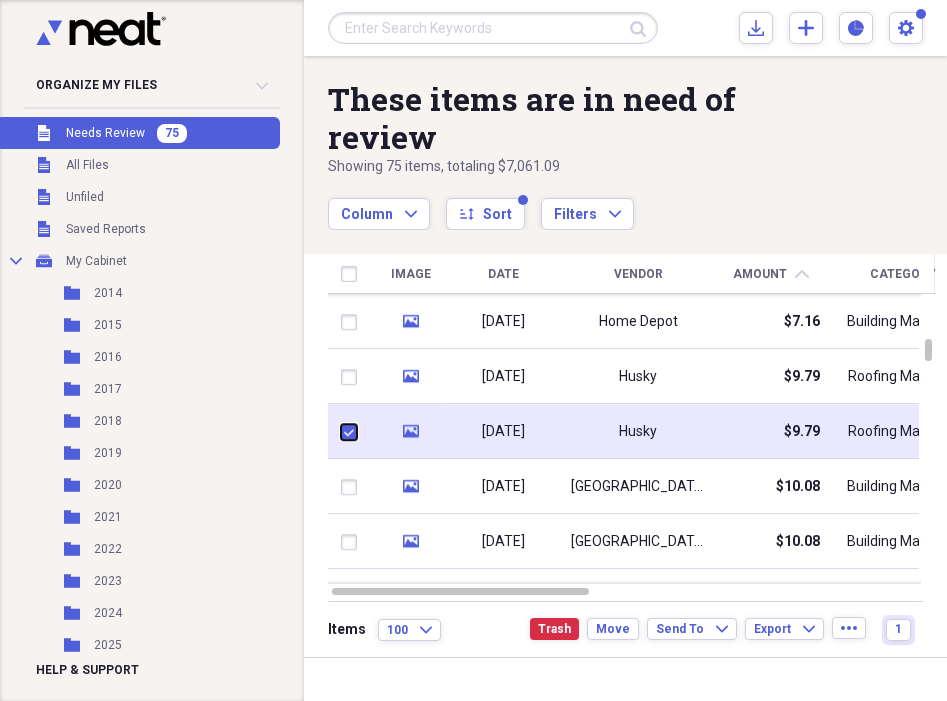 checkbox on "true" 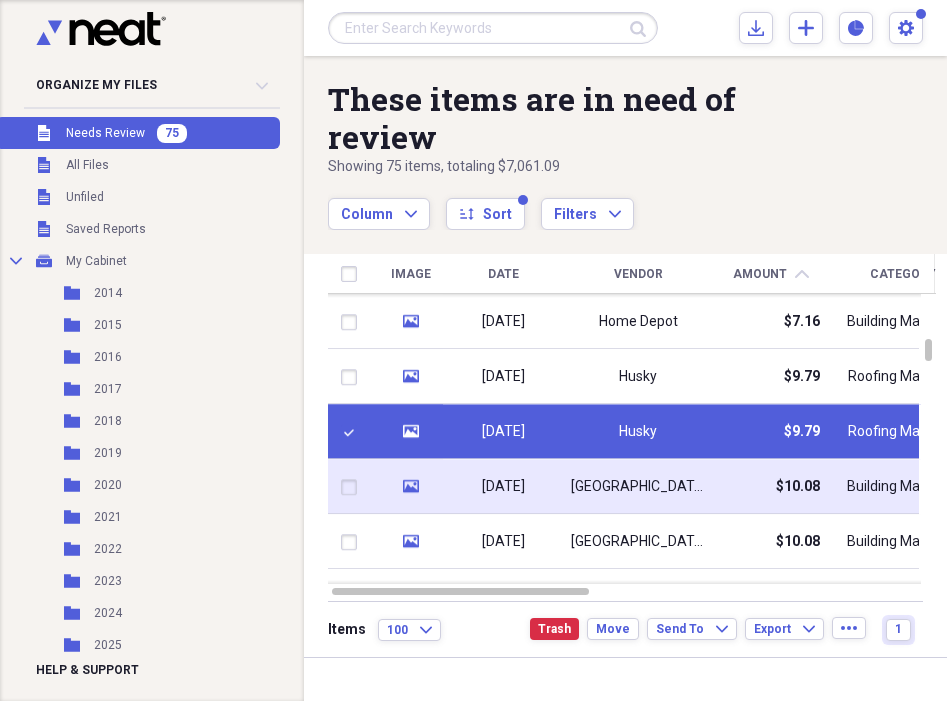 click at bounding box center (353, 487) 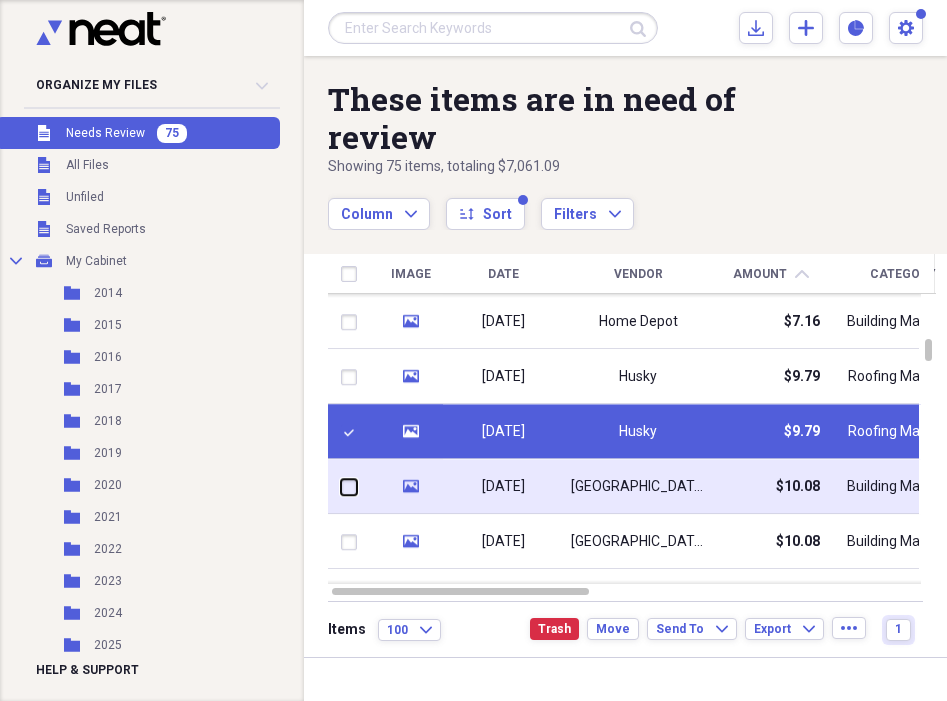 click at bounding box center (341, 487) 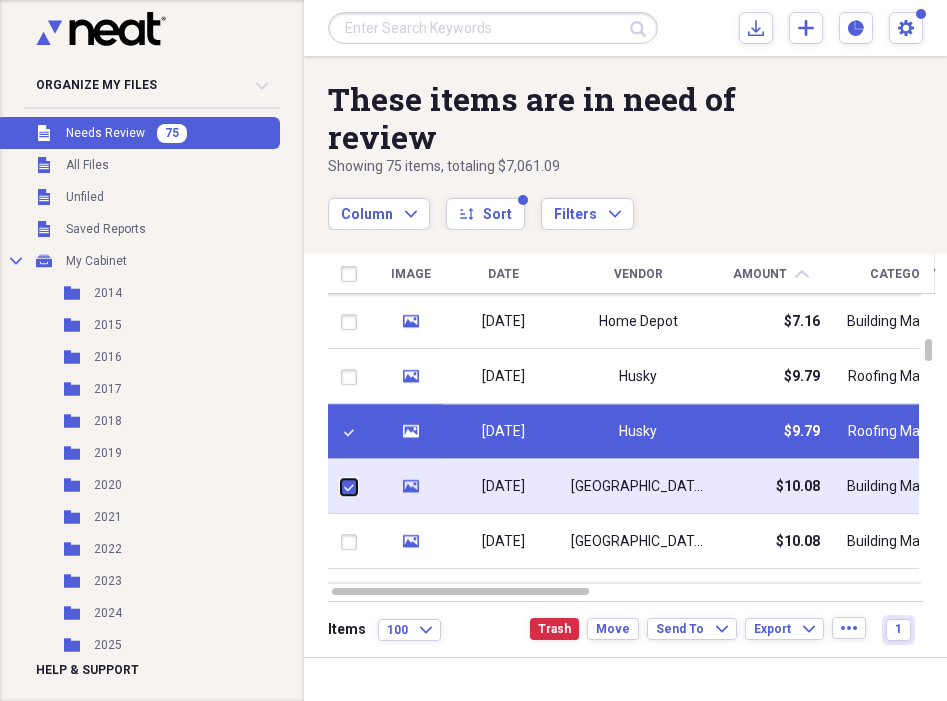 checkbox on "true" 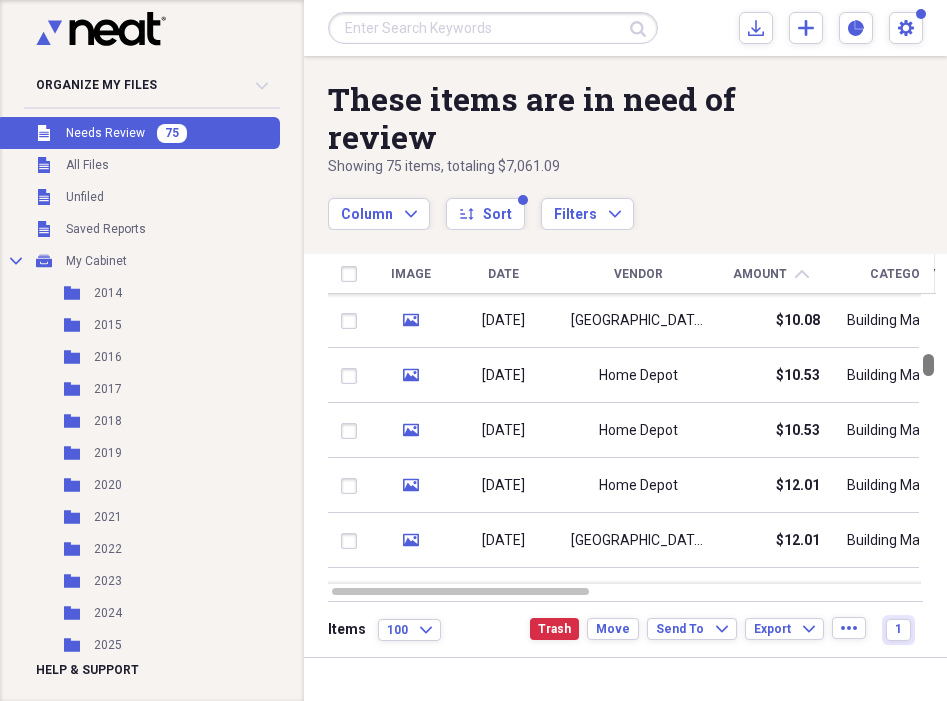 checkbox on "false" 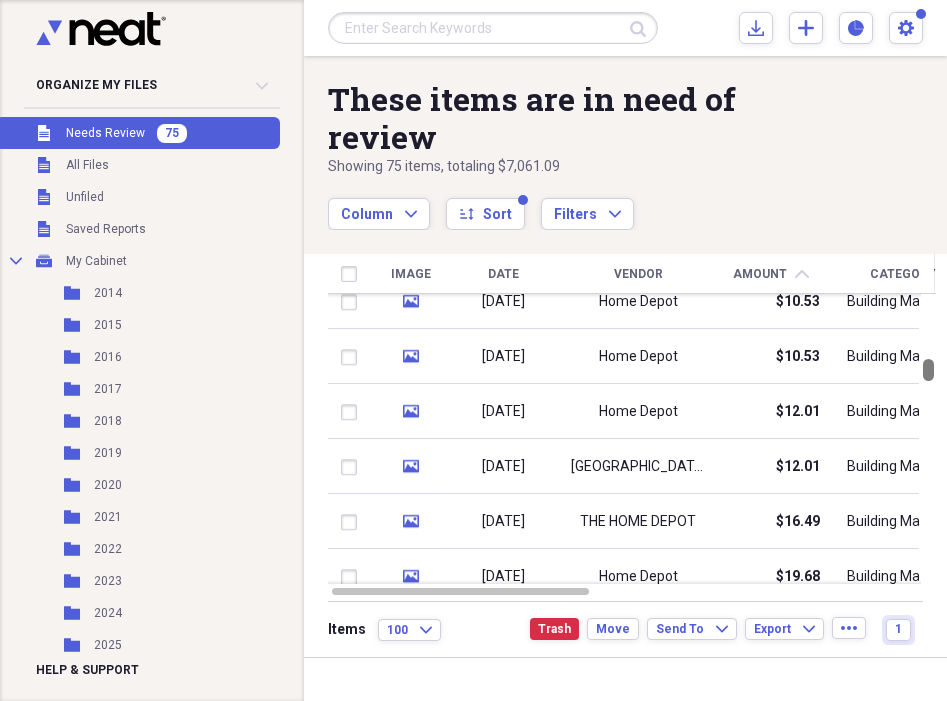 checkbox on "false" 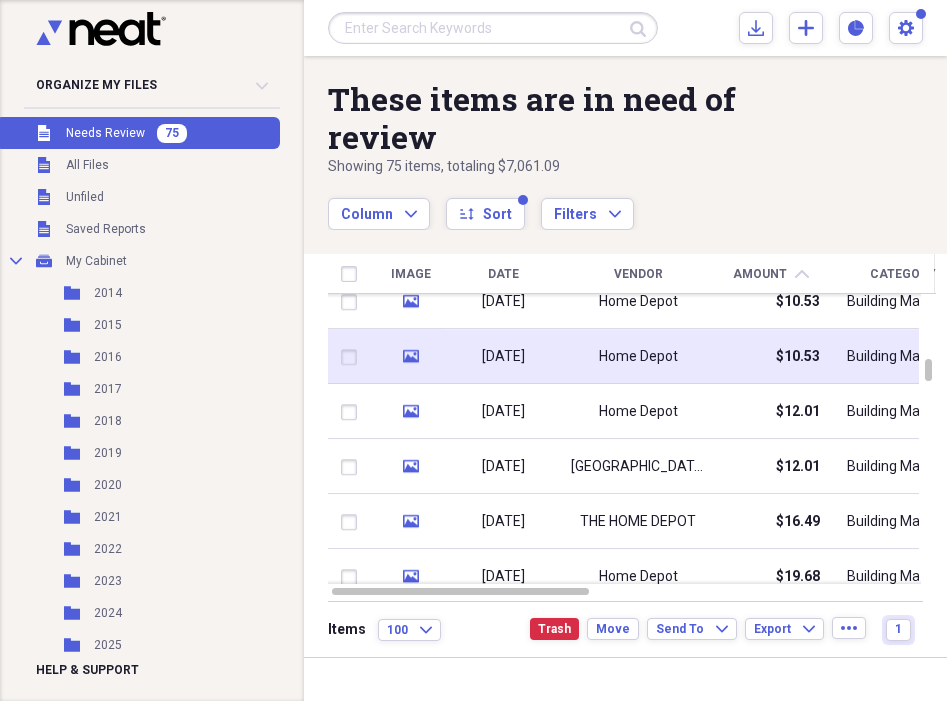 click at bounding box center (353, 357) 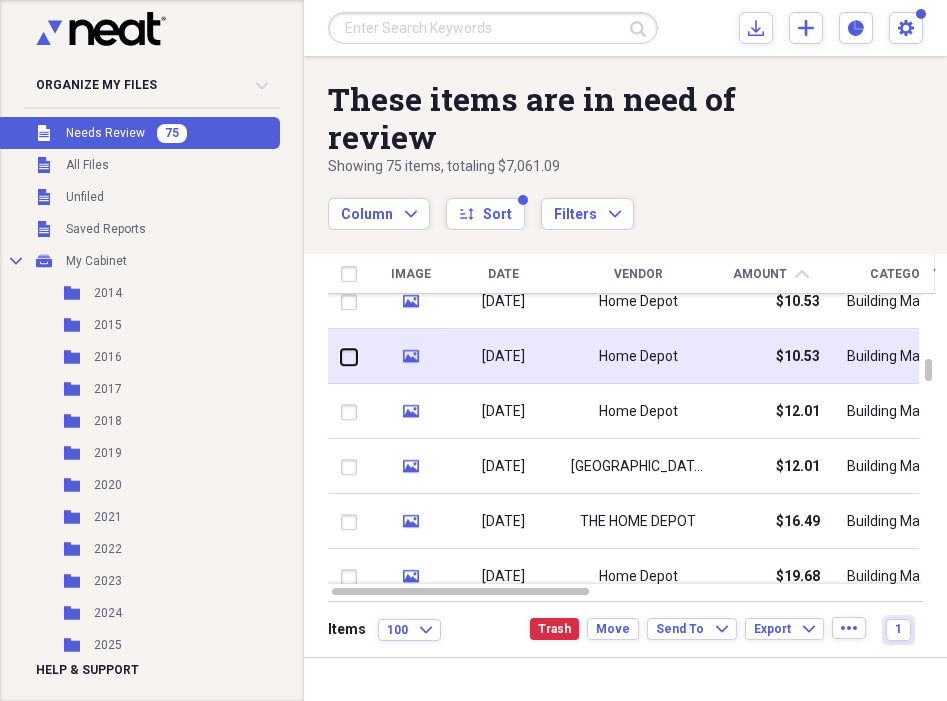 click at bounding box center (341, 357) 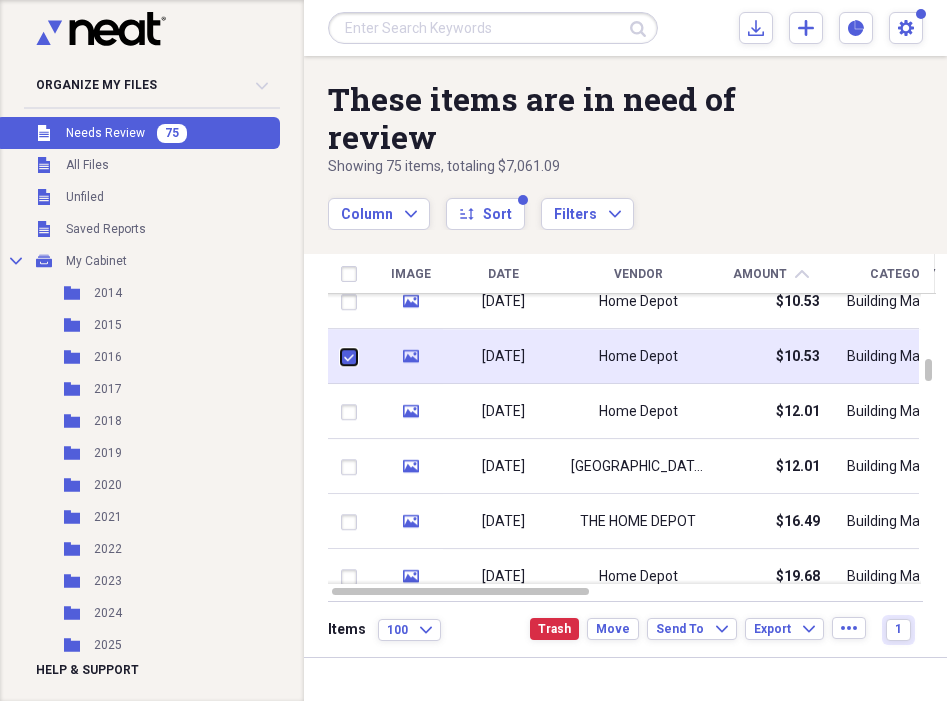 checkbox on "true" 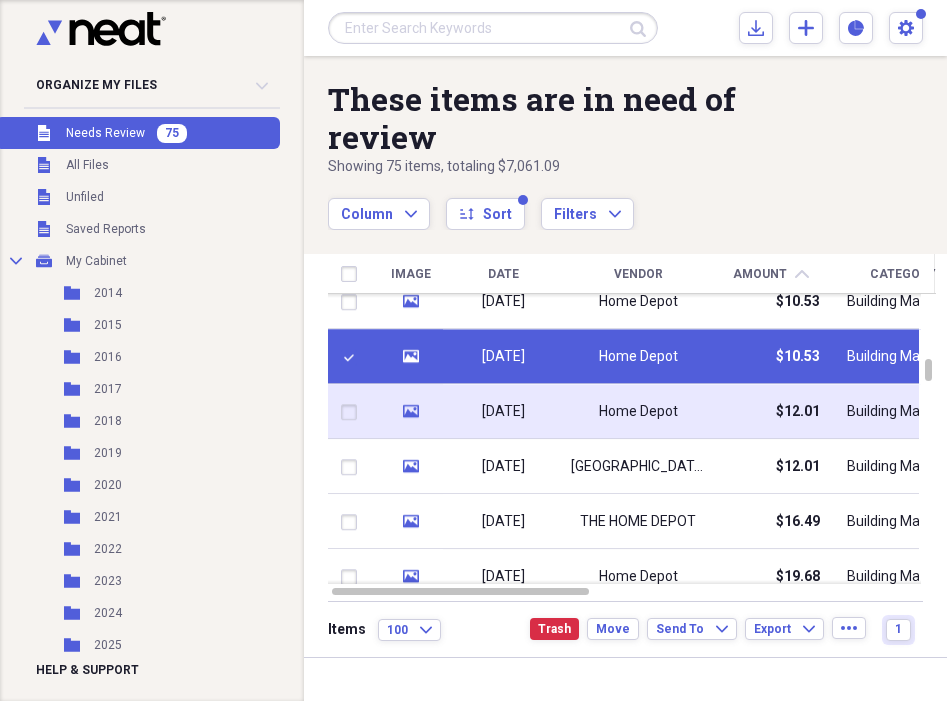 click at bounding box center [353, 412] 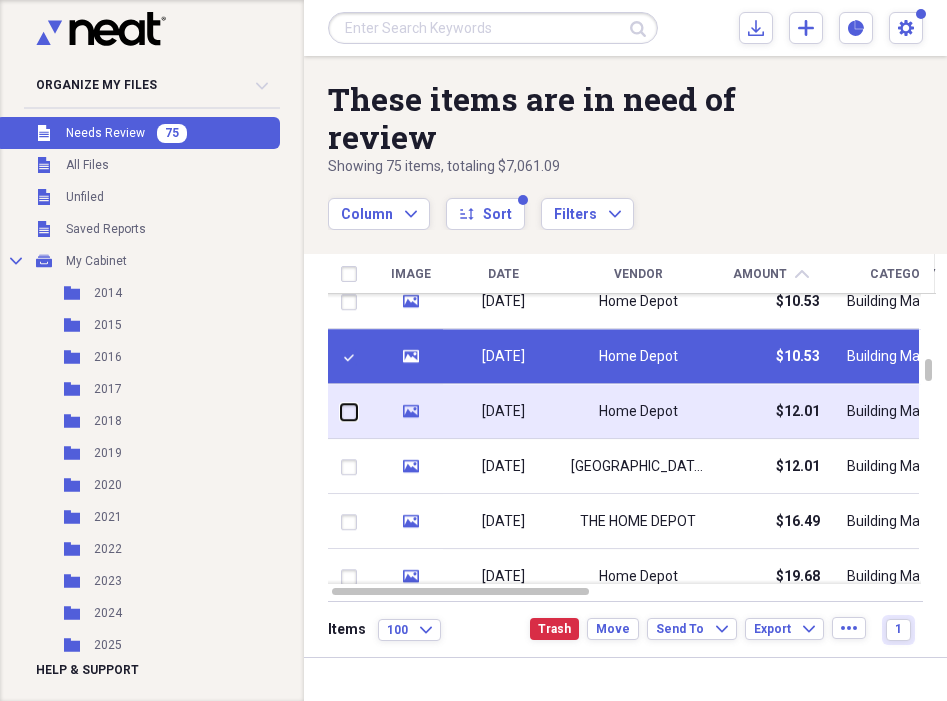 click at bounding box center (341, 412) 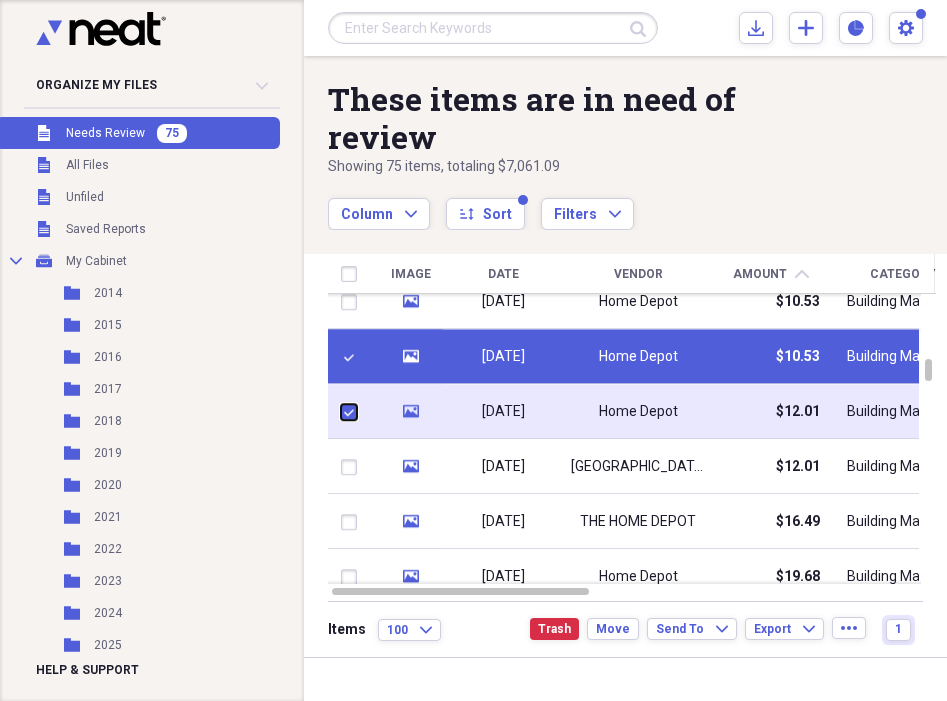 checkbox on "true" 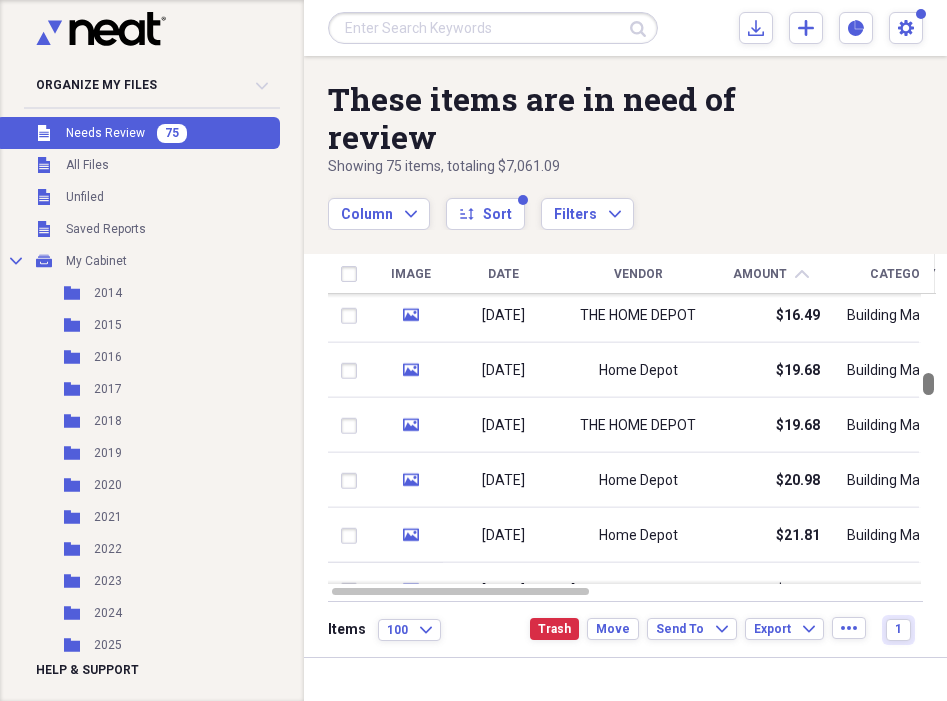 checkbox on "false" 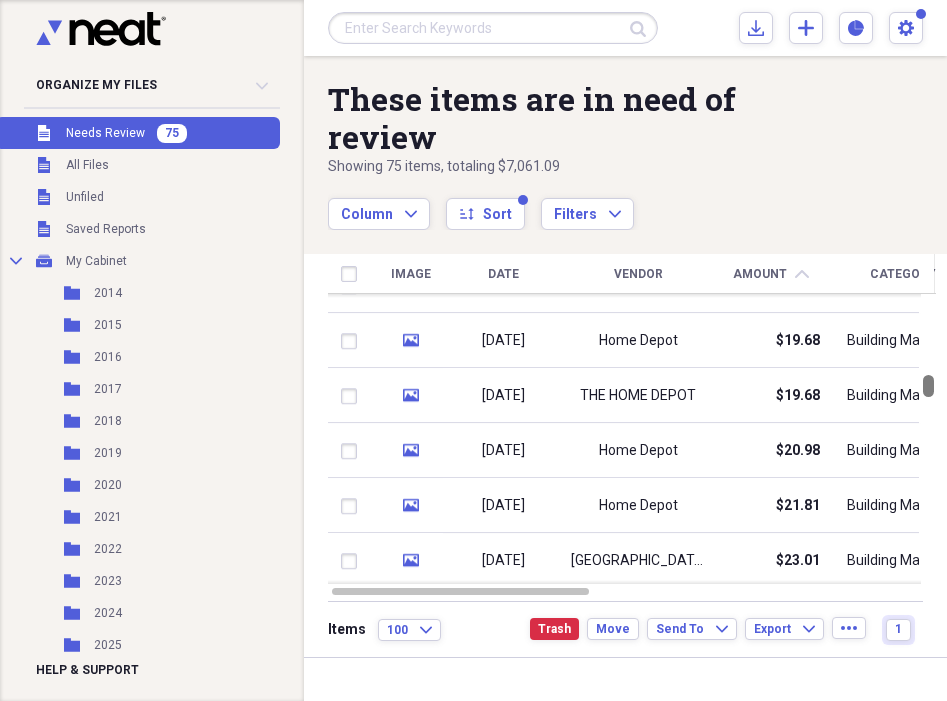 drag, startPoint x: 944, startPoint y: 362, endPoint x: 944, endPoint y: 378, distance: 16 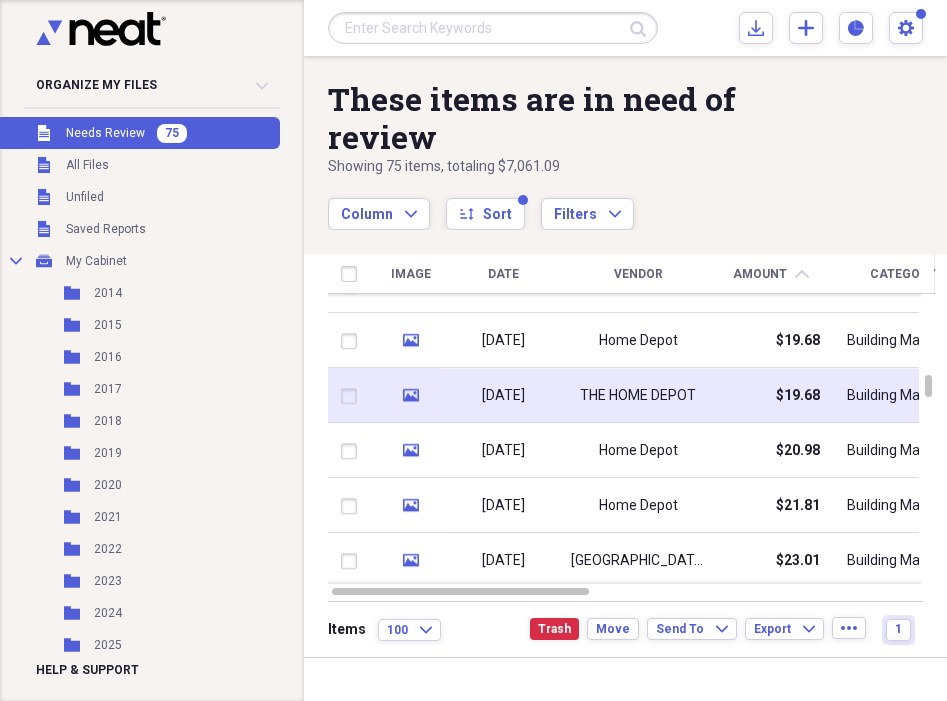click at bounding box center [353, 396] 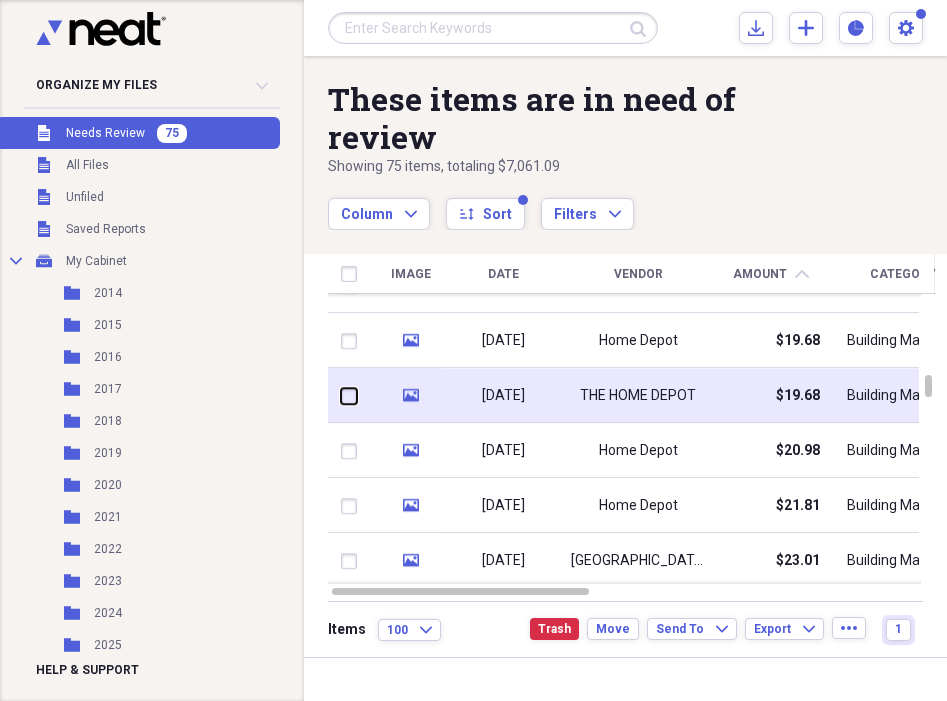click at bounding box center (341, 396) 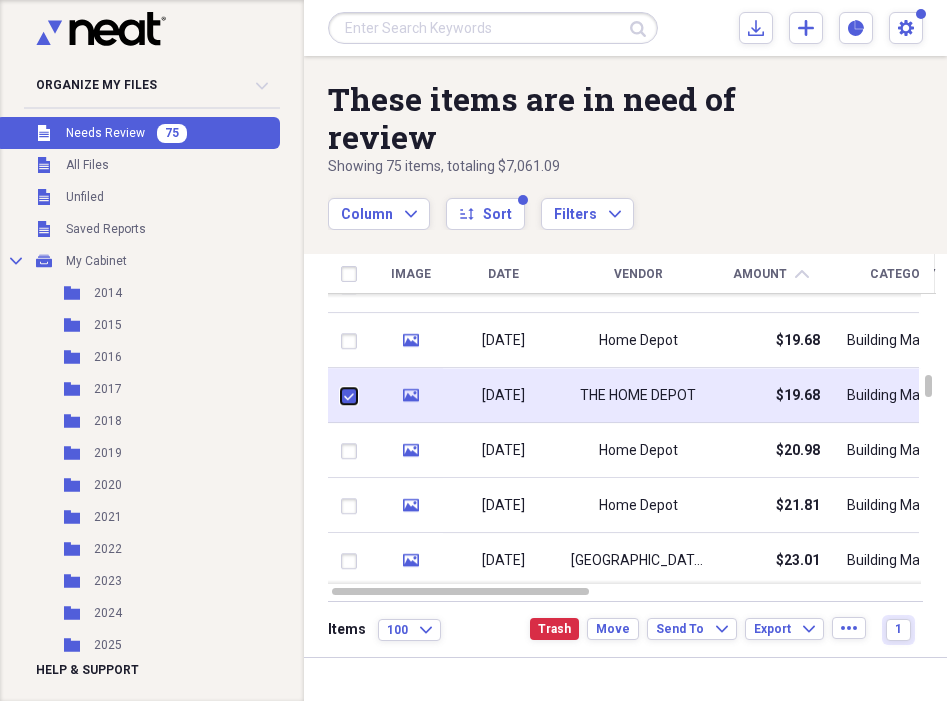 checkbox on "true" 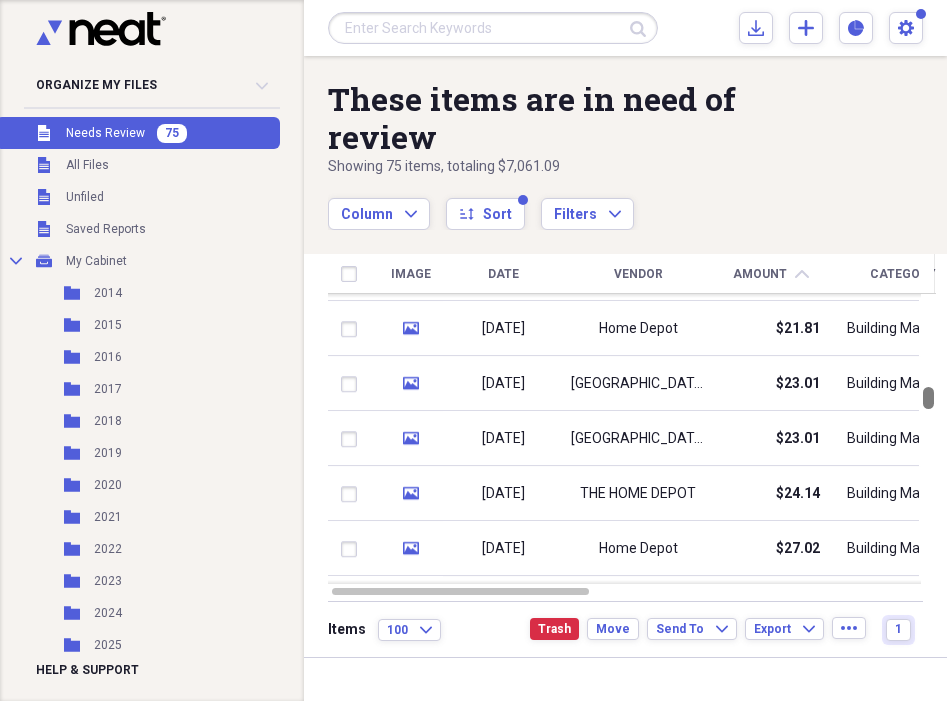 checkbox on "false" 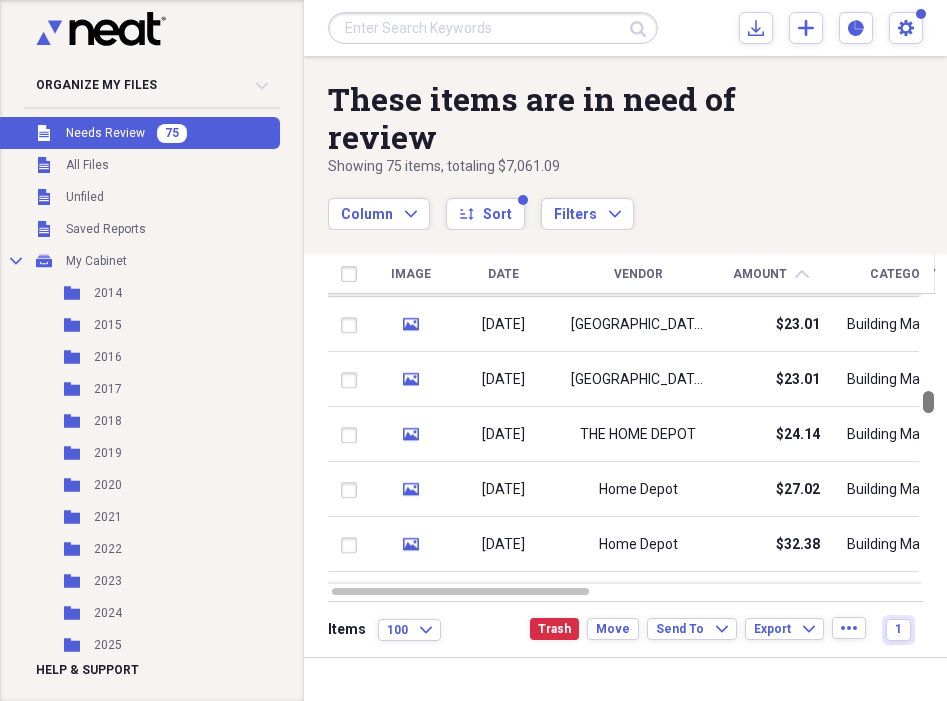 checkbox on "false" 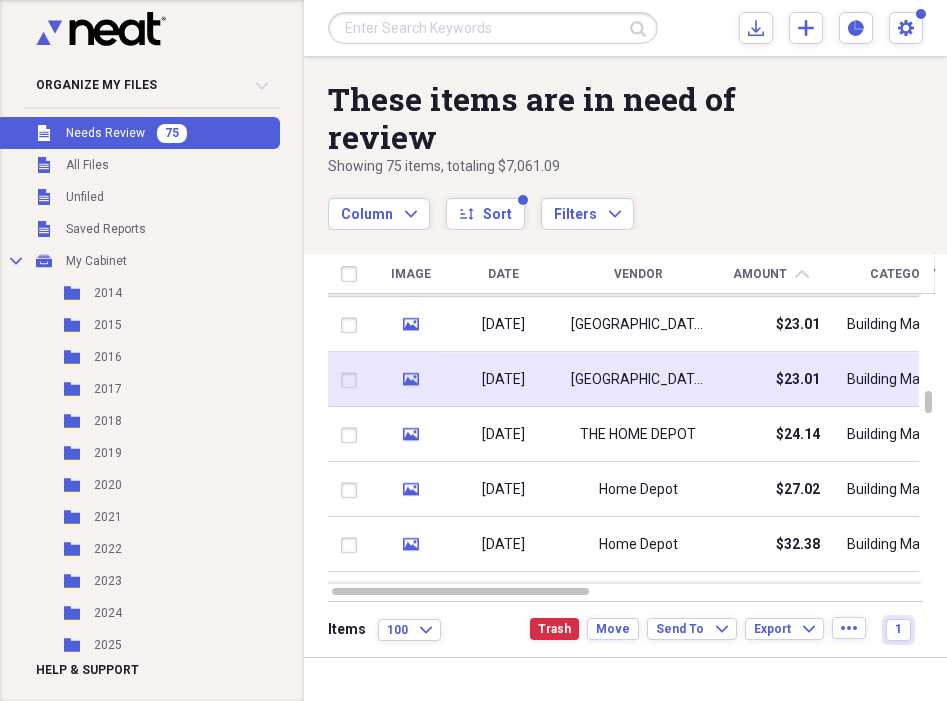 click at bounding box center [353, 380] 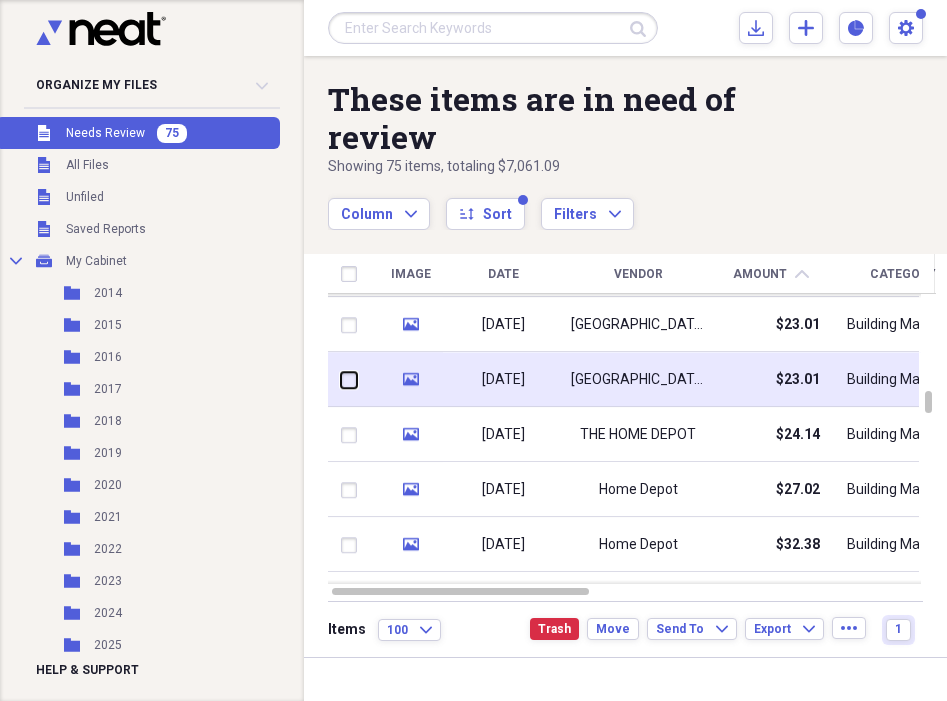 click at bounding box center (341, 380) 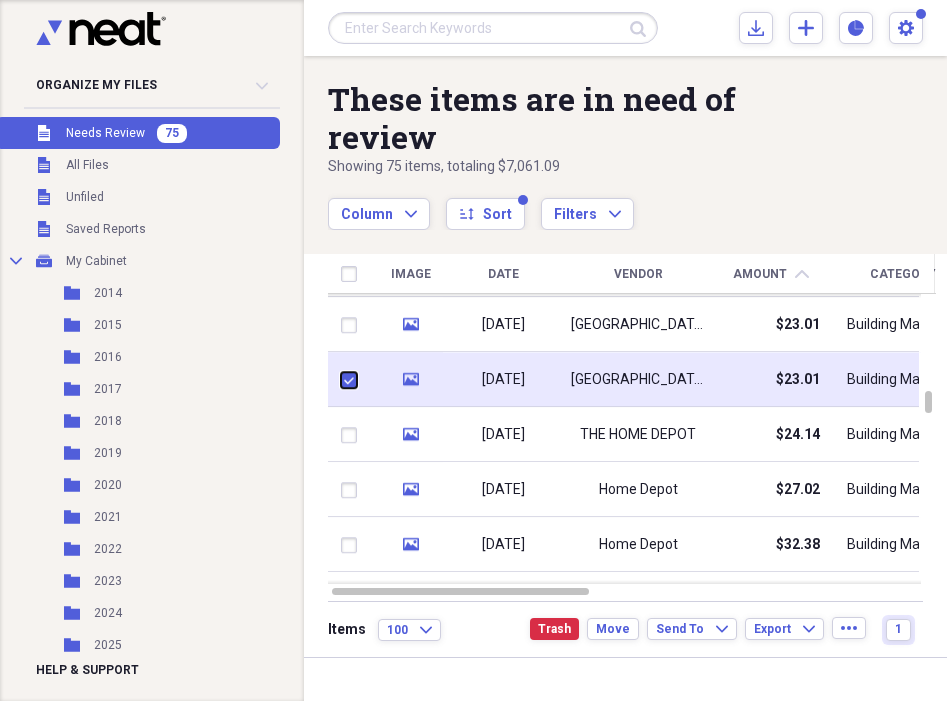 checkbox on "true" 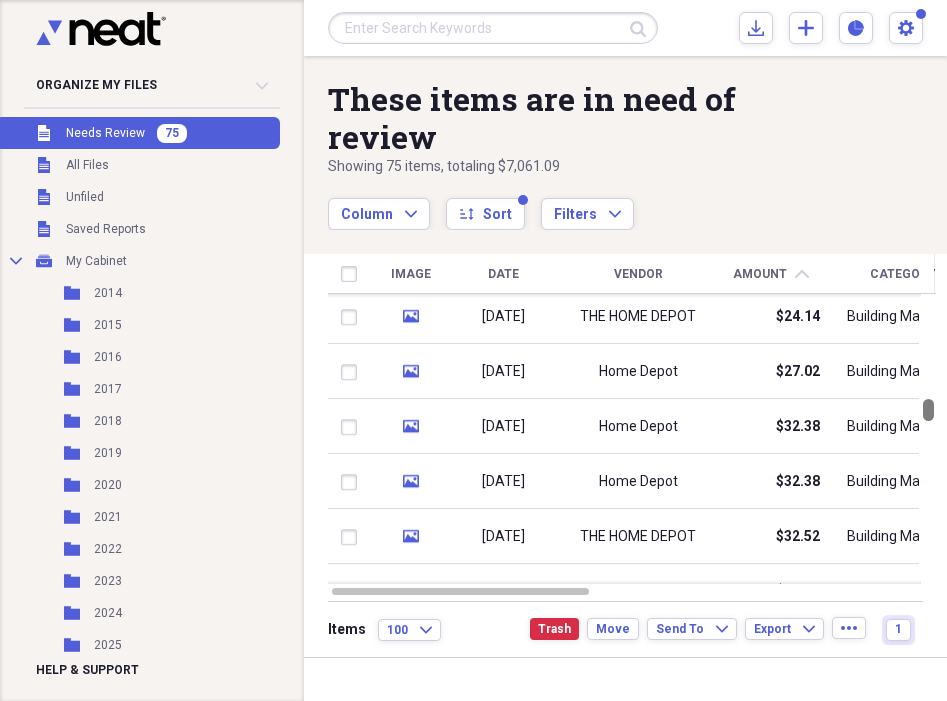 checkbox on "false" 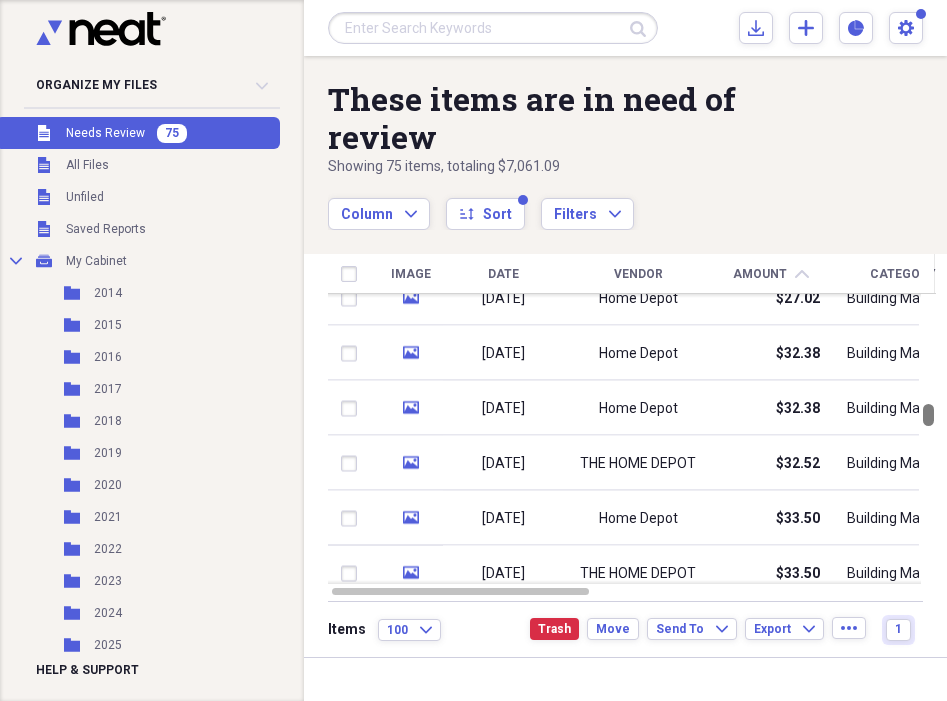 drag, startPoint x: 944, startPoint y: 396, endPoint x: 945, endPoint y: 409, distance: 13.038404 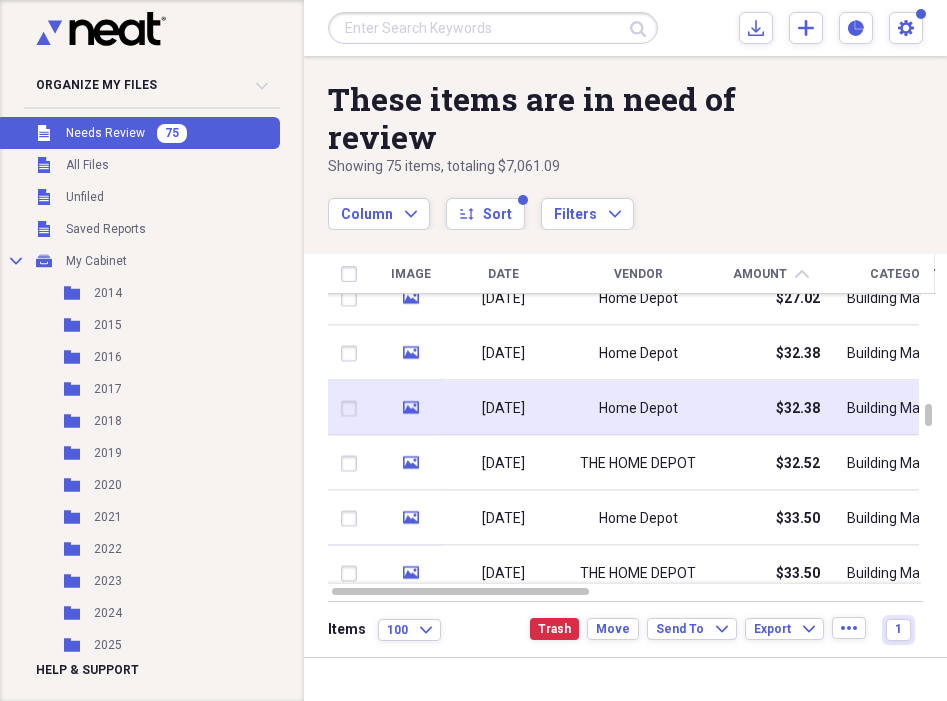 click at bounding box center (353, 408) 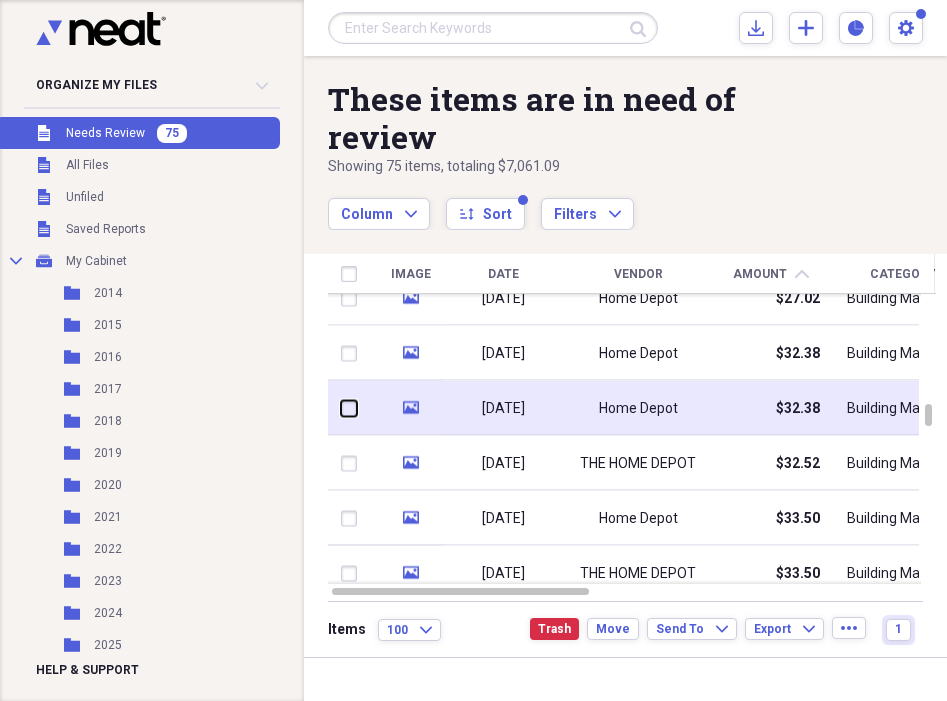 click at bounding box center [341, 408] 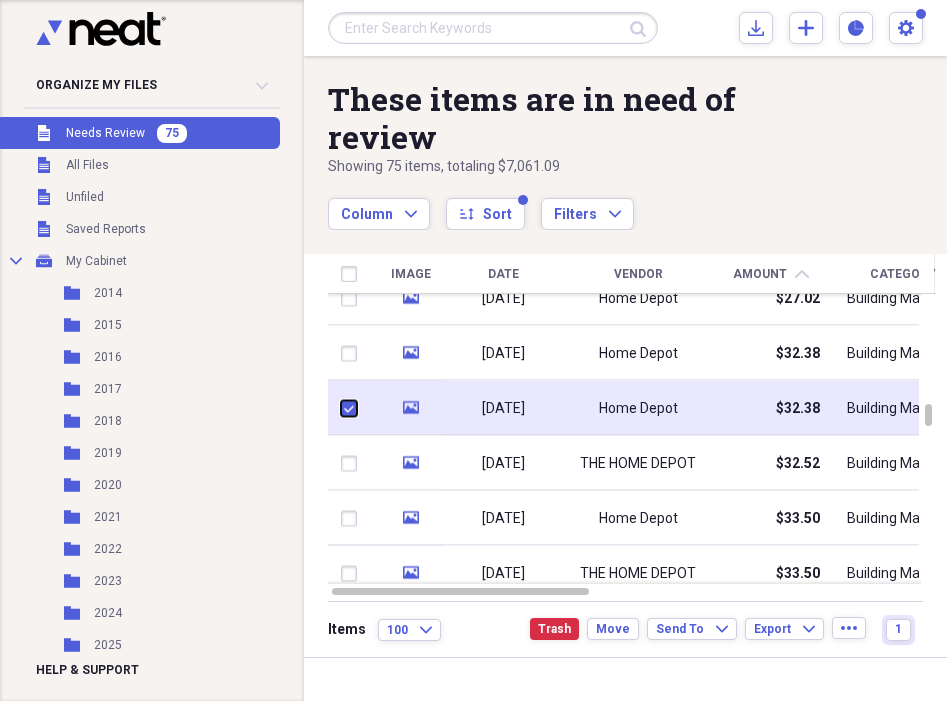 checkbox on "true" 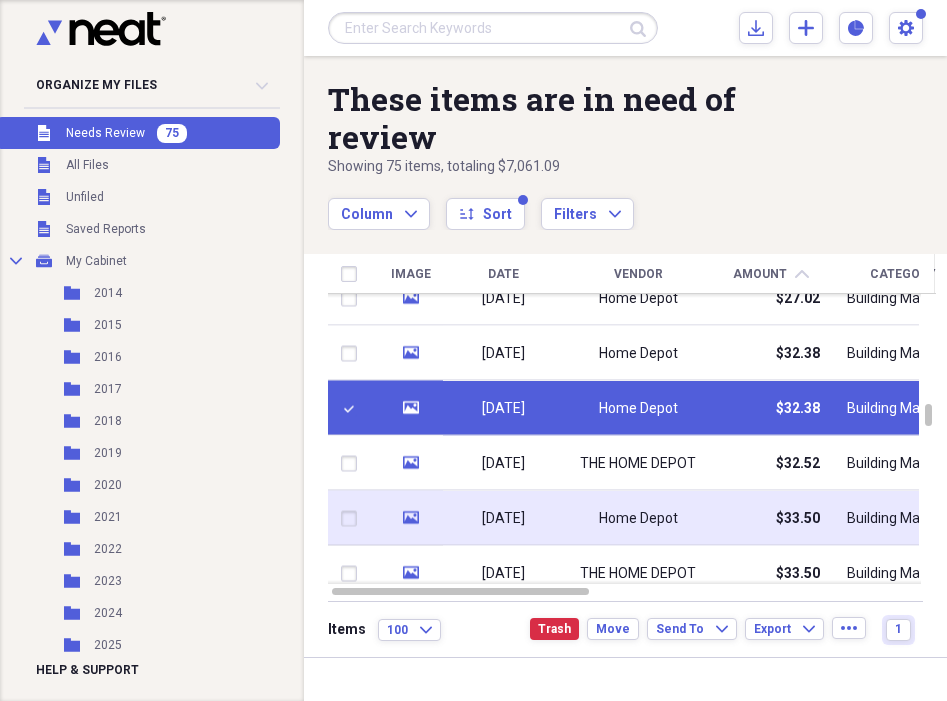 click at bounding box center (353, 518) 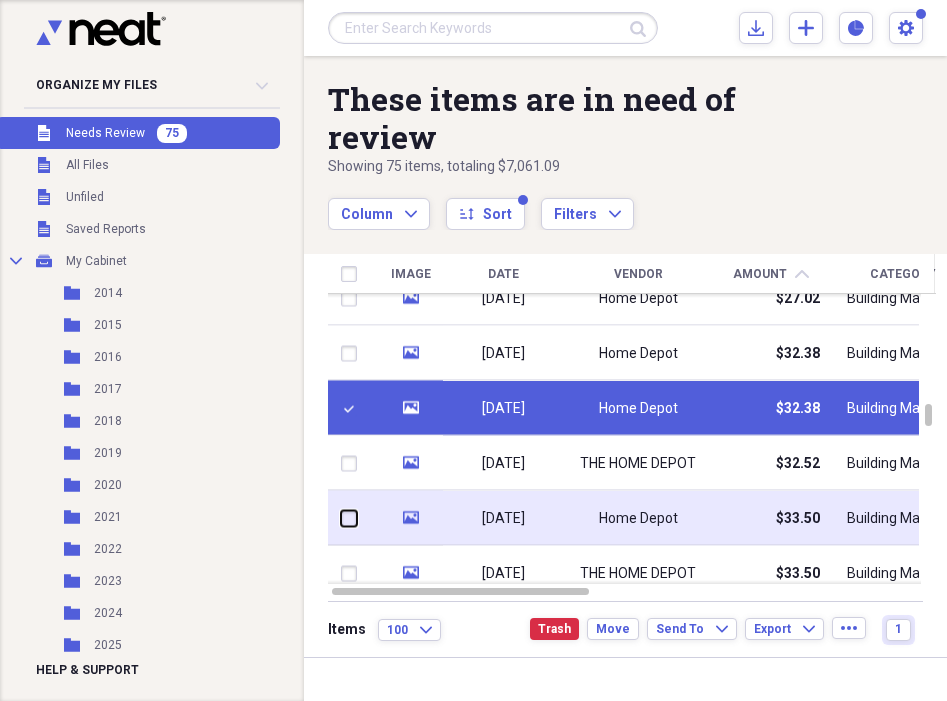 click at bounding box center (341, 518) 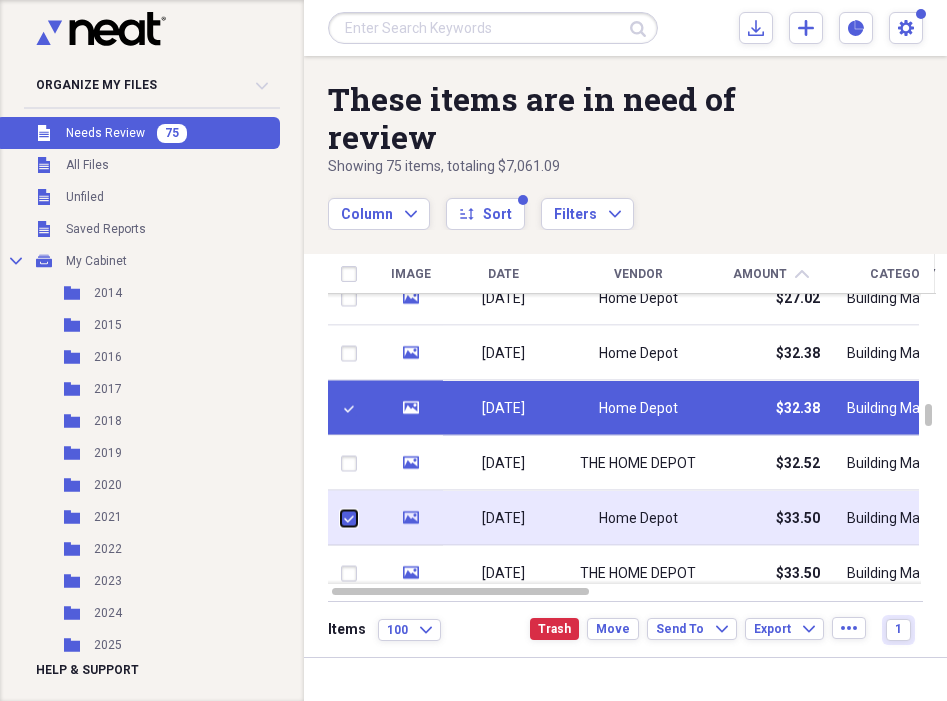 checkbox on "true" 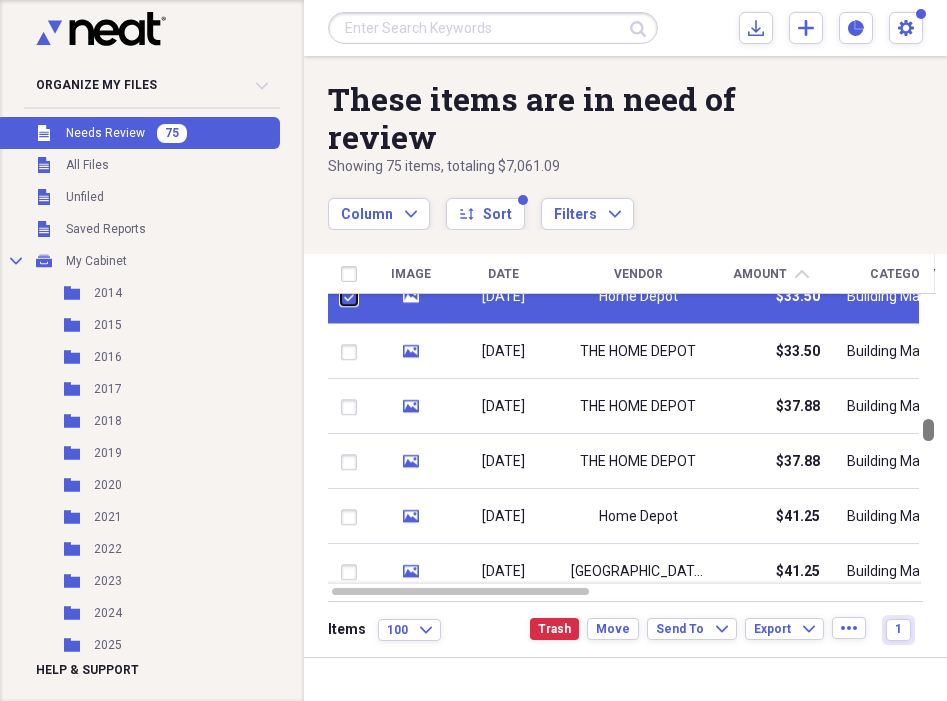 checkbox on "false" 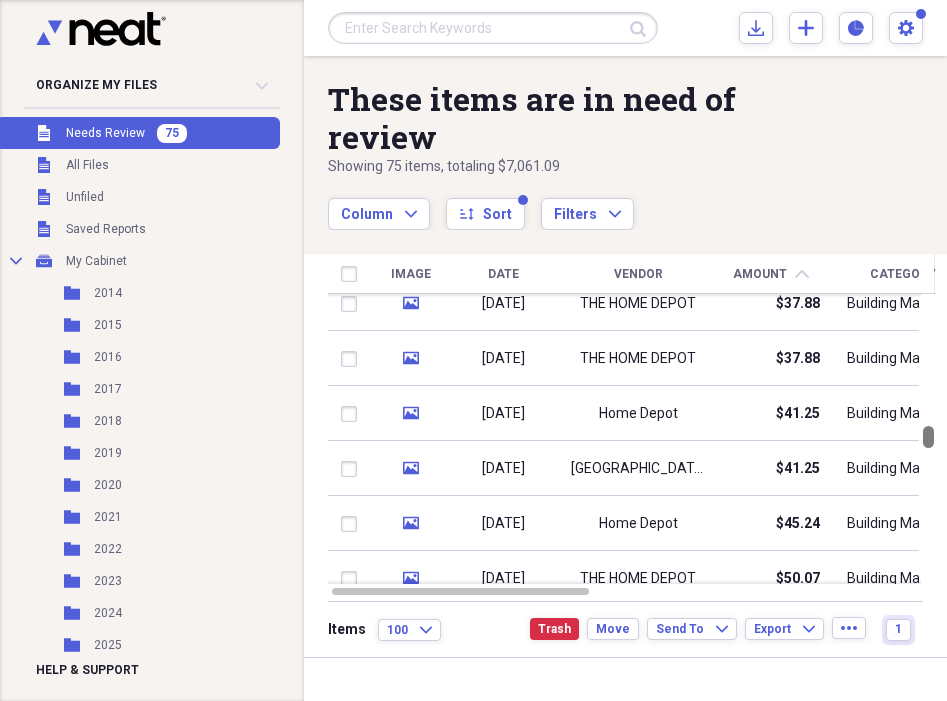 drag, startPoint x: 939, startPoint y: 413, endPoint x: 941, endPoint y: 435, distance: 22.090721 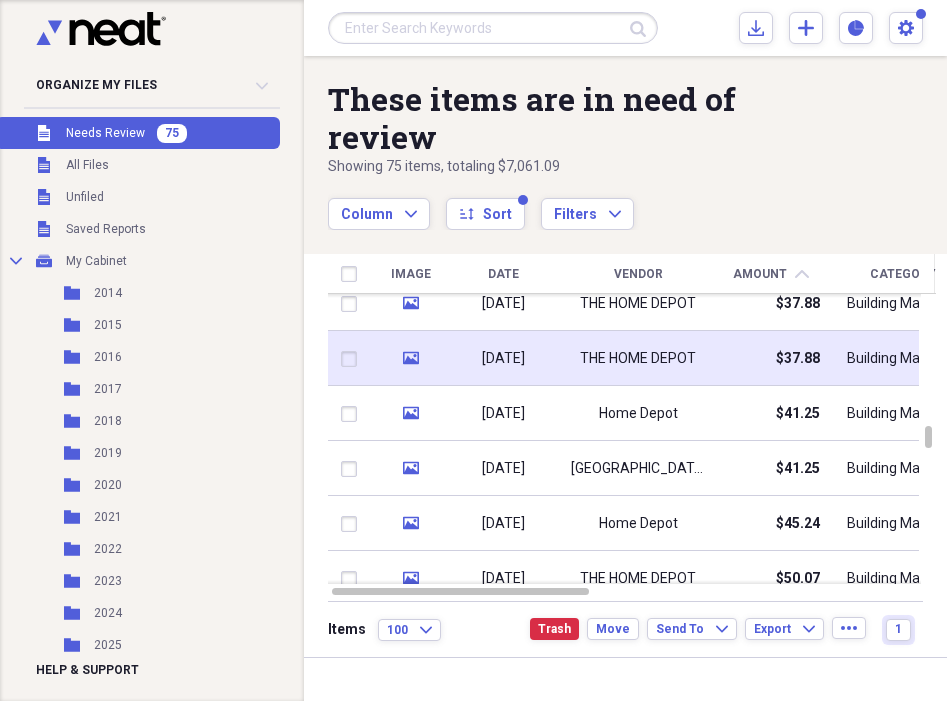 click at bounding box center (353, 359) 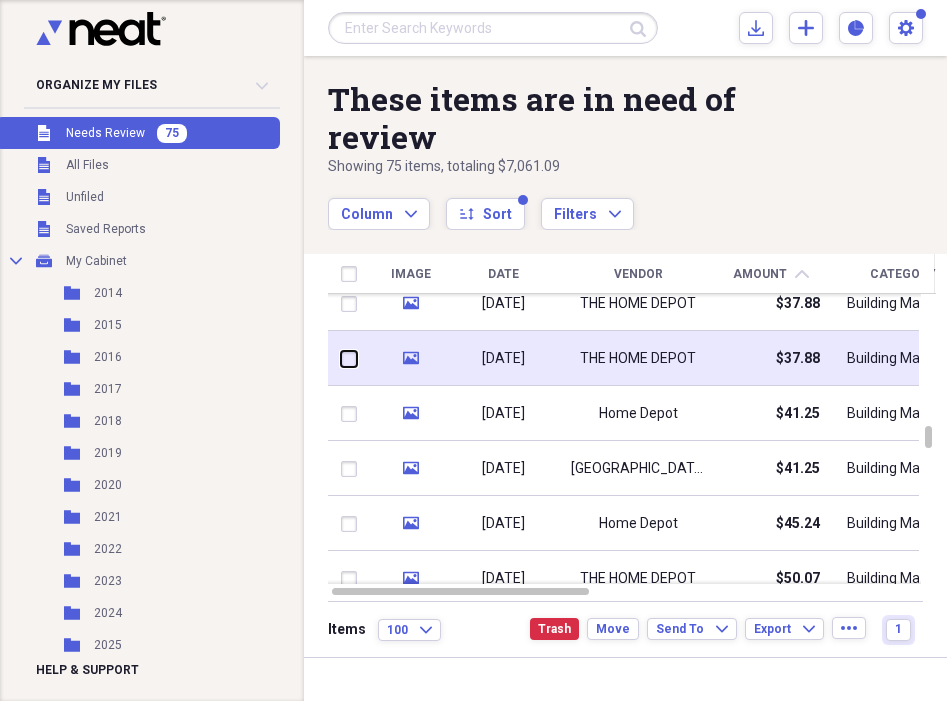 click at bounding box center [341, 358] 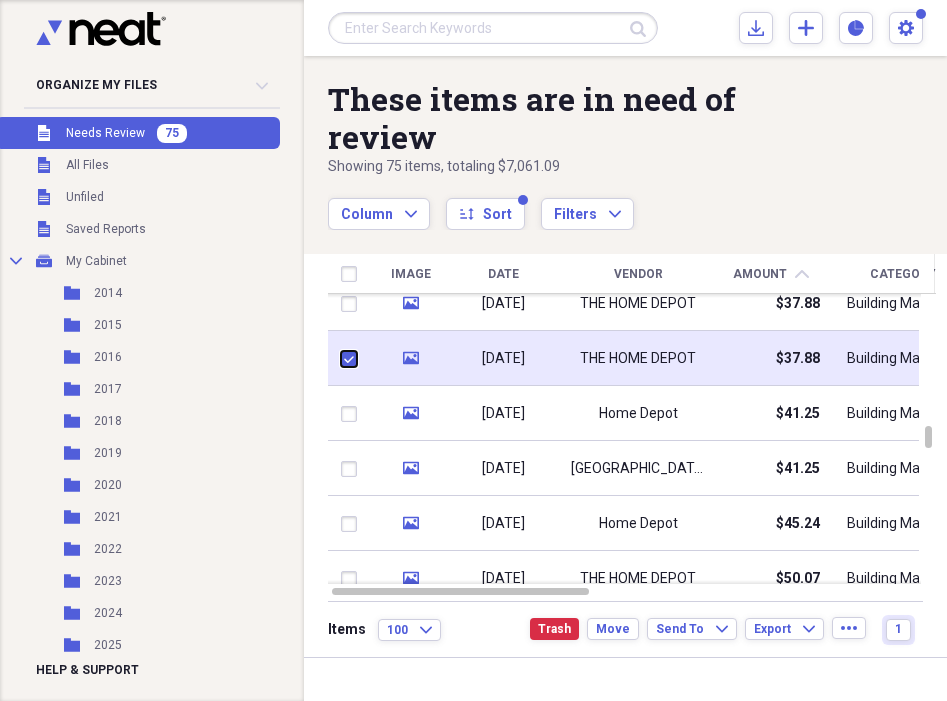 checkbox on "true" 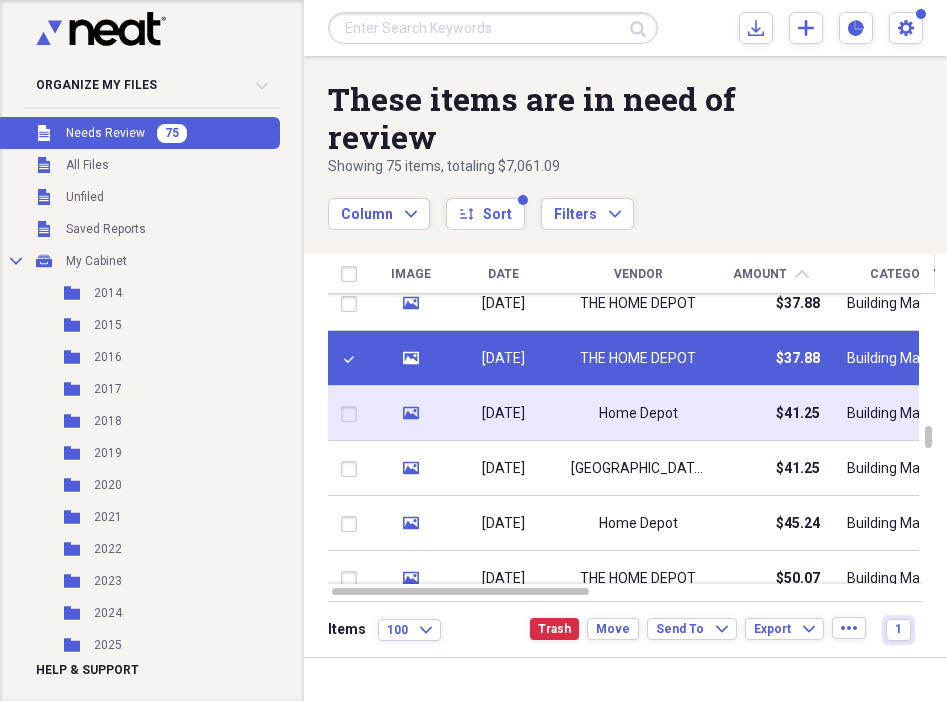 click at bounding box center [353, 414] 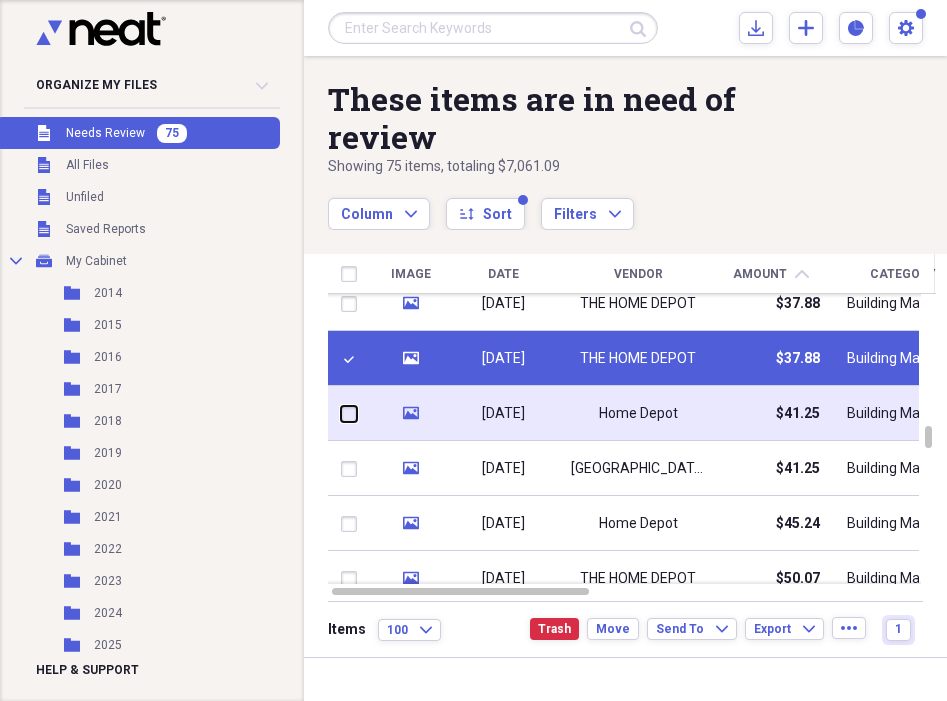 click at bounding box center (341, 413) 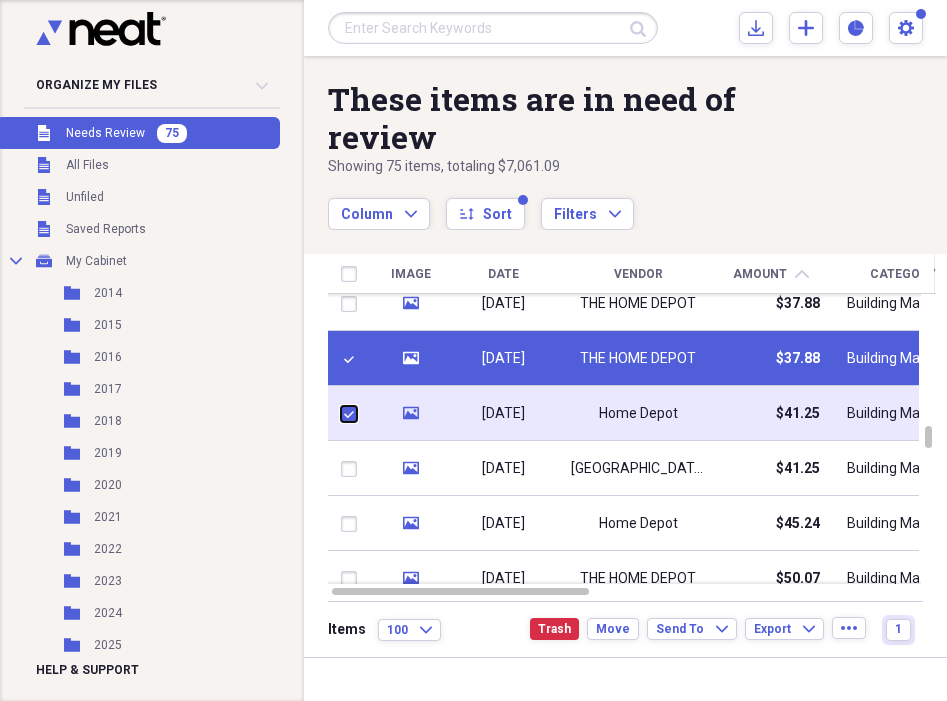 checkbox on "true" 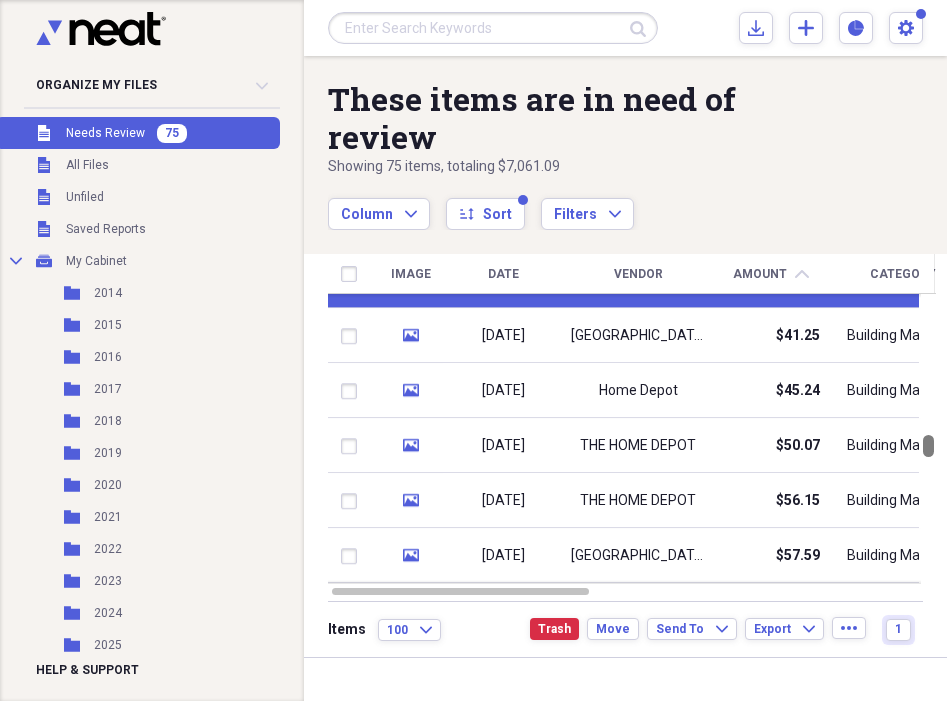 checkbox on "false" 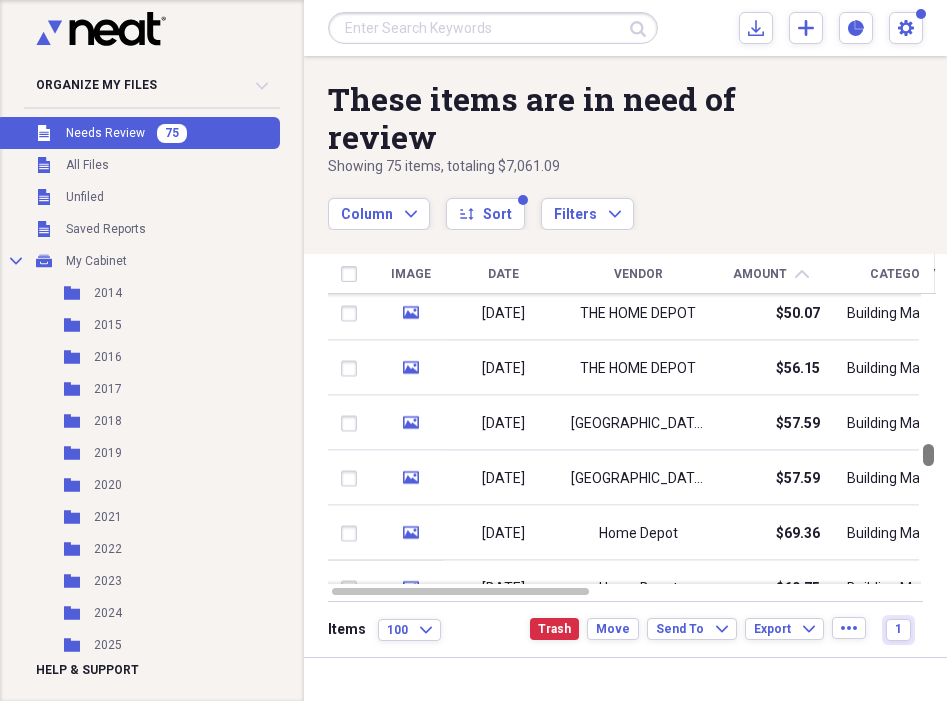 checkbox on "false" 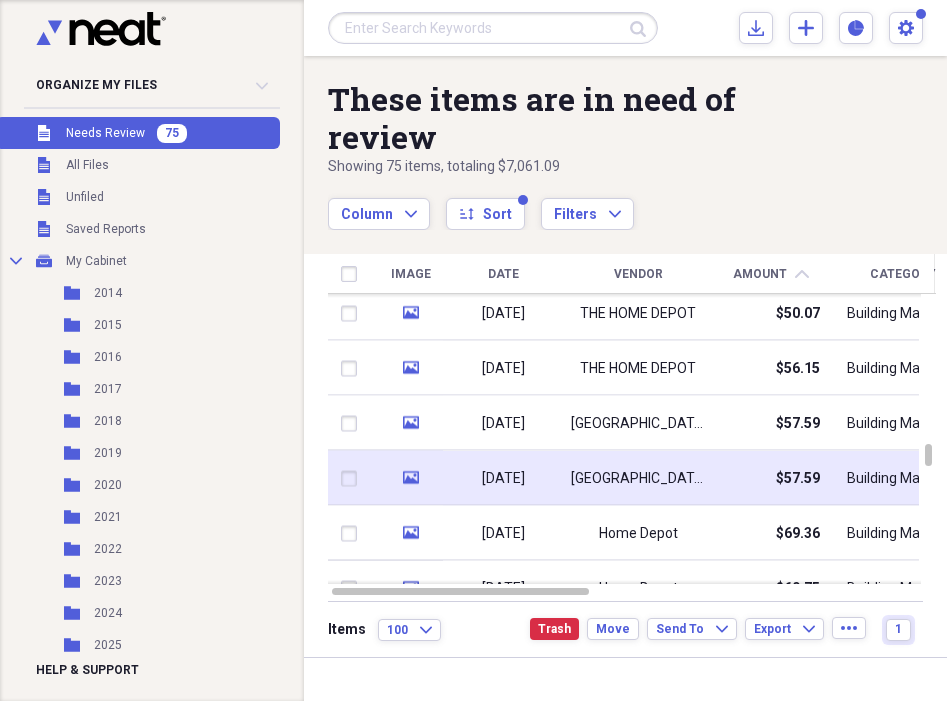 click at bounding box center (353, 478) 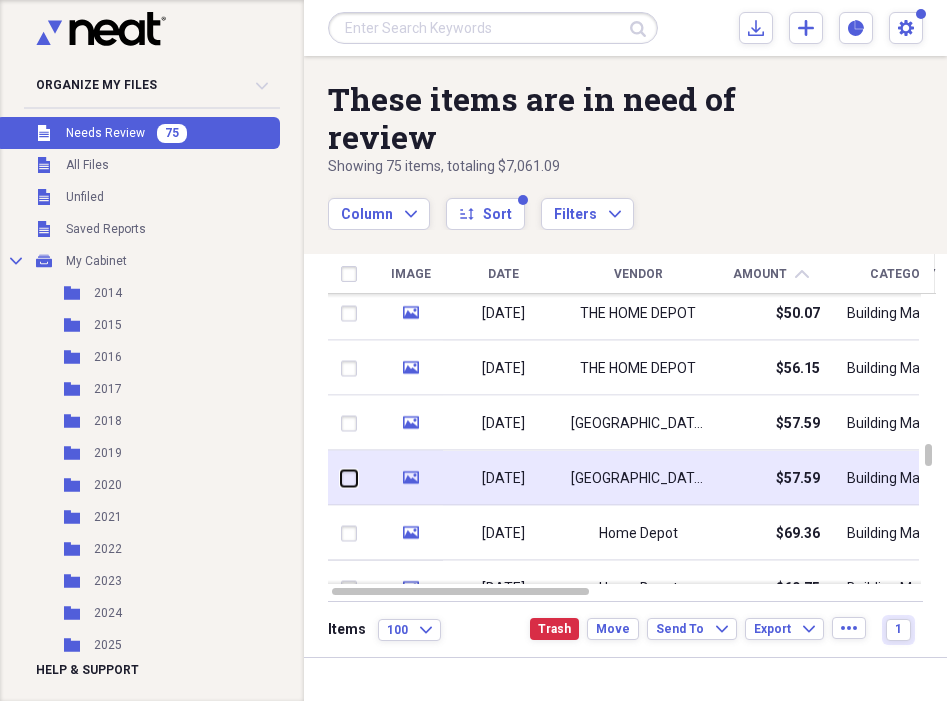 click at bounding box center [341, 478] 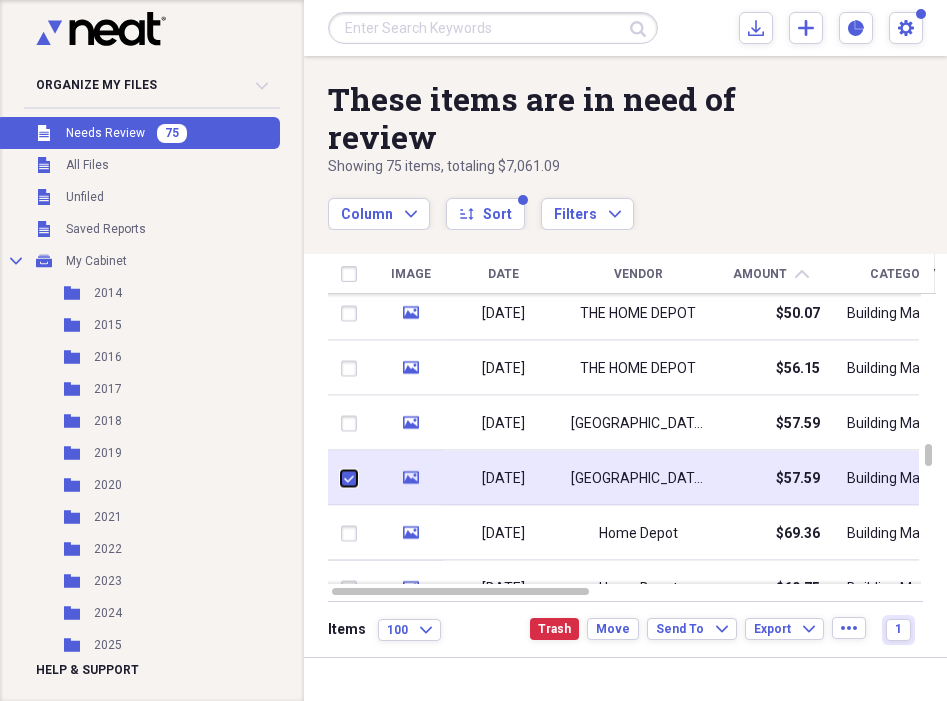 checkbox on "true" 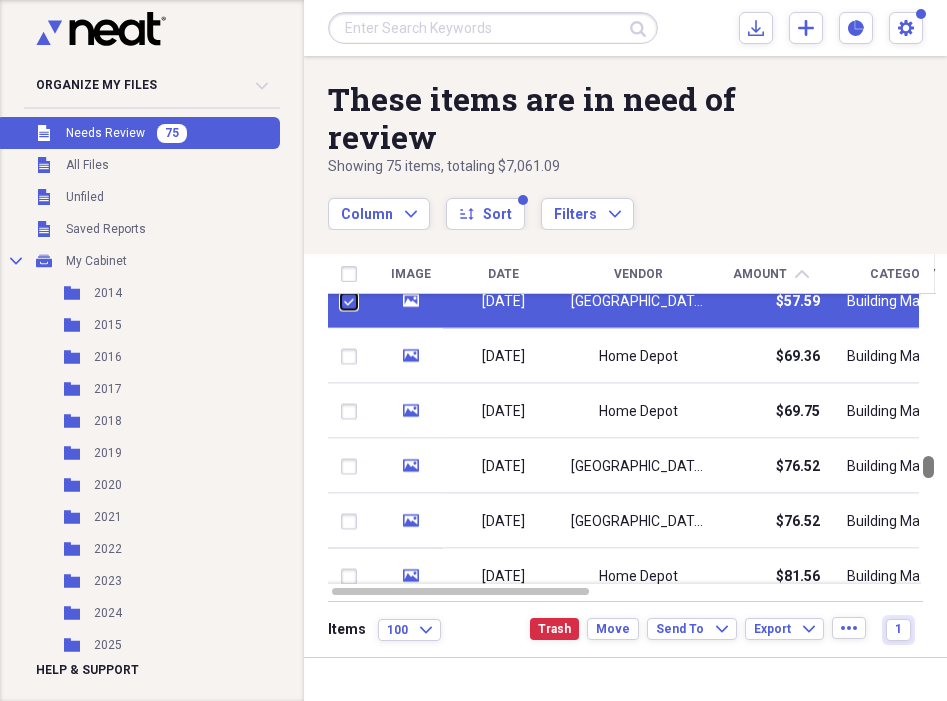 checkbox on "false" 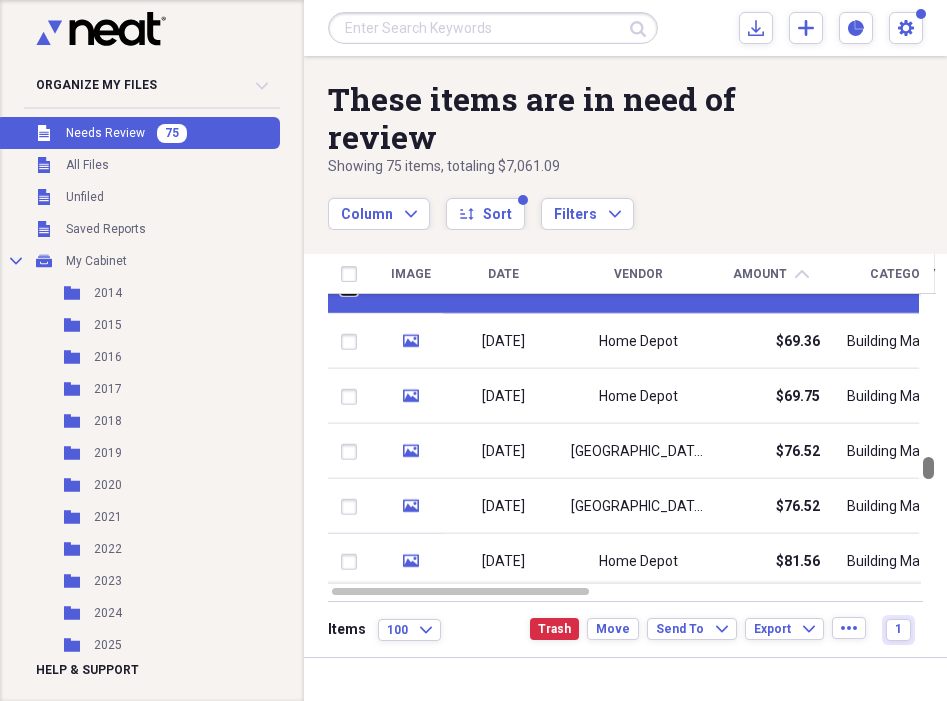 drag, startPoint x: 942, startPoint y: 454, endPoint x: 944, endPoint y: 467, distance: 13.152946 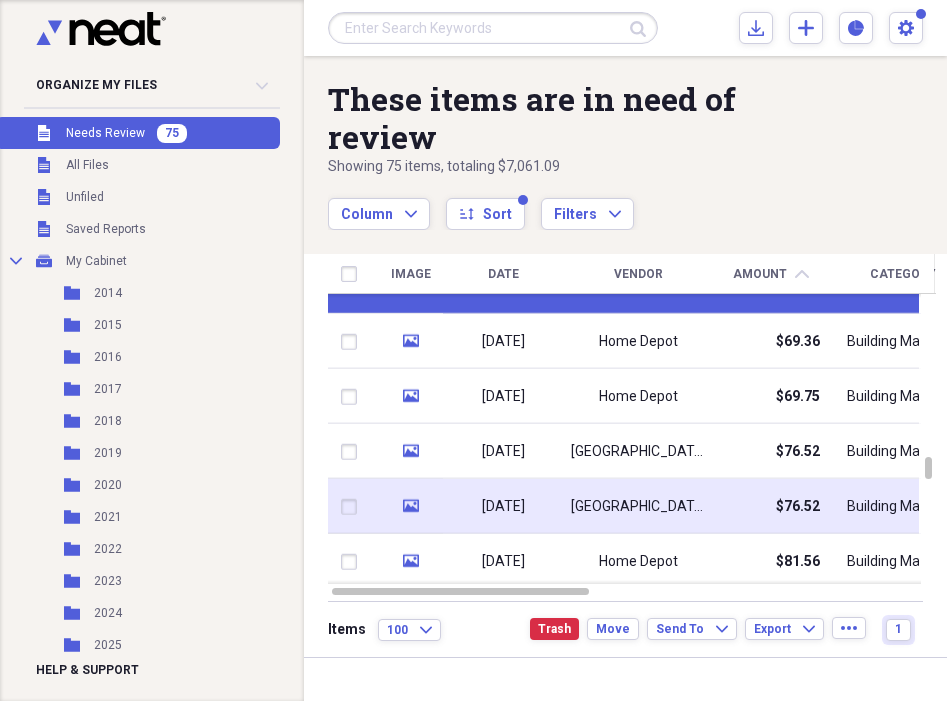 click at bounding box center (353, 507) 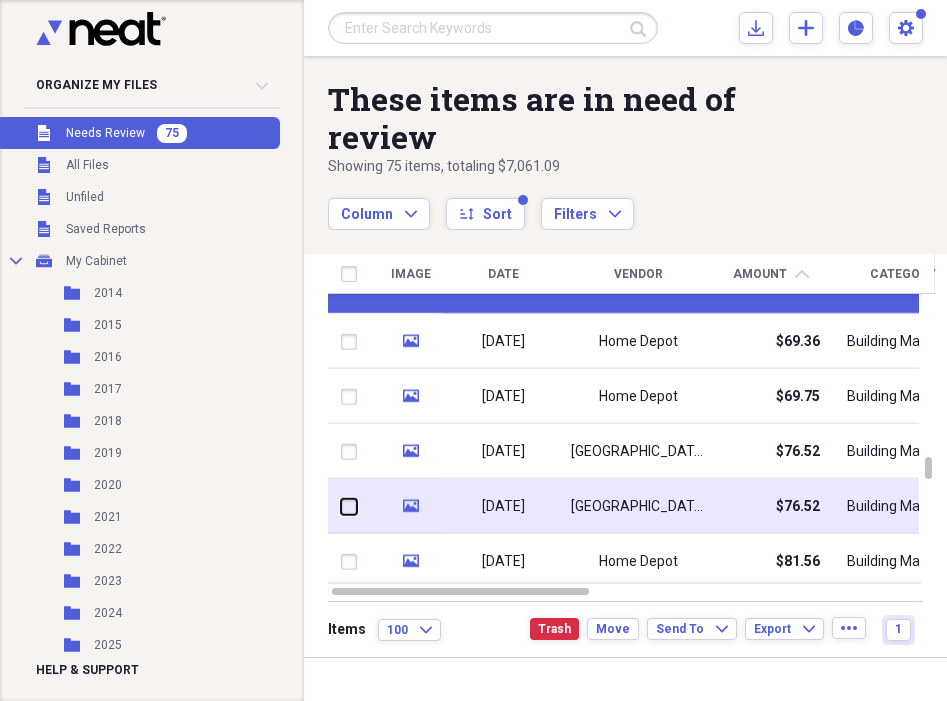 click at bounding box center [341, 506] 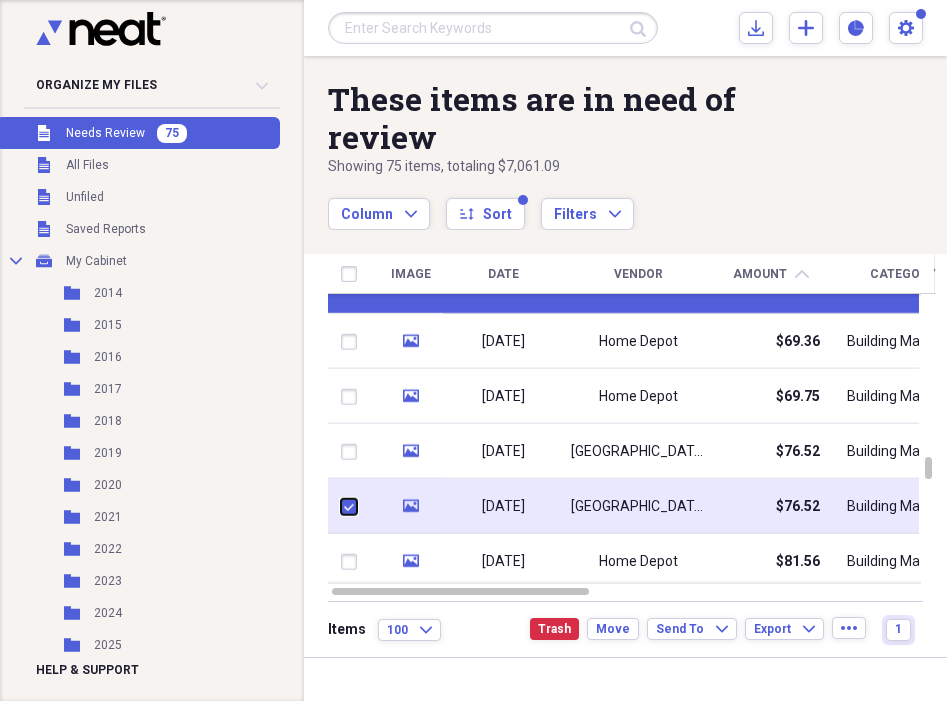 checkbox on "true" 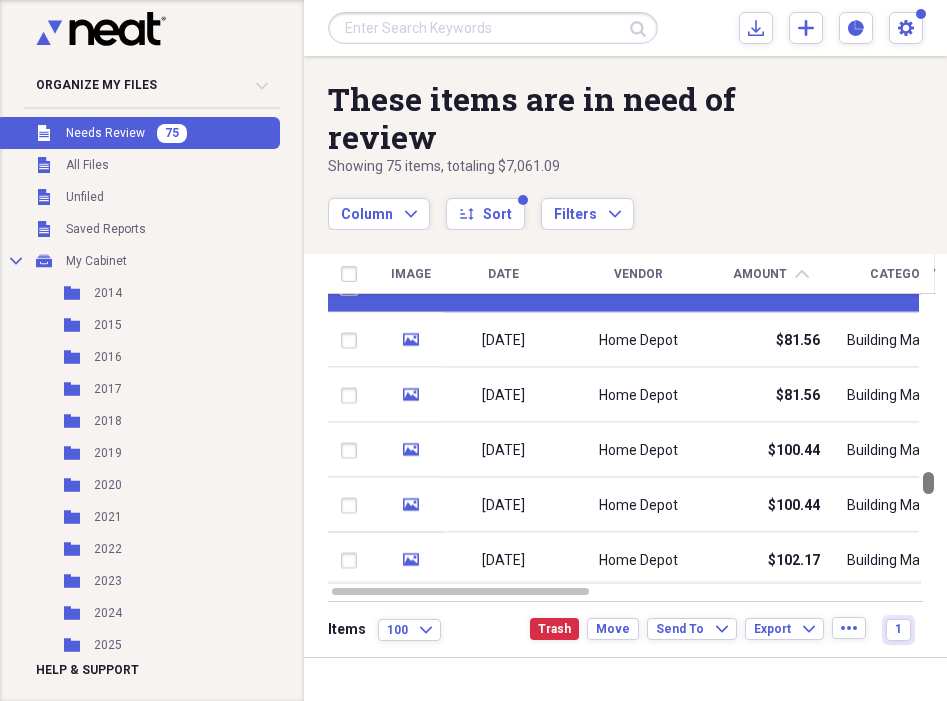 drag, startPoint x: 938, startPoint y: 469, endPoint x: 944, endPoint y: 484, distance: 16.155495 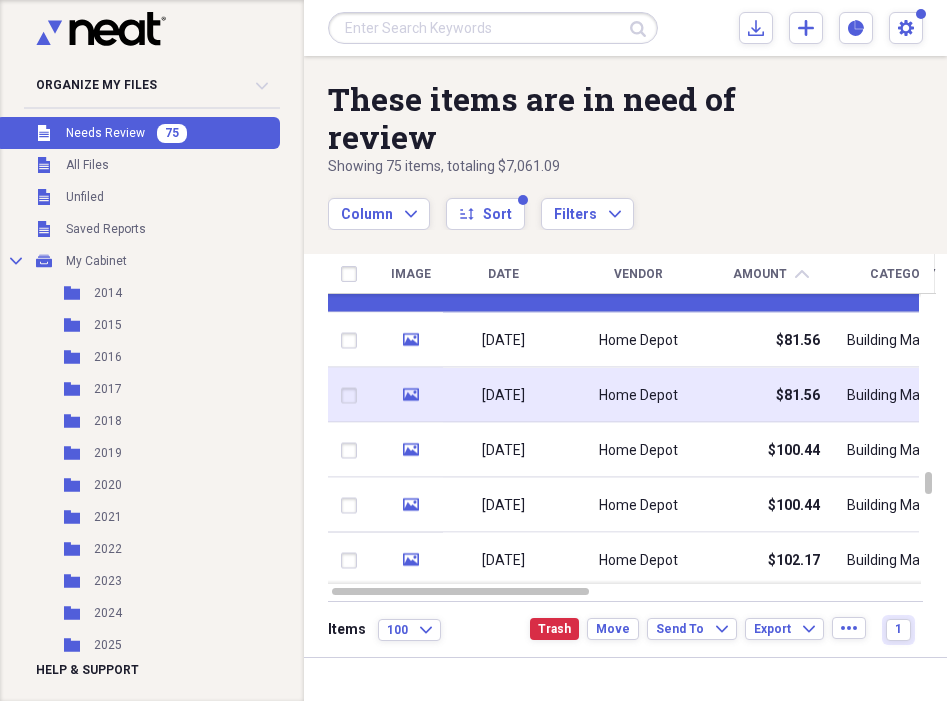 click at bounding box center (353, 395) 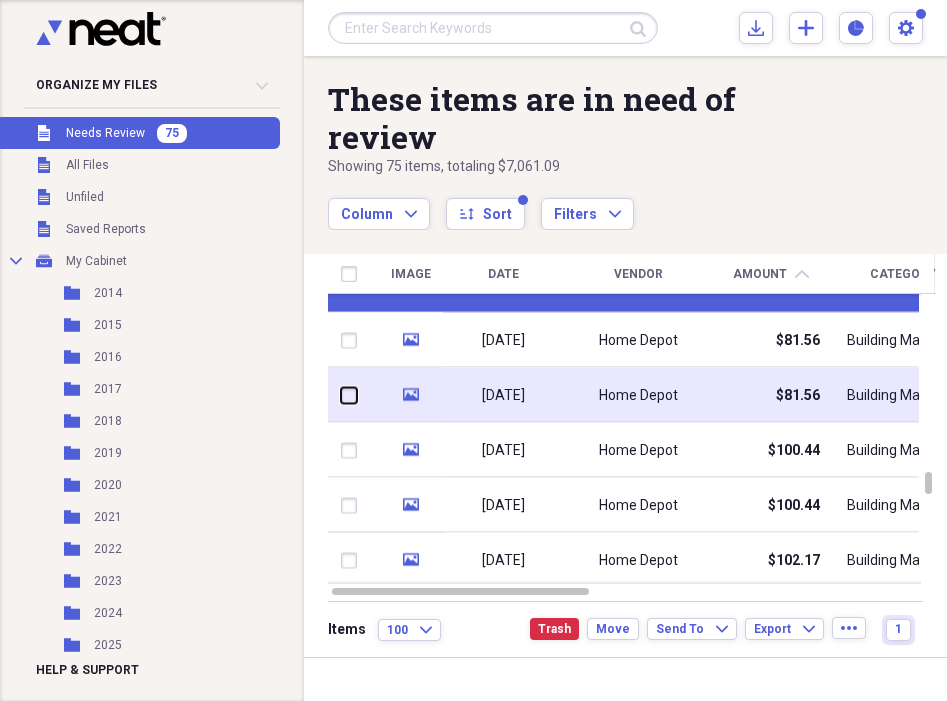 click at bounding box center [341, 395] 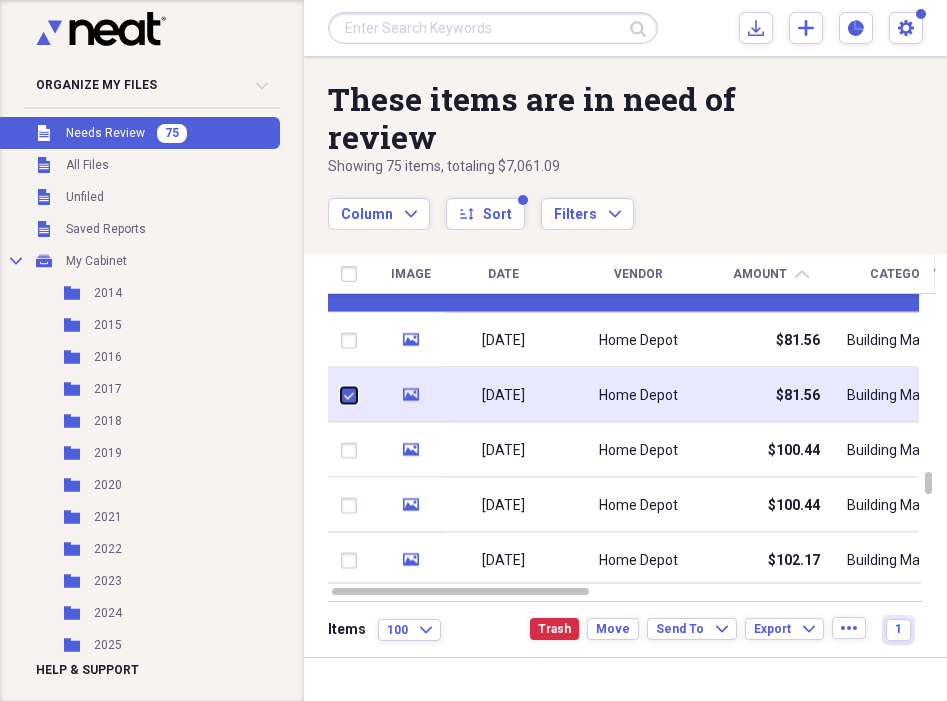 checkbox on "true" 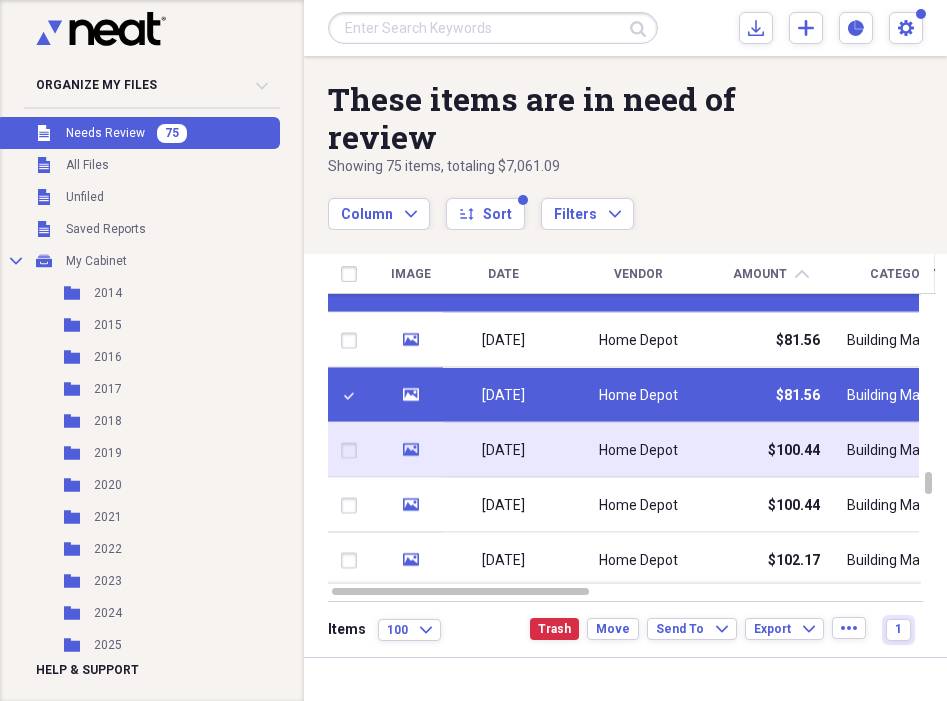 click at bounding box center [353, 450] 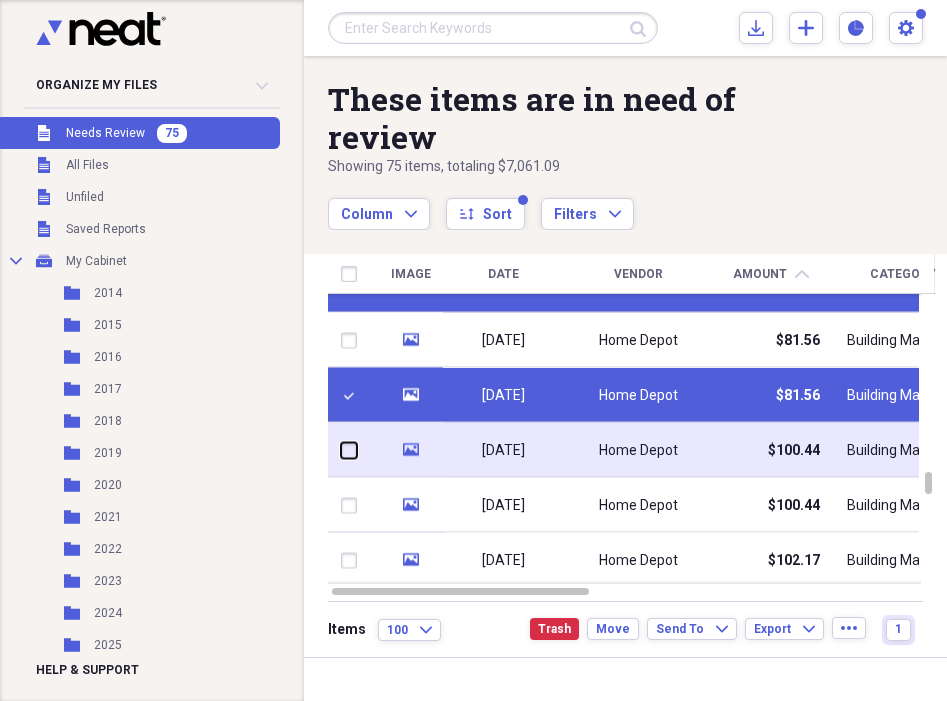 click at bounding box center [341, 450] 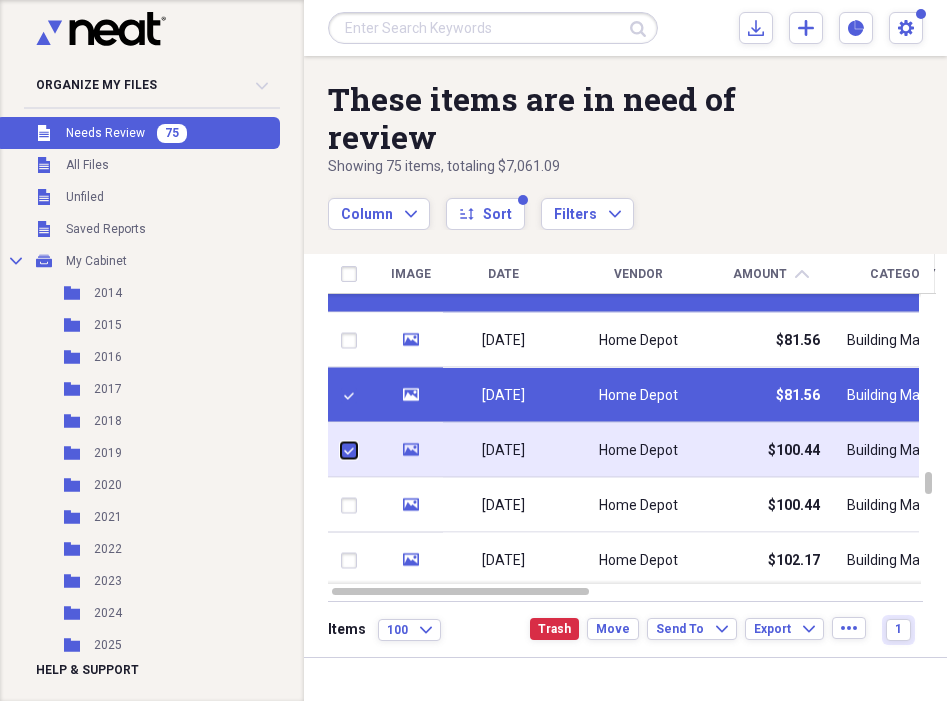 checkbox on "true" 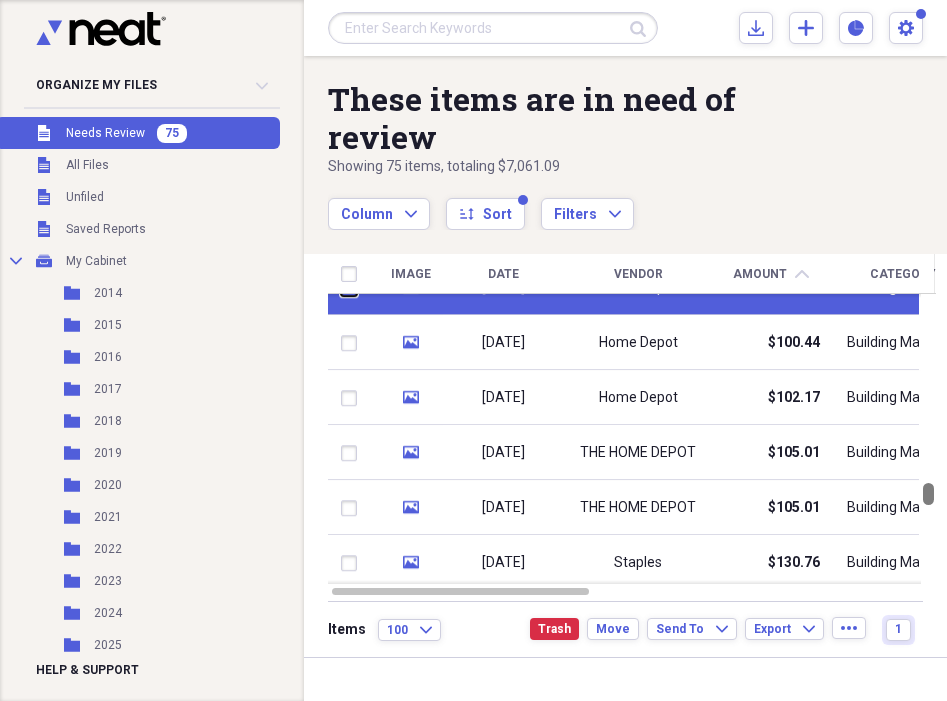 checkbox on "false" 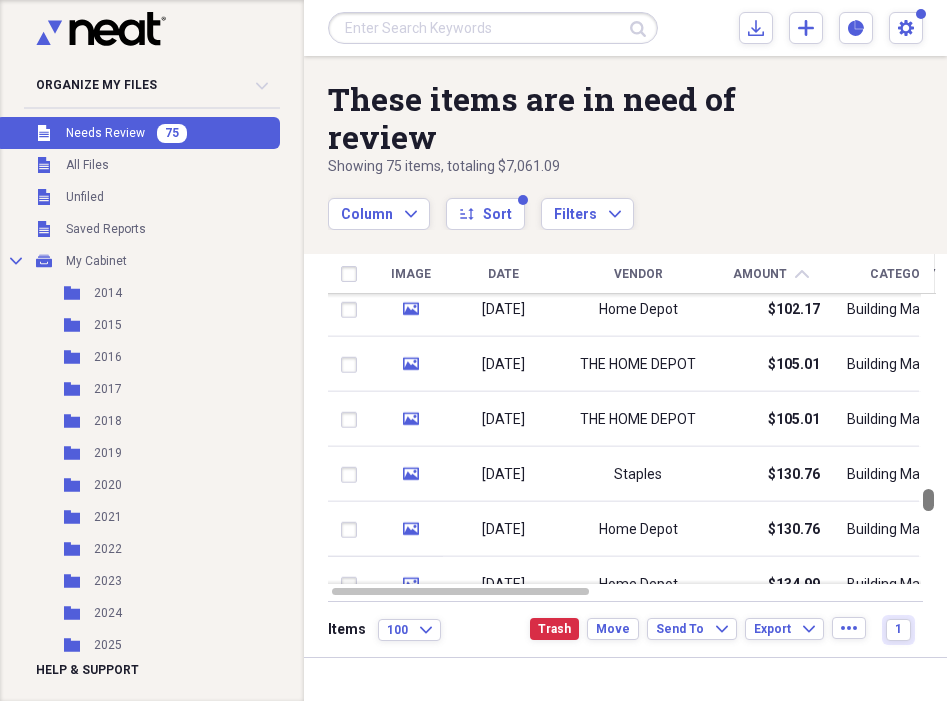checkbox on "false" 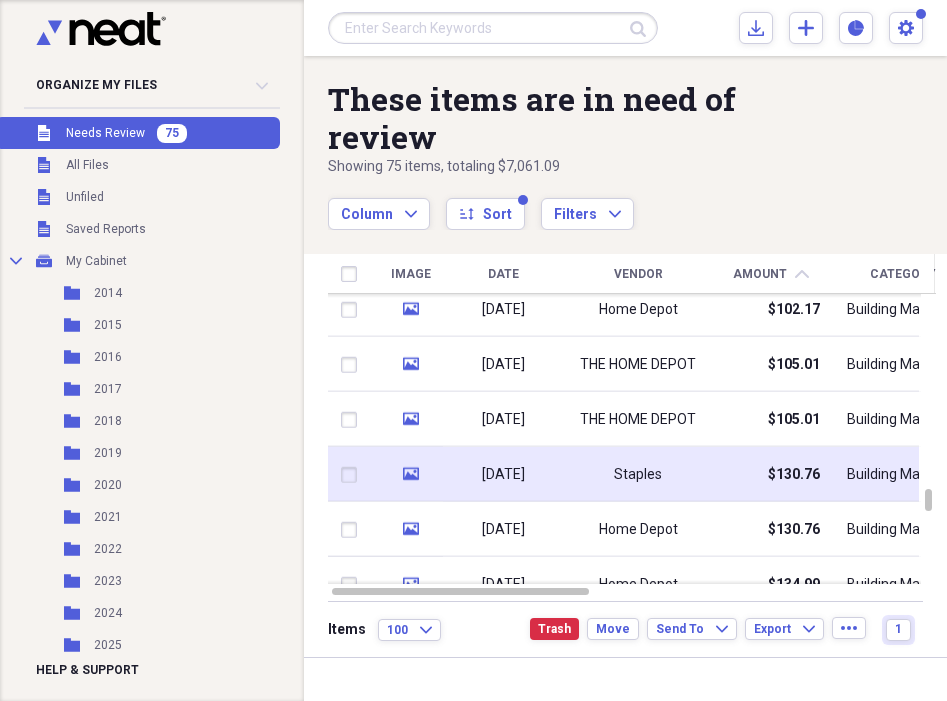 drag, startPoint x: 354, startPoint y: 421, endPoint x: 365, endPoint y: 462, distance: 42.44997 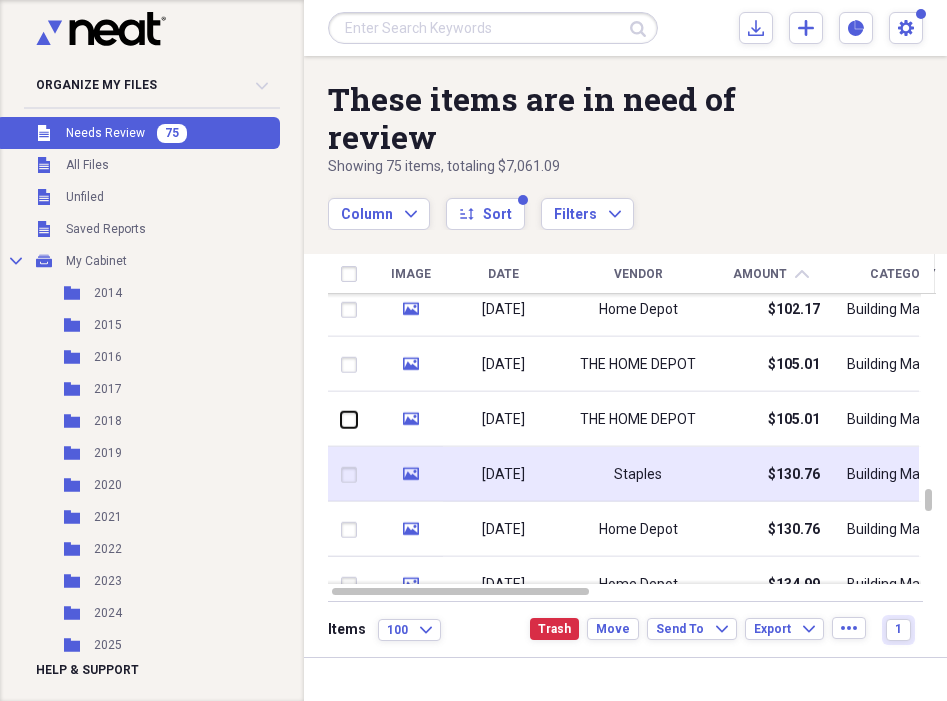 click at bounding box center (341, 419) 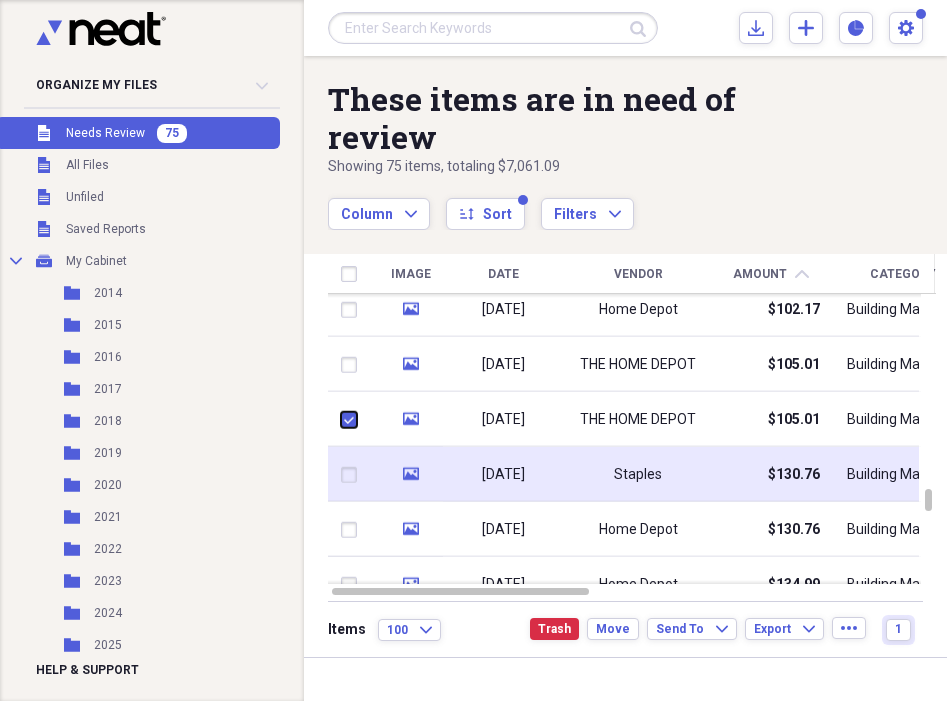 checkbox on "true" 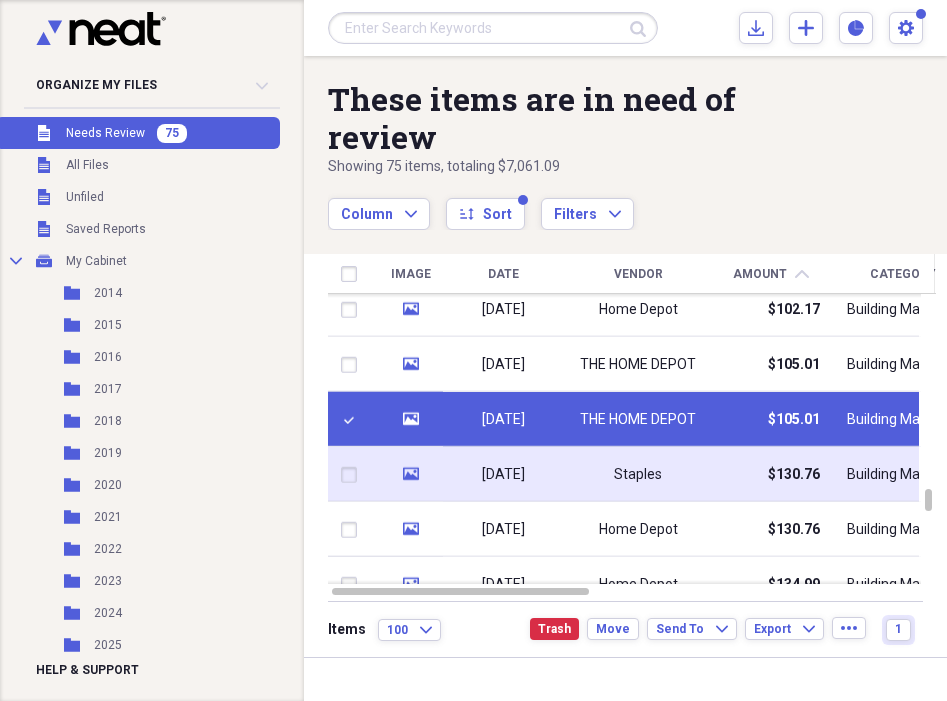 click at bounding box center (353, 475) 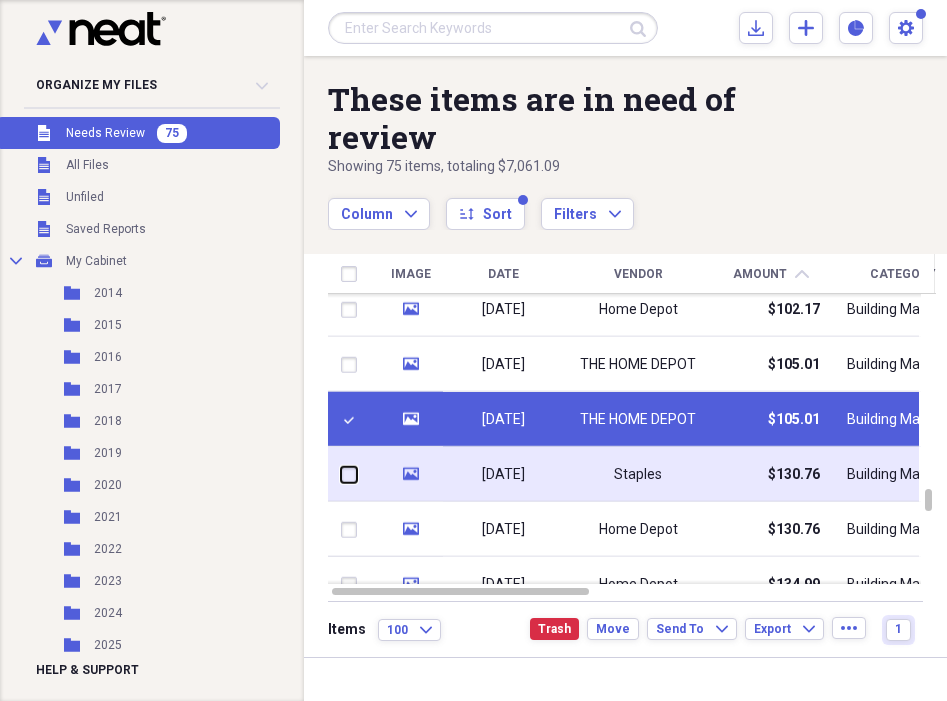 click at bounding box center [341, 474] 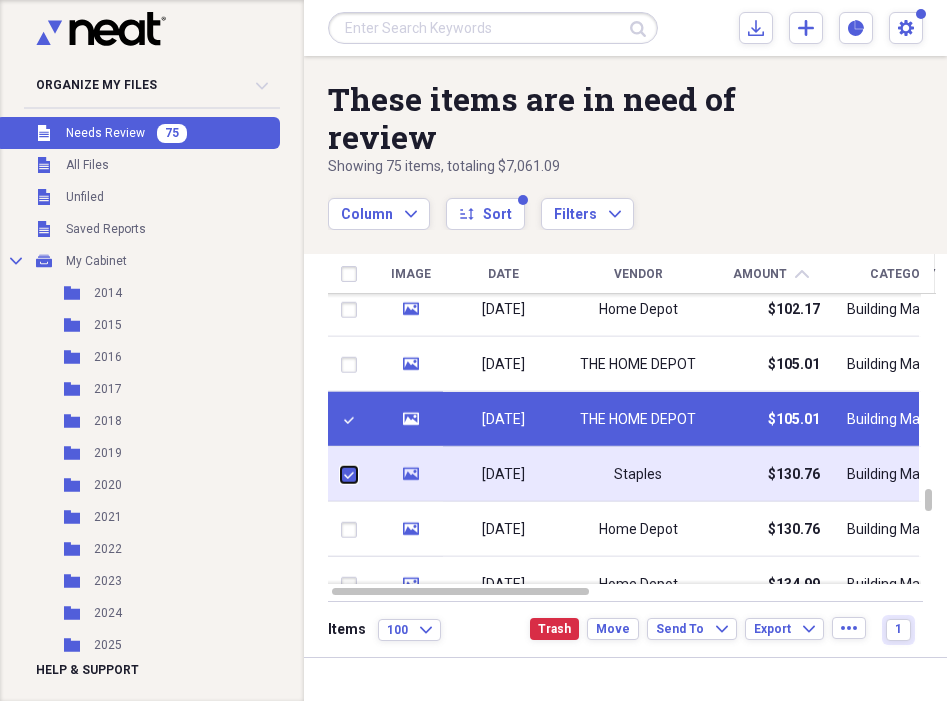 checkbox on "true" 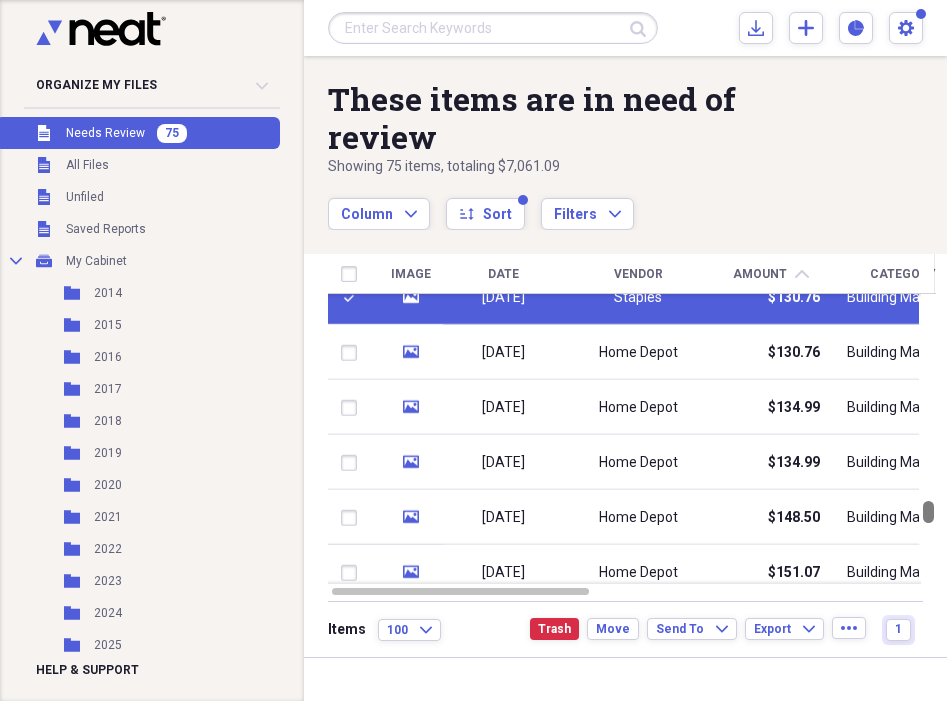 checkbox on "false" 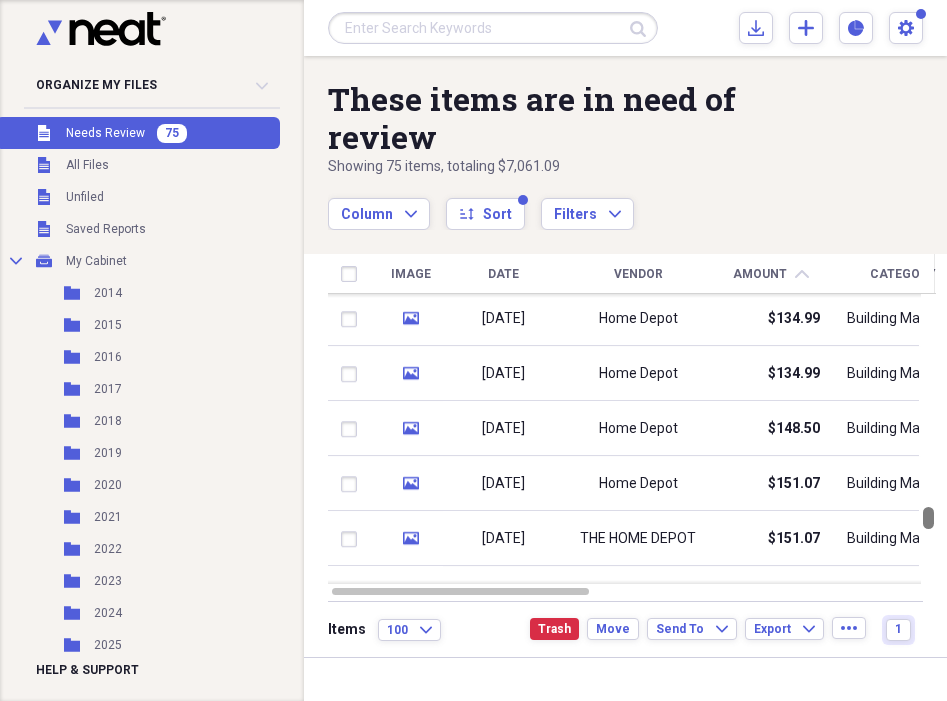 checkbox on "false" 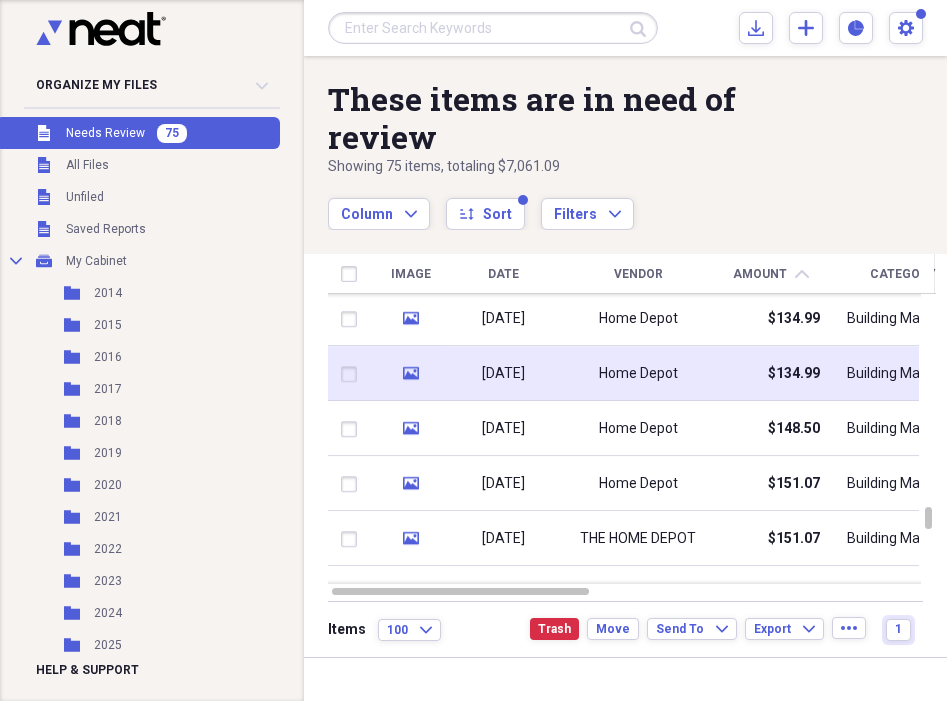 click at bounding box center (353, 374) 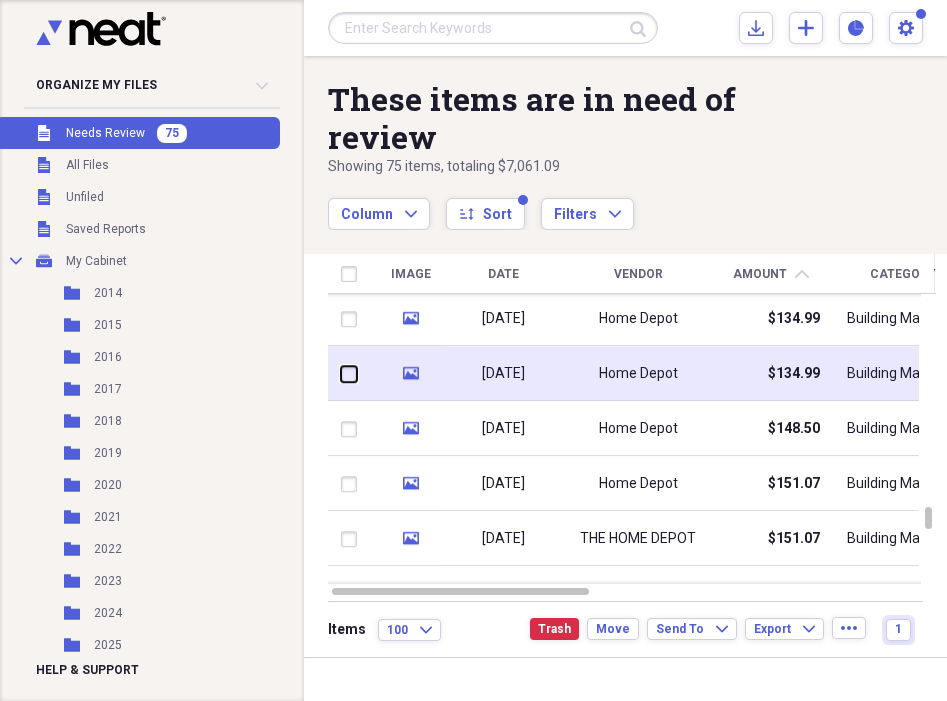 click at bounding box center [341, 374] 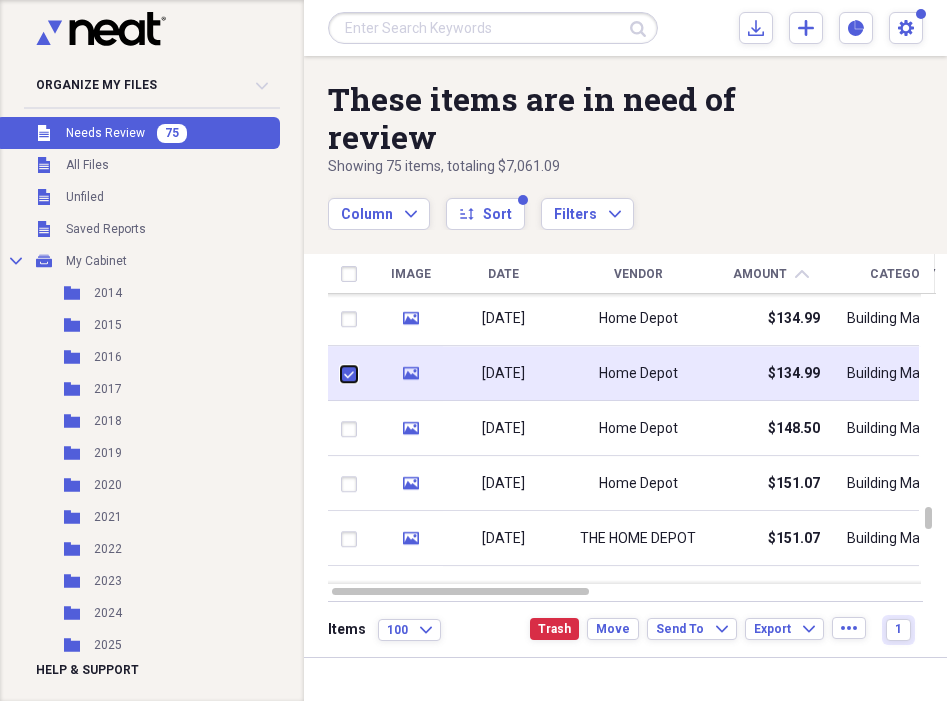 checkbox on "true" 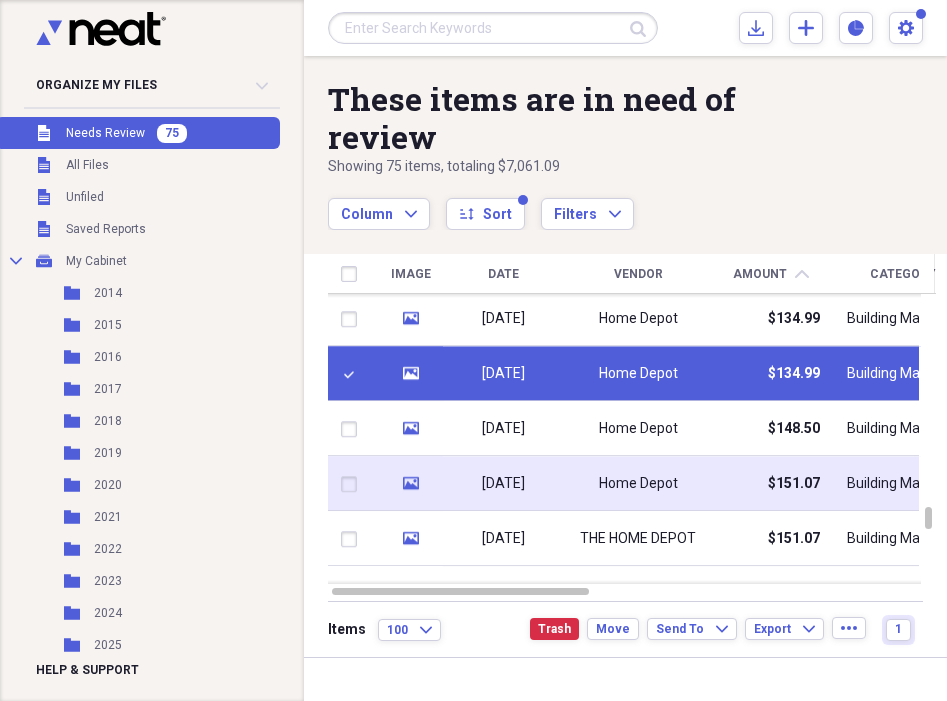 click at bounding box center [353, 484] 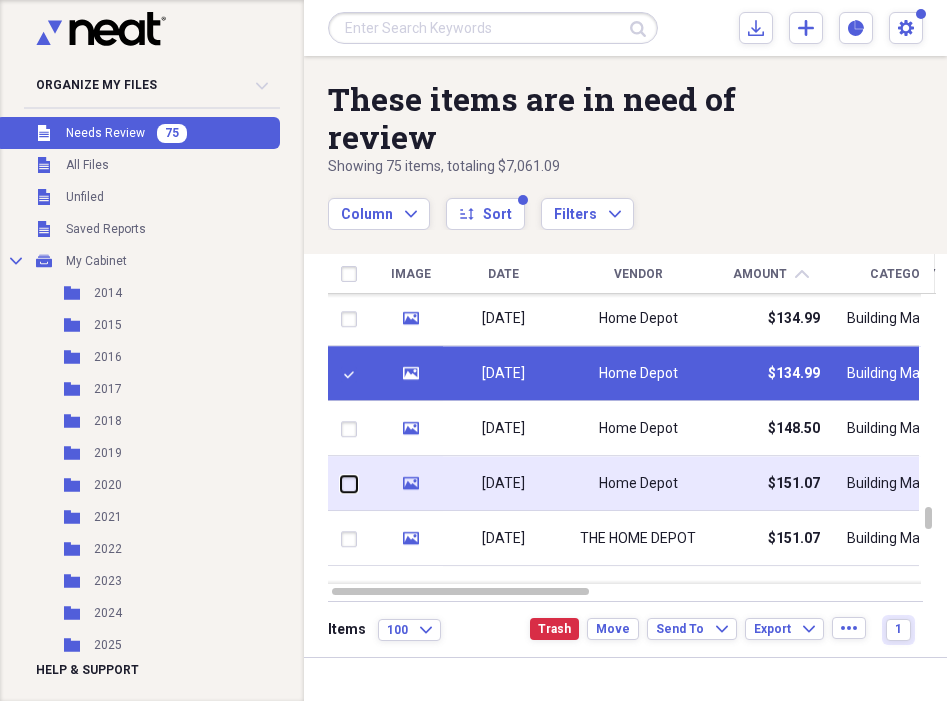 click at bounding box center [341, 484] 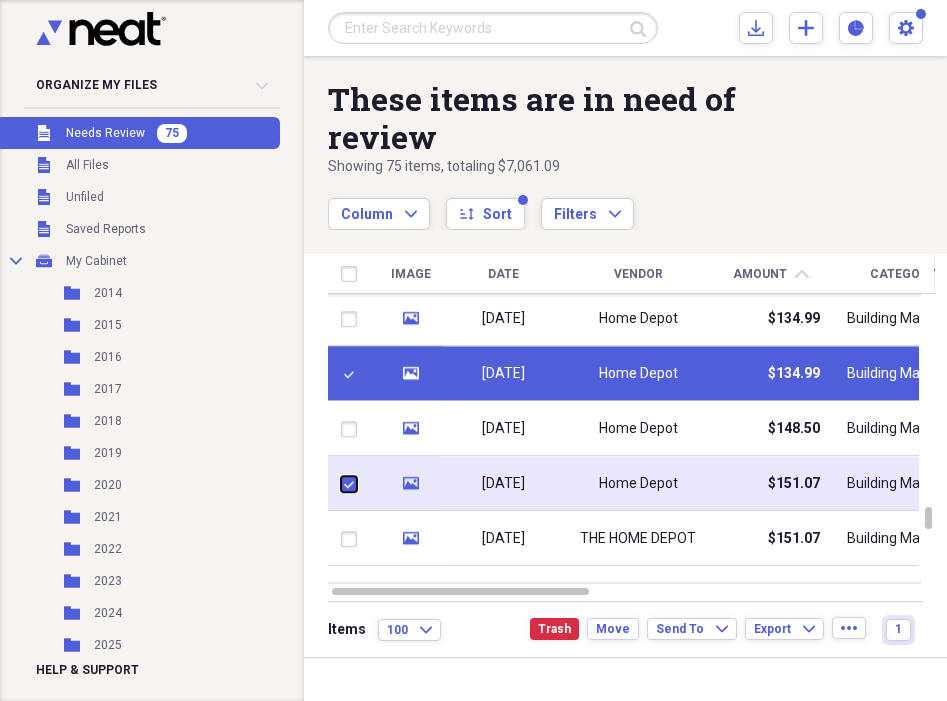 checkbox on "true" 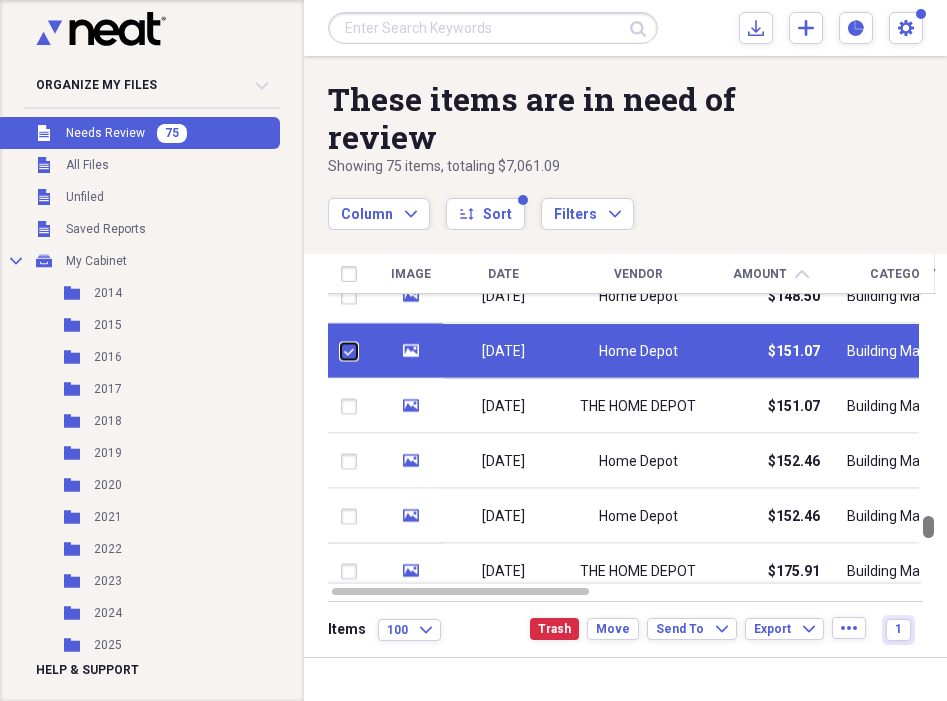 checkbox on "false" 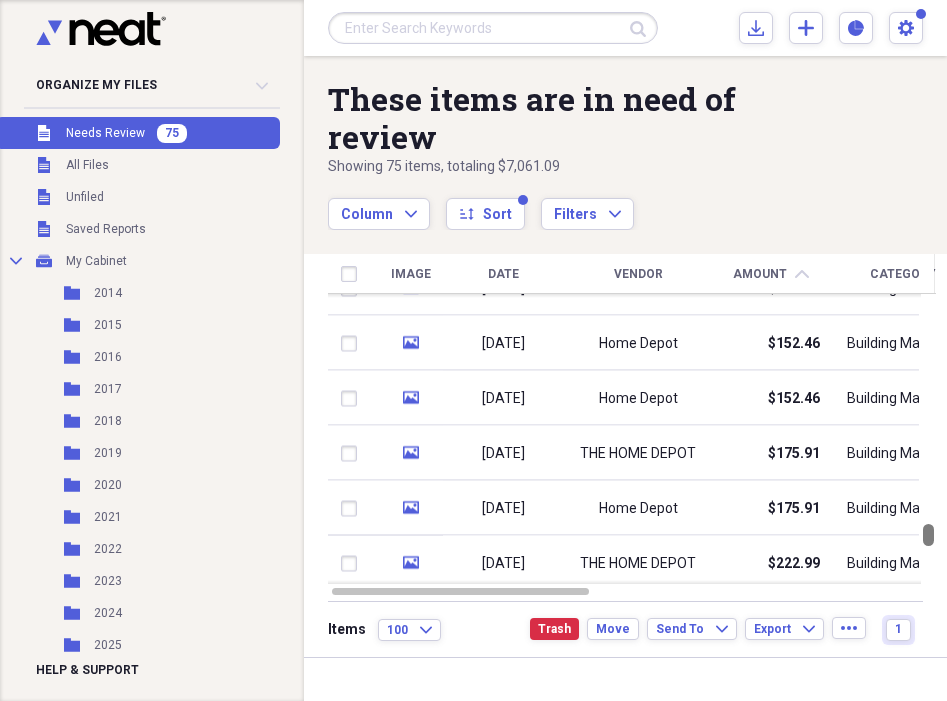 drag, startPoint x: 941, startPoint y: 514, endPoint x: 946, endPoint y: 531, distance: 17.720045 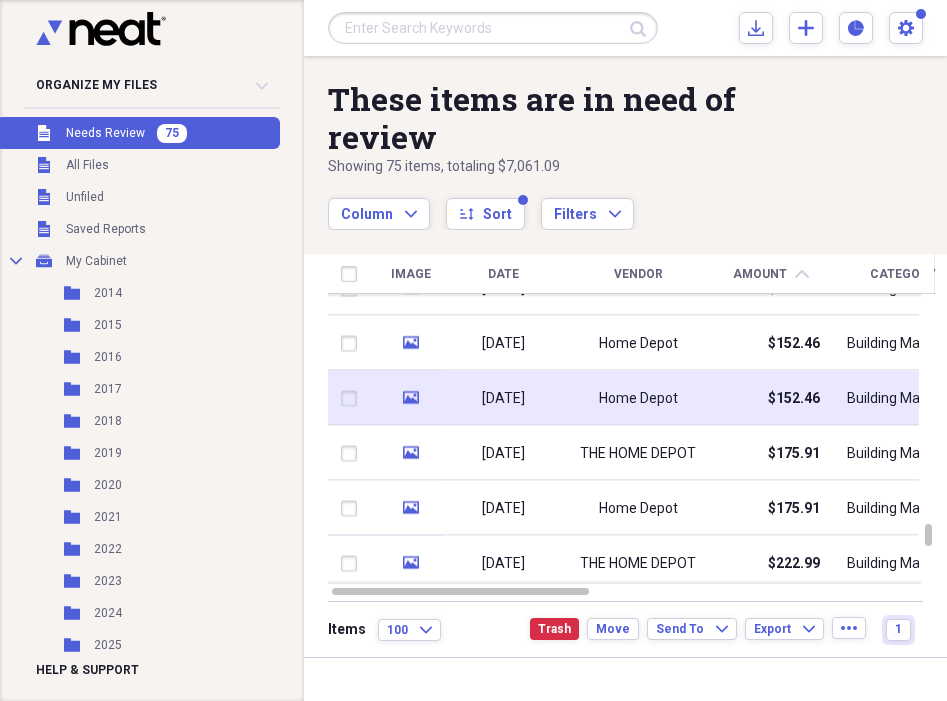 click at bounding box center (353, 398) 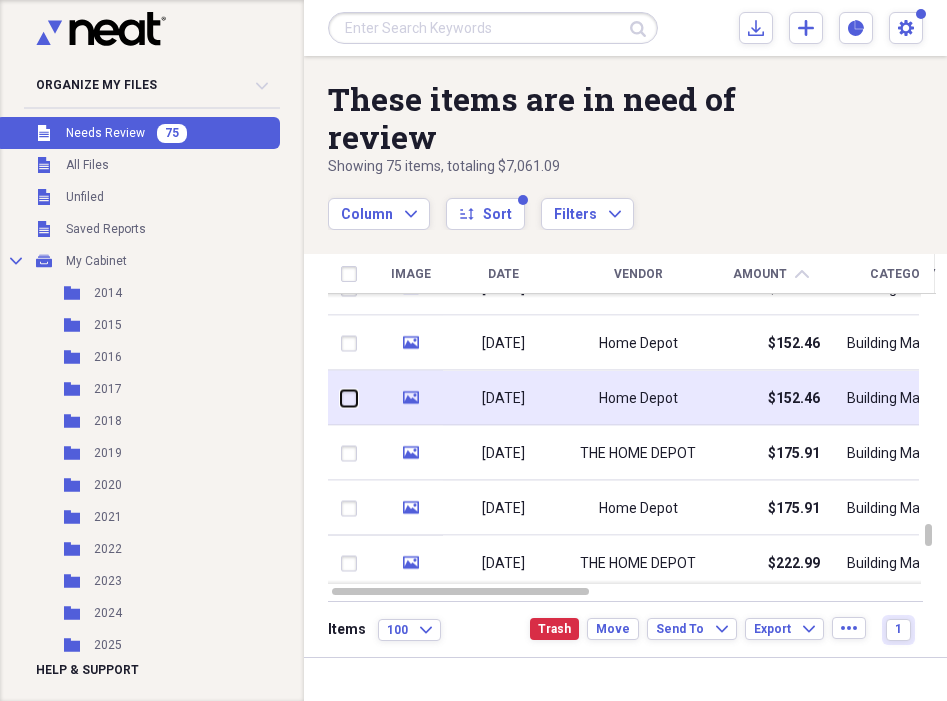 click at bounding box center [341, 398] 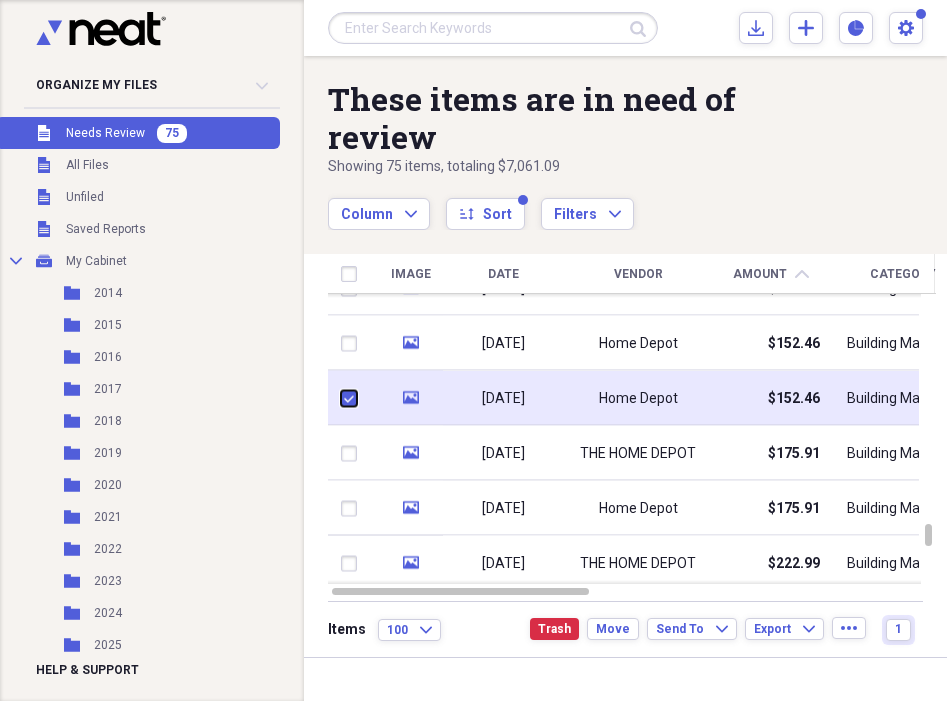 checkbox on "true" 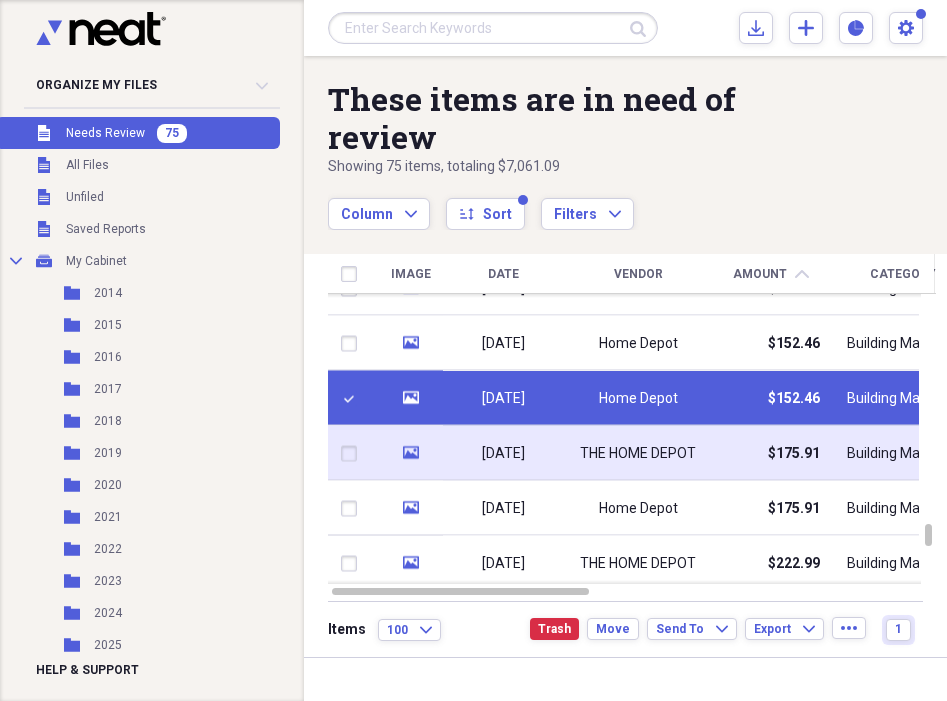 click at bounding box center (353, 453) 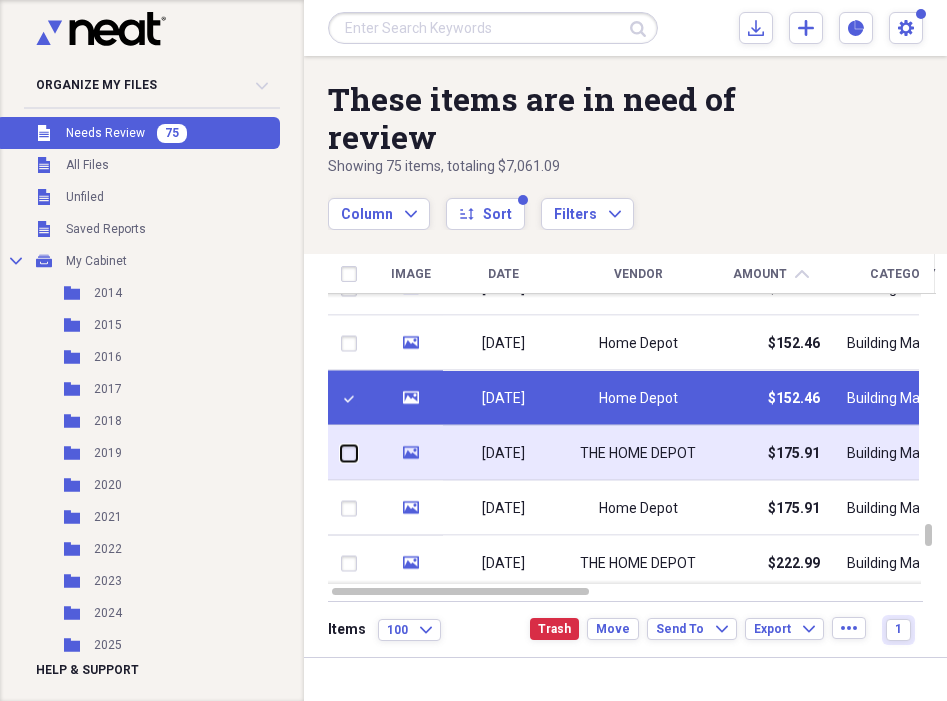 click at bounding box center [341, 453] 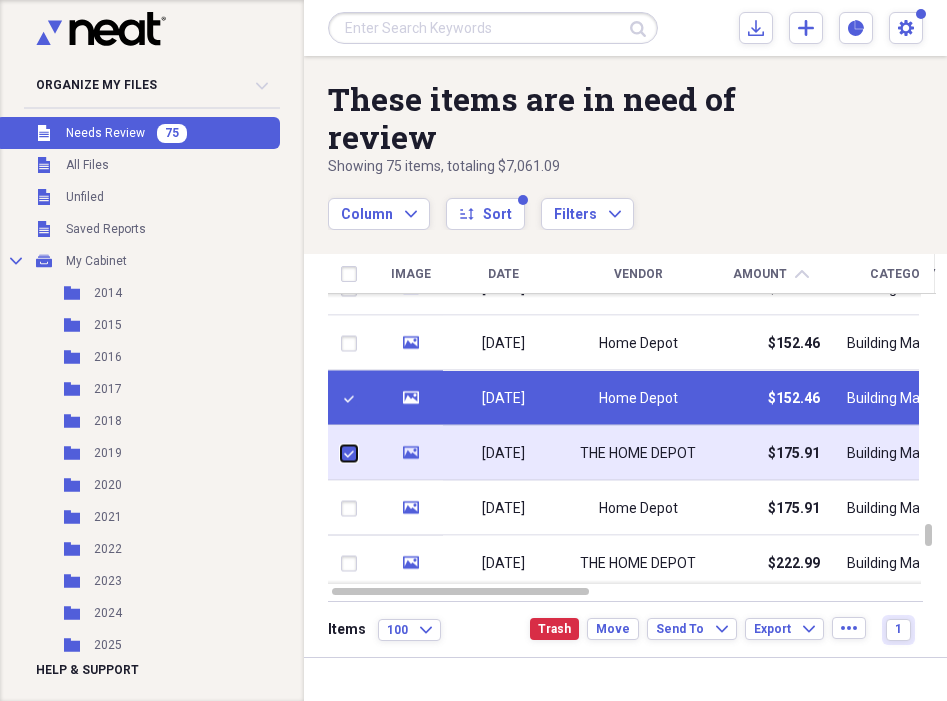 checkbox on "true" 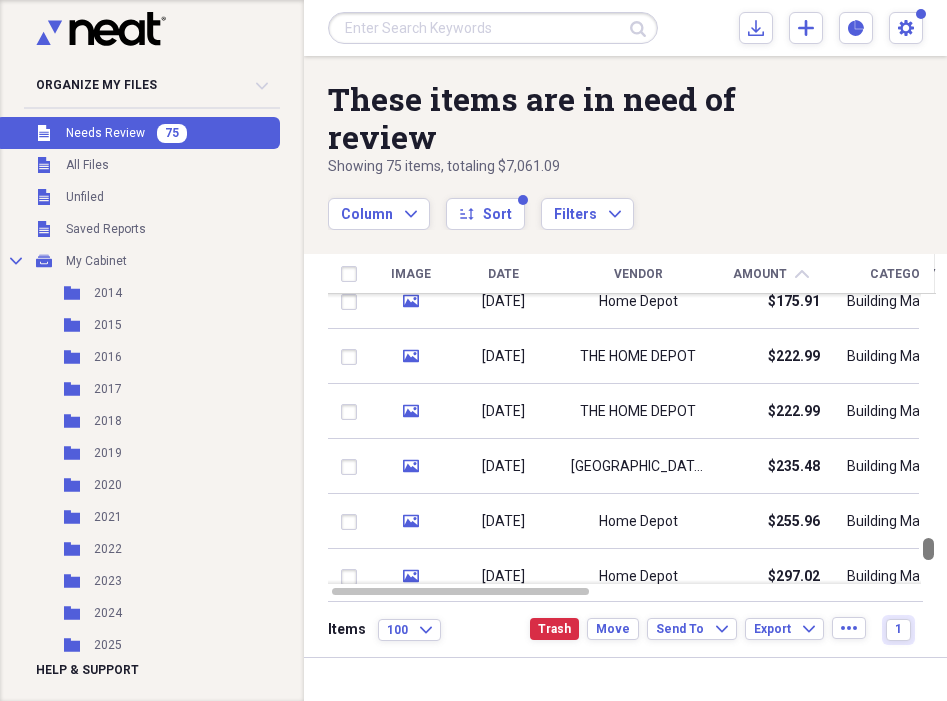 checkbox on "false" 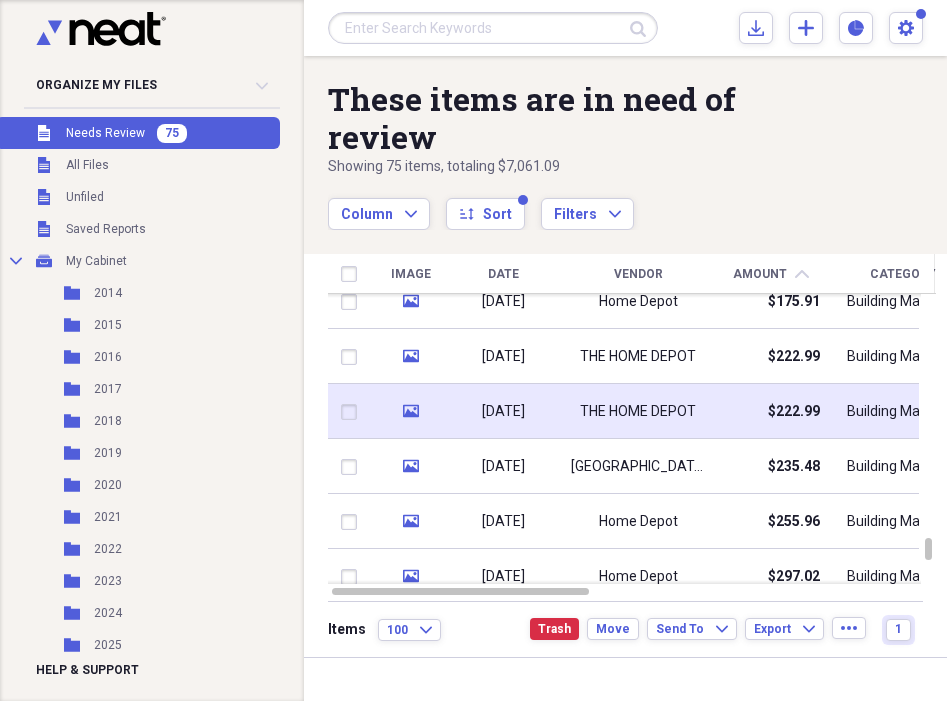 click at bounding box center [353, 412] 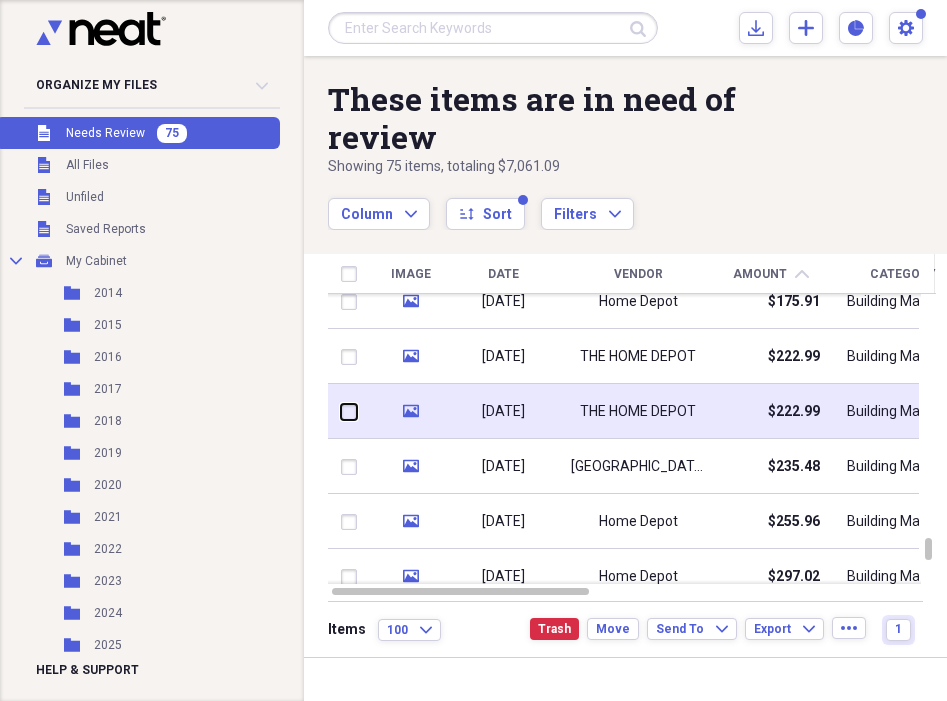 click at bounding box center [341, 411] 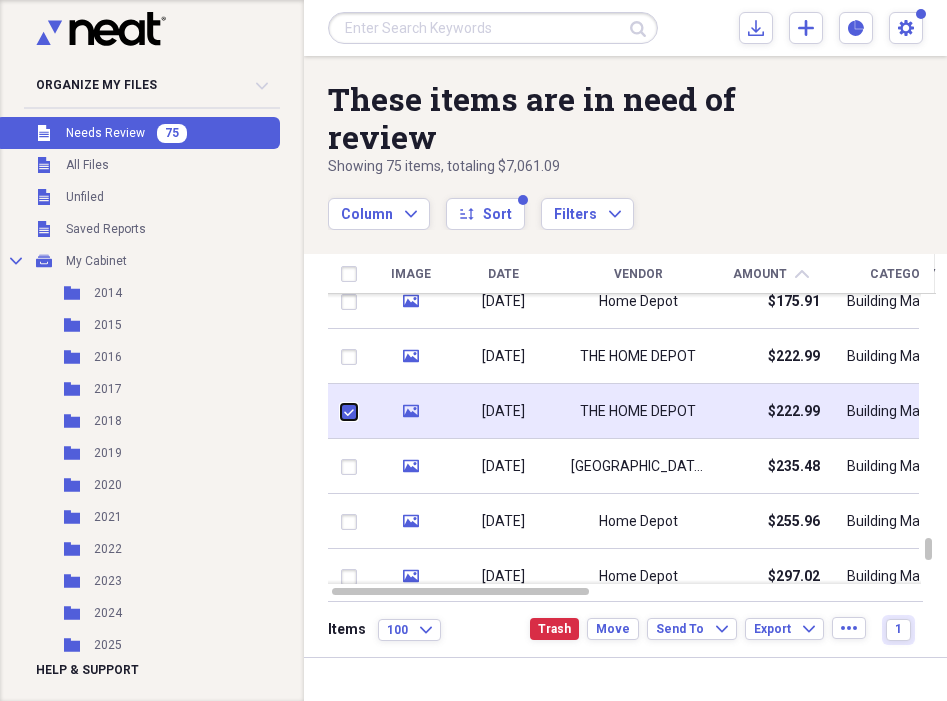 checkbox on "true" 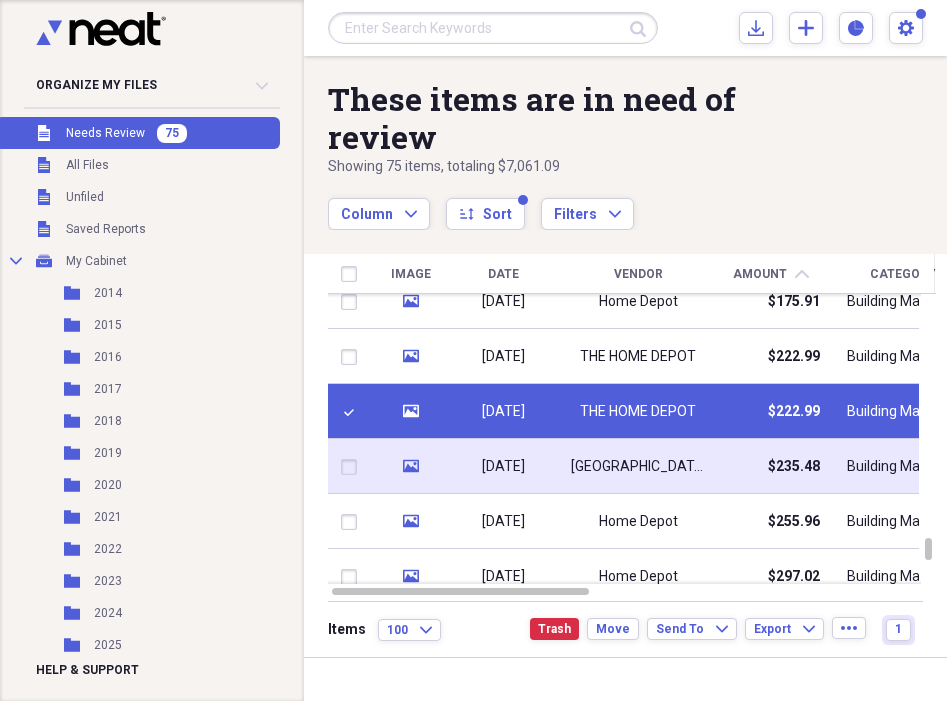 click at bounding box center [353, 467] 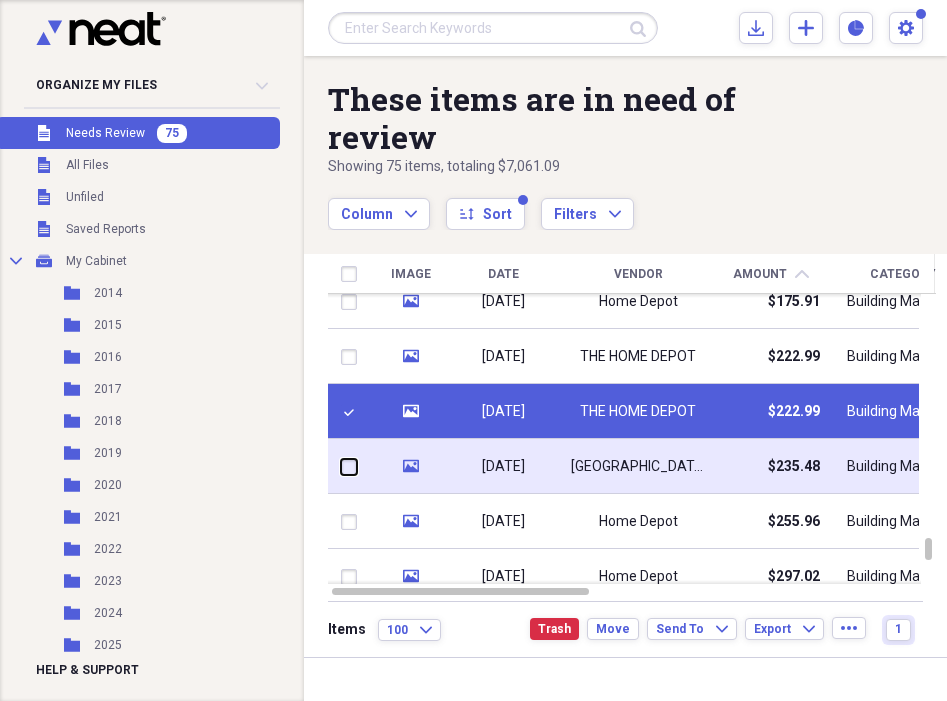 click at bounding box center (341, 466) 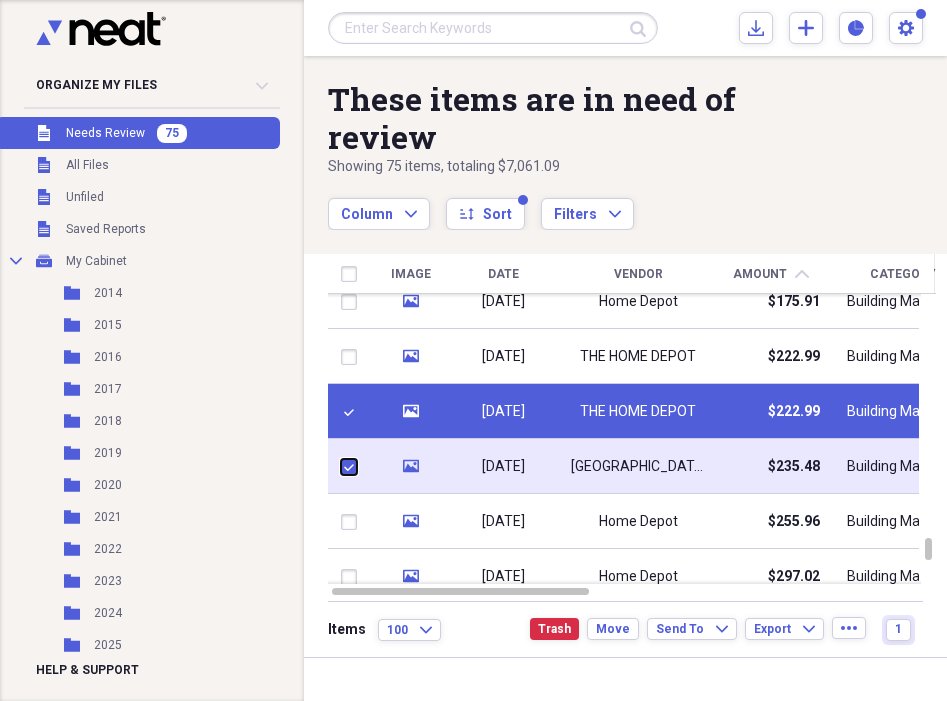 checkbox on "true" 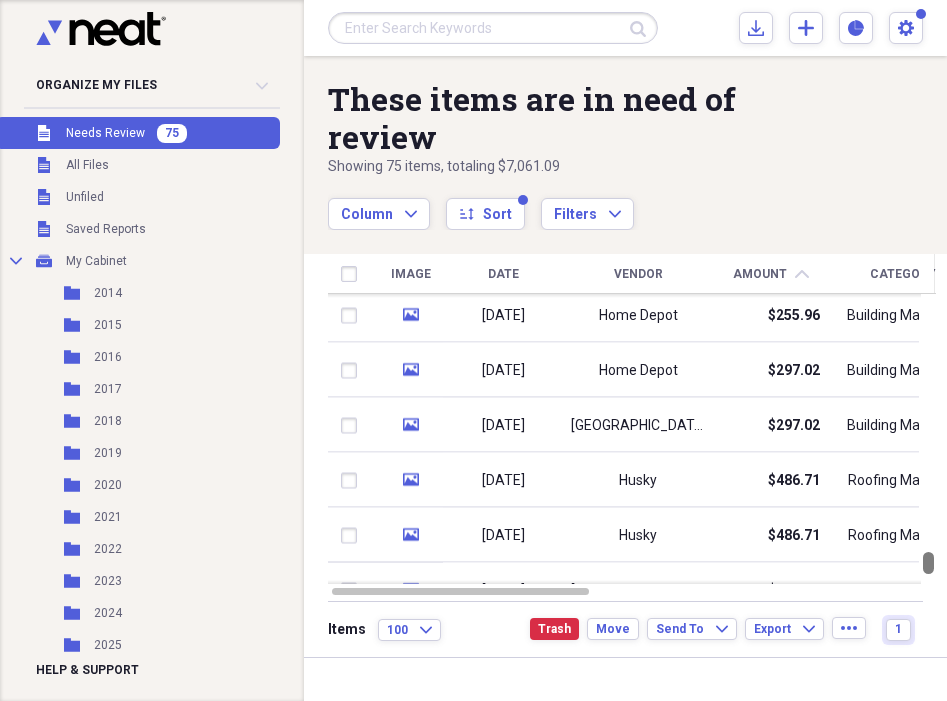 drag, startPoint x: 939, startPoint y: 547, endPoint x: 942, endPoint y: 560, distance: 13.341664 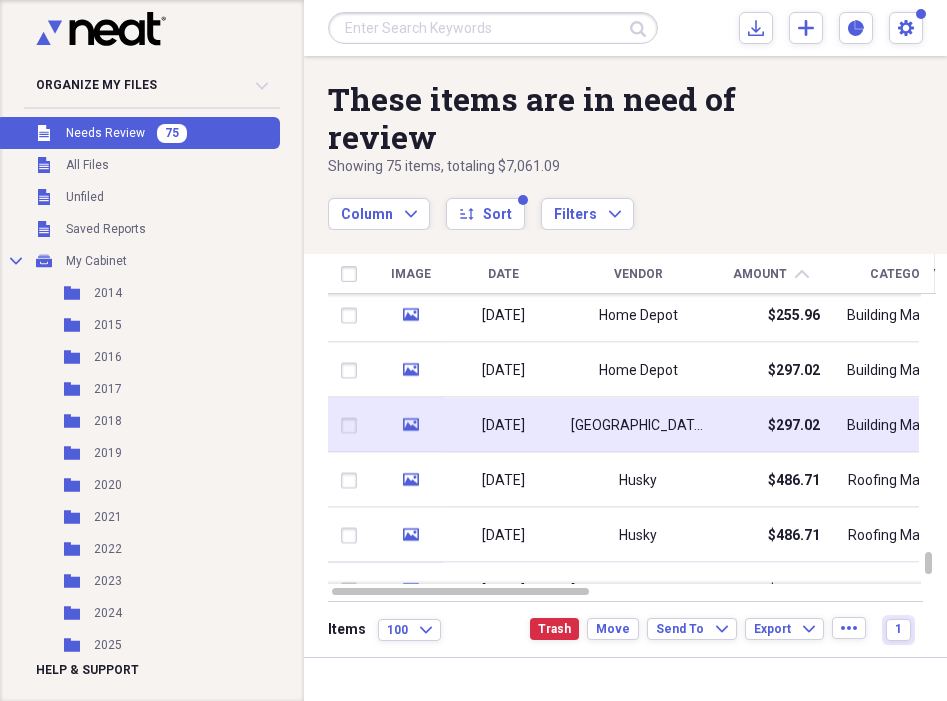 click at bounding box center (353, 425) 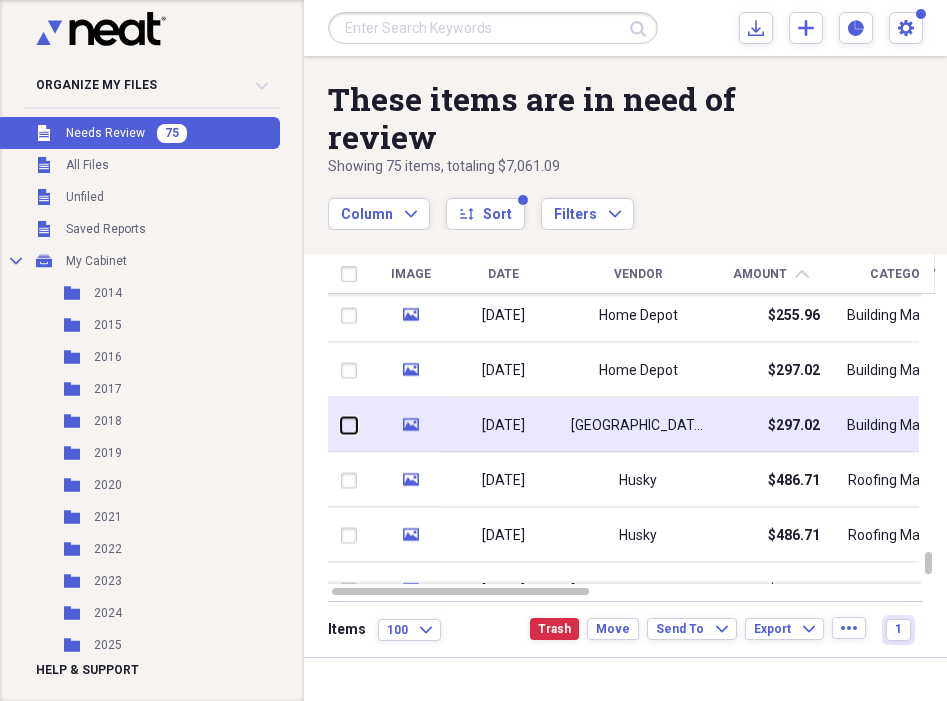 click at bounding box center (341, 425) 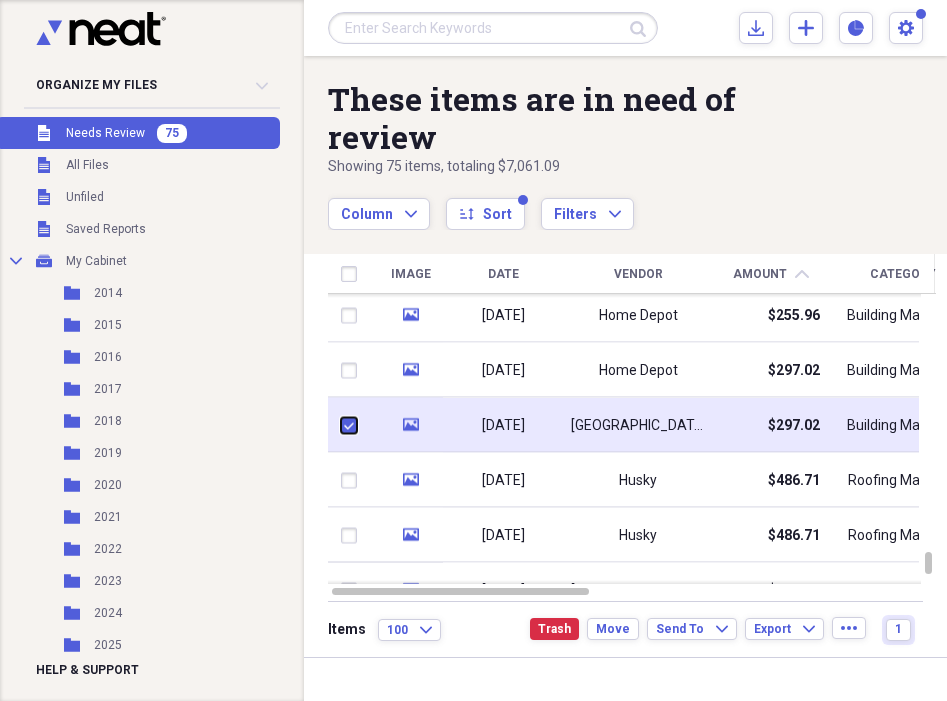 checkbox on "true" 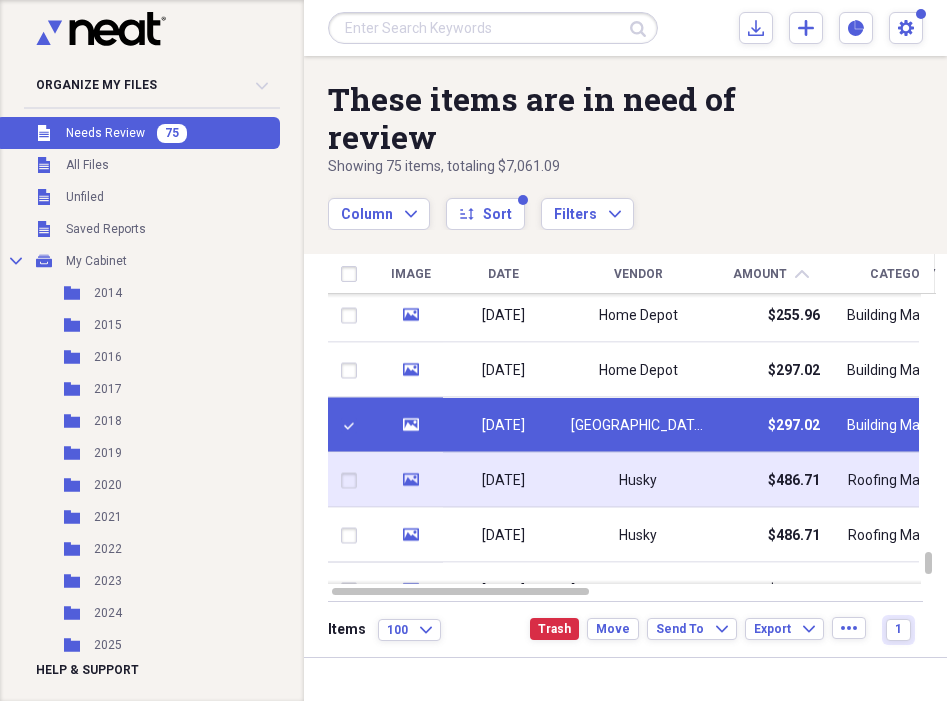 click at bounding box center [353, 480] 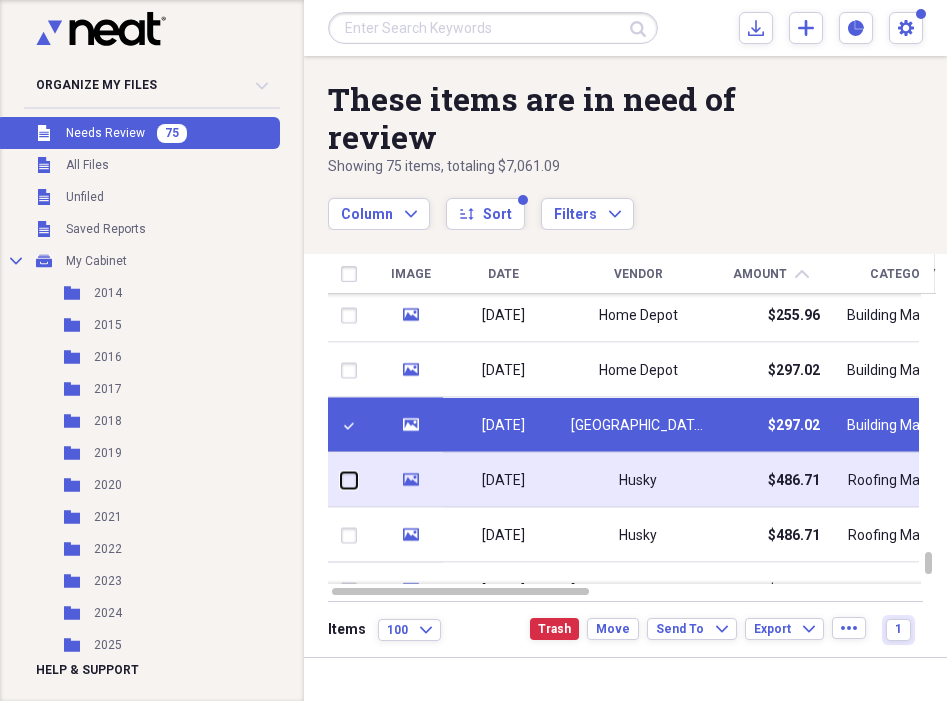 click at bounding box center [341, 480] 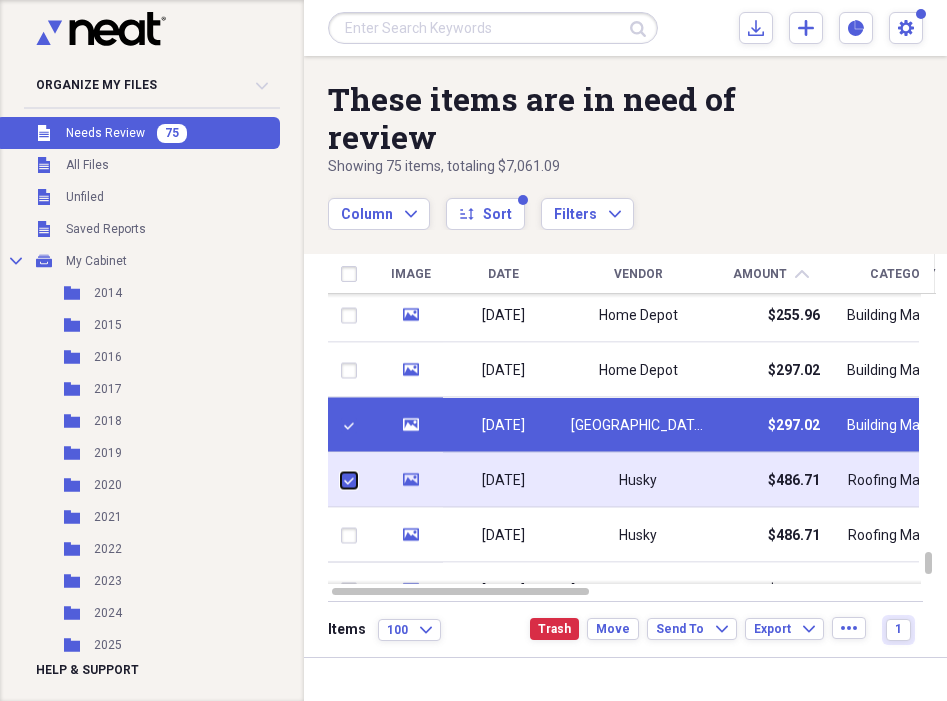 checkbox on "true" 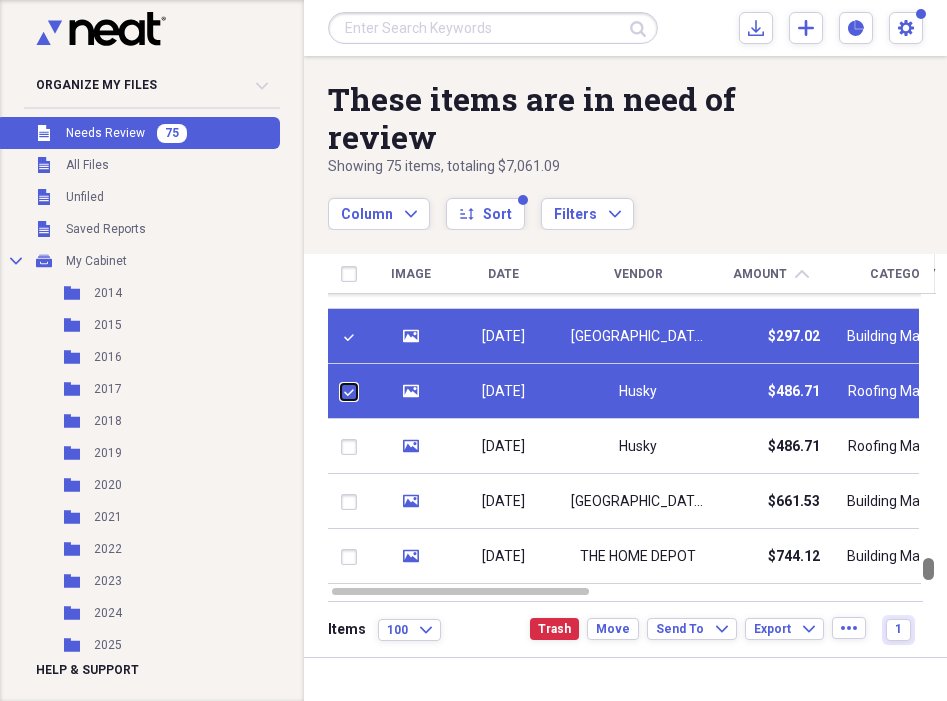 drag, startPoint x: 940, startPoint y: 566, endPoint x: 940, endPoint y: 581, distance: 15 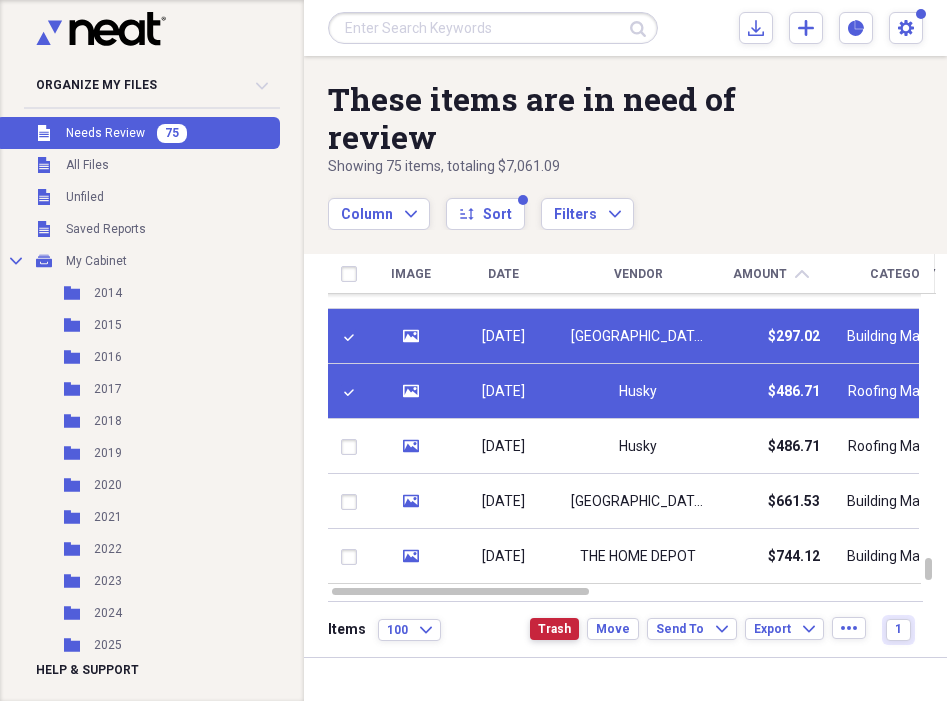 click on "Trash" at bounding box center [554, 629] 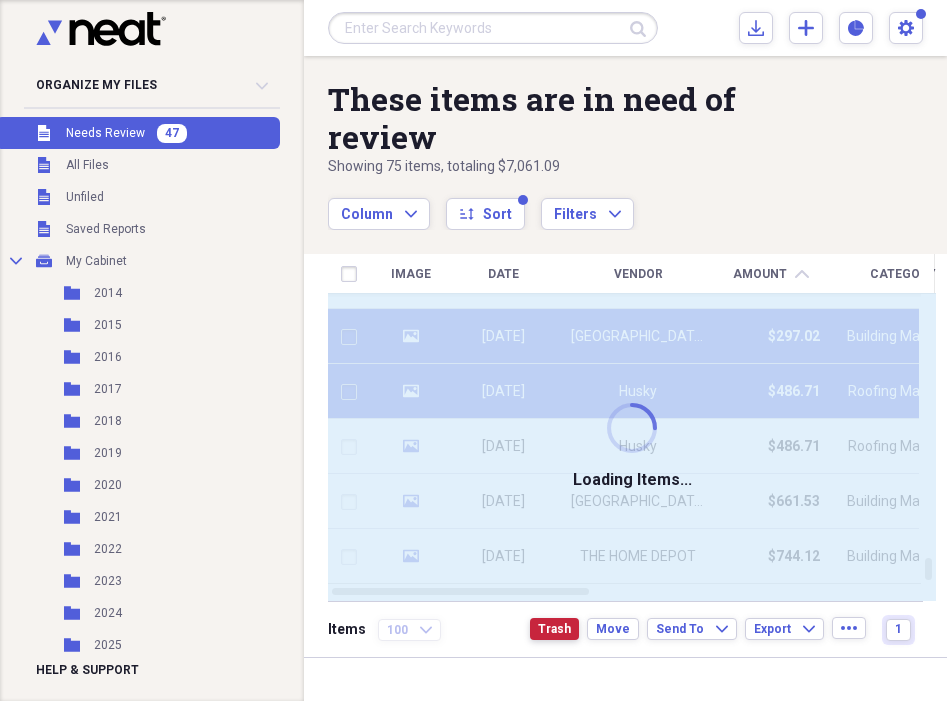 checkbox on "false" 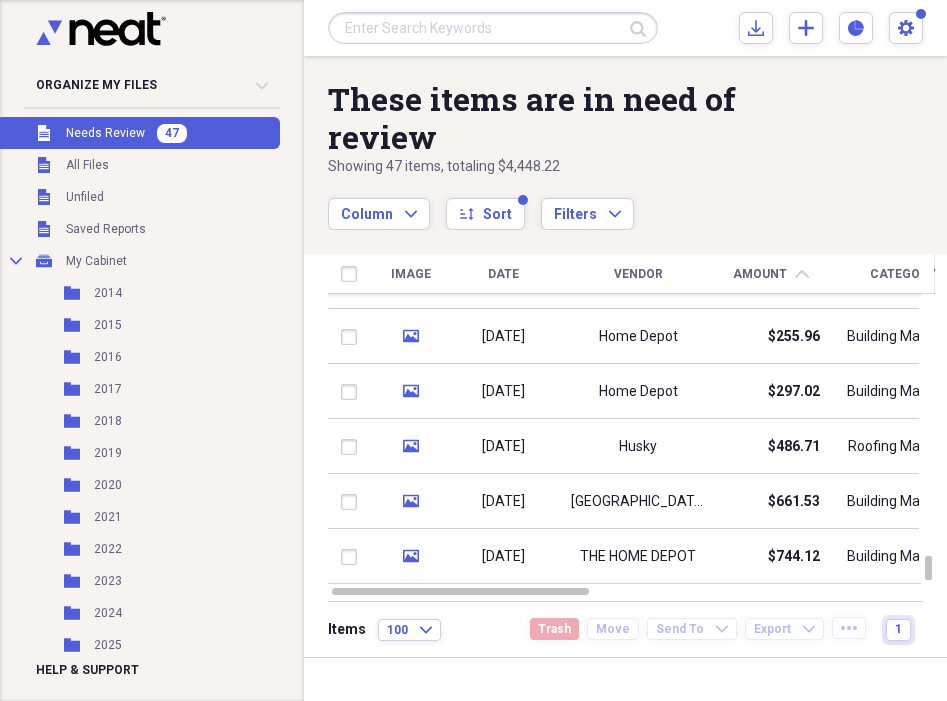 click on "Date" at bounding box center [503, 274] 